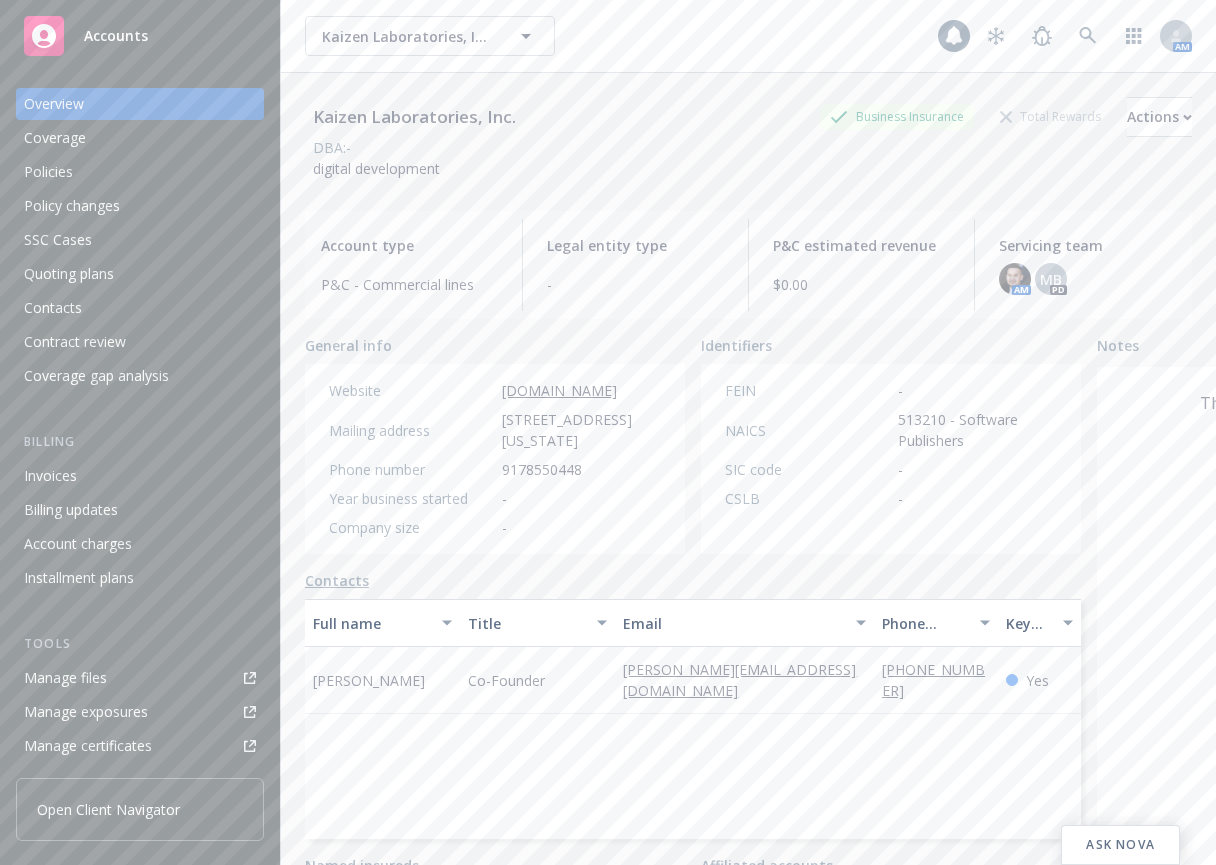 scroll, scrollTop: 0, scrollLeft: 0, axis: both 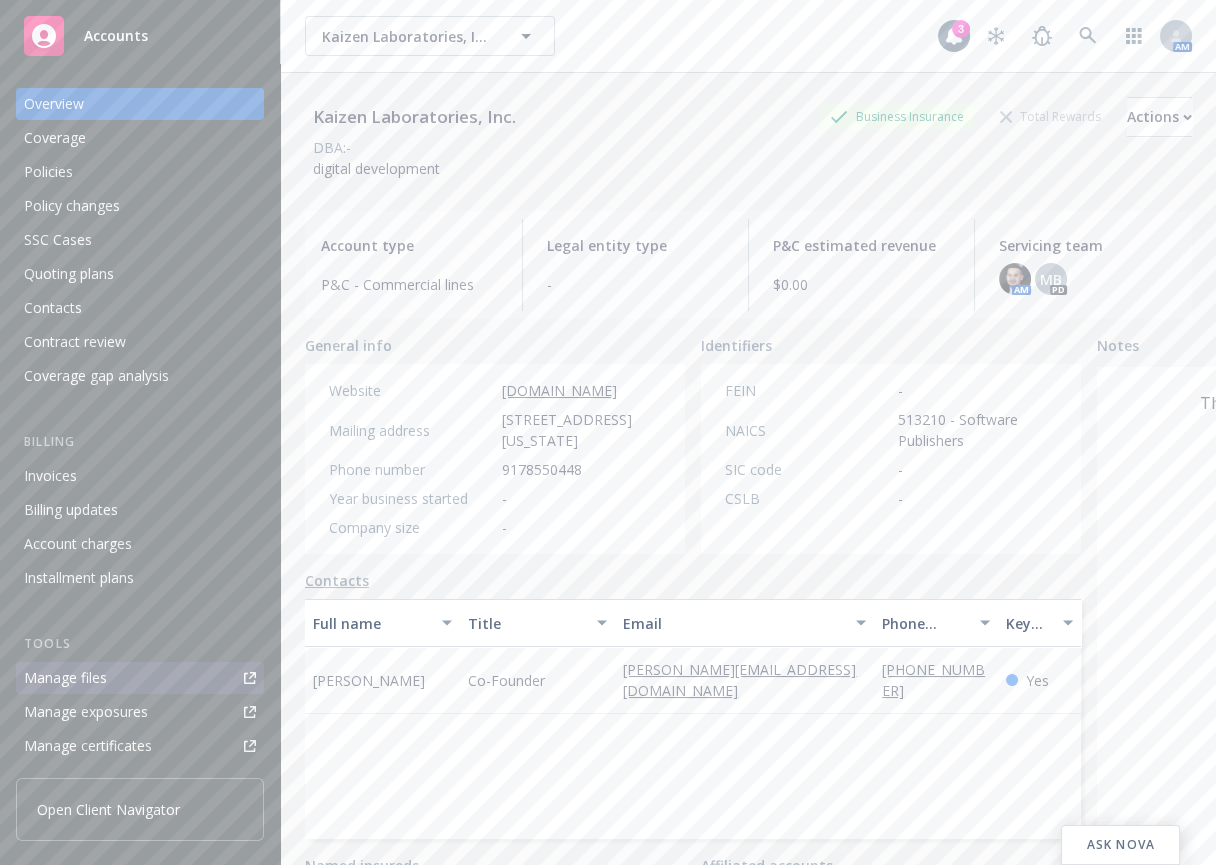 click on "Manage files" at bounding box center [140, 678] 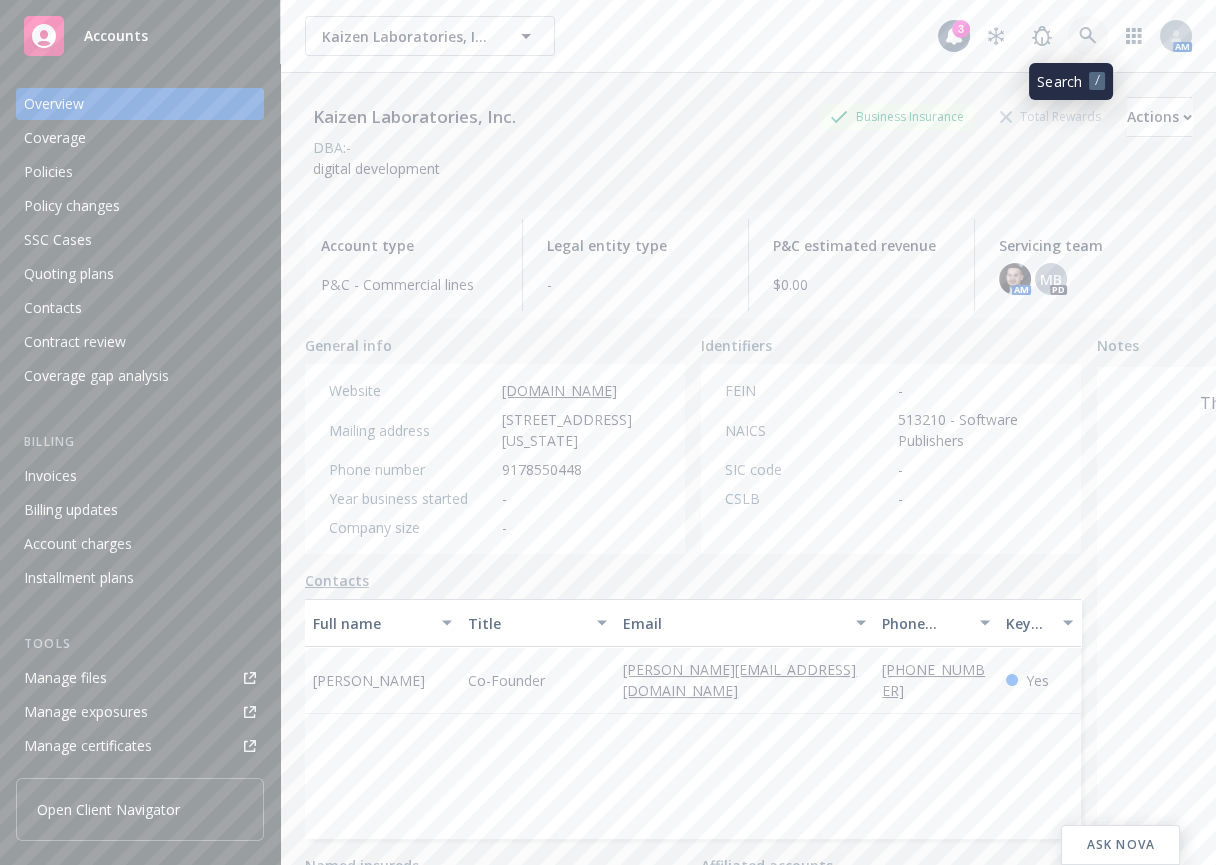 click 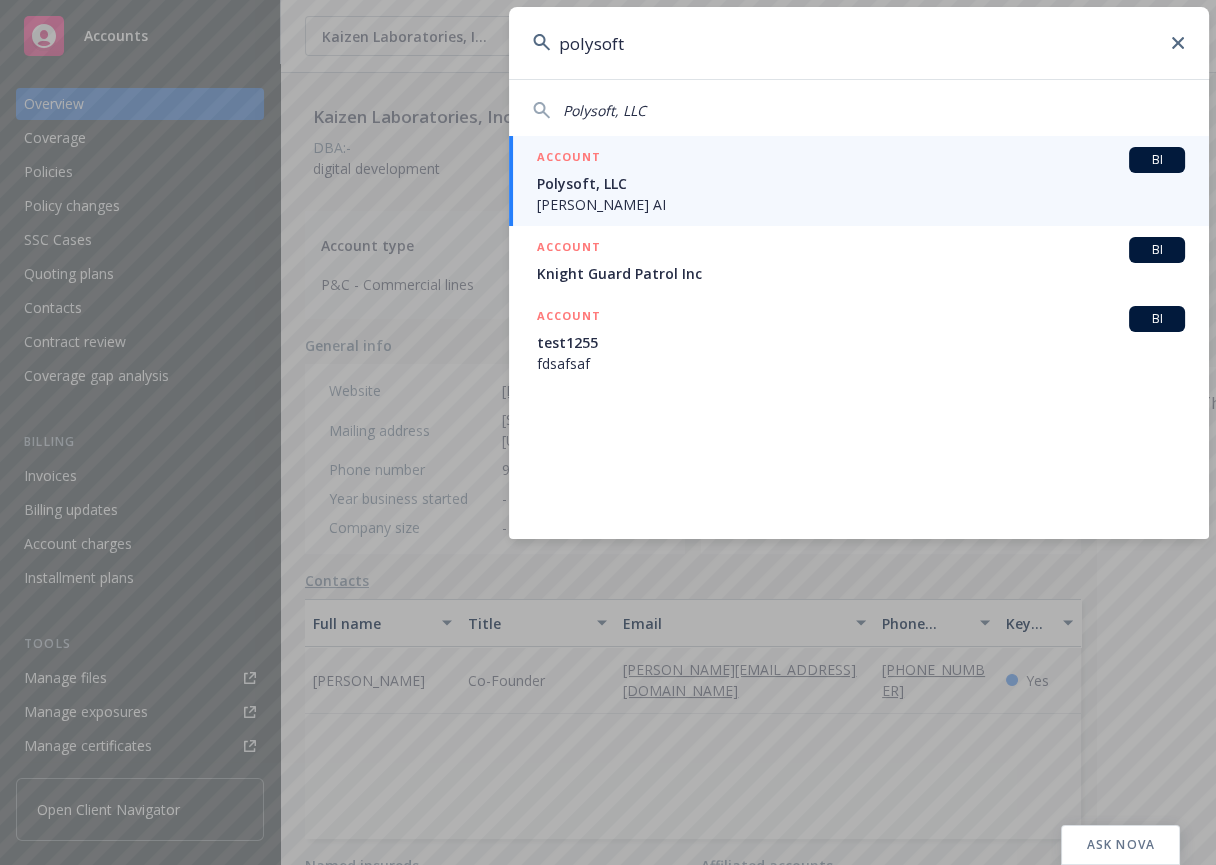type on "polysoft" 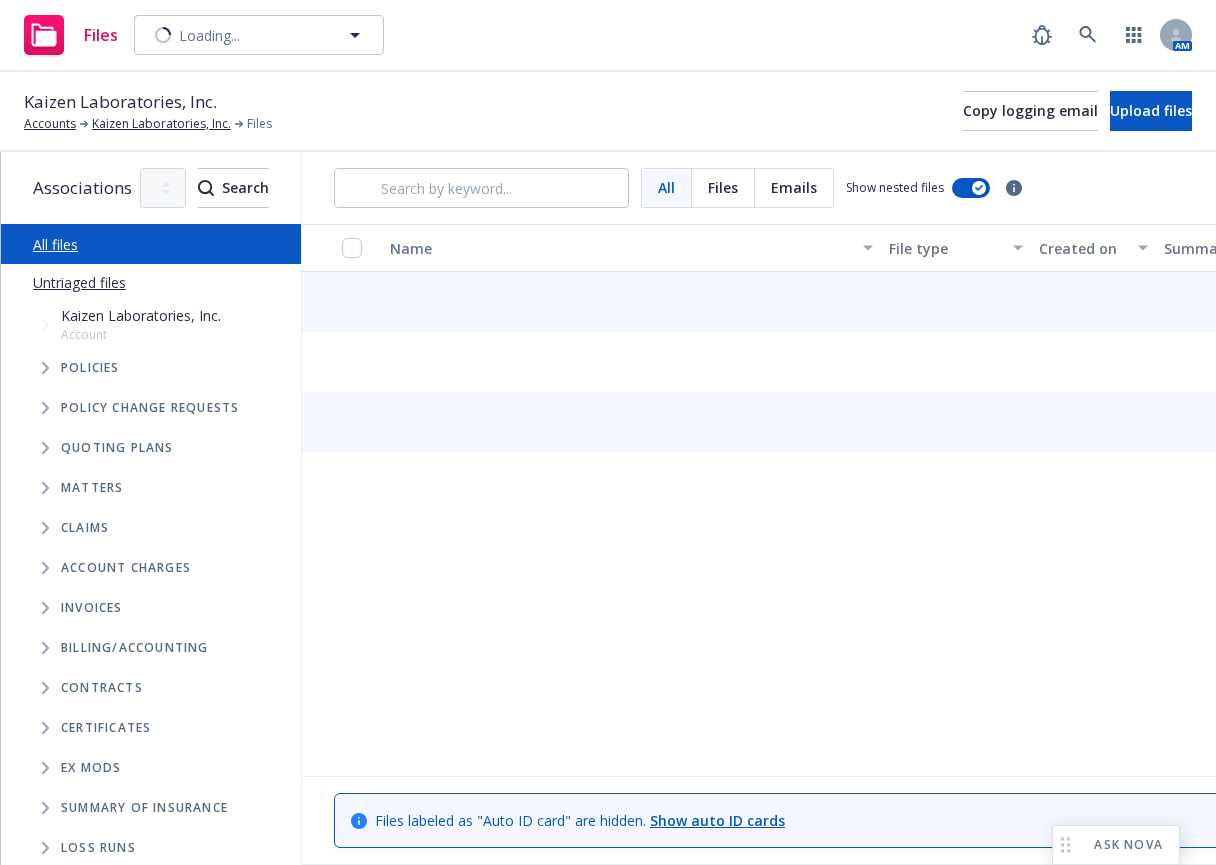 scroll, scrollTop: 0, scrollLeft: 0, axis: both 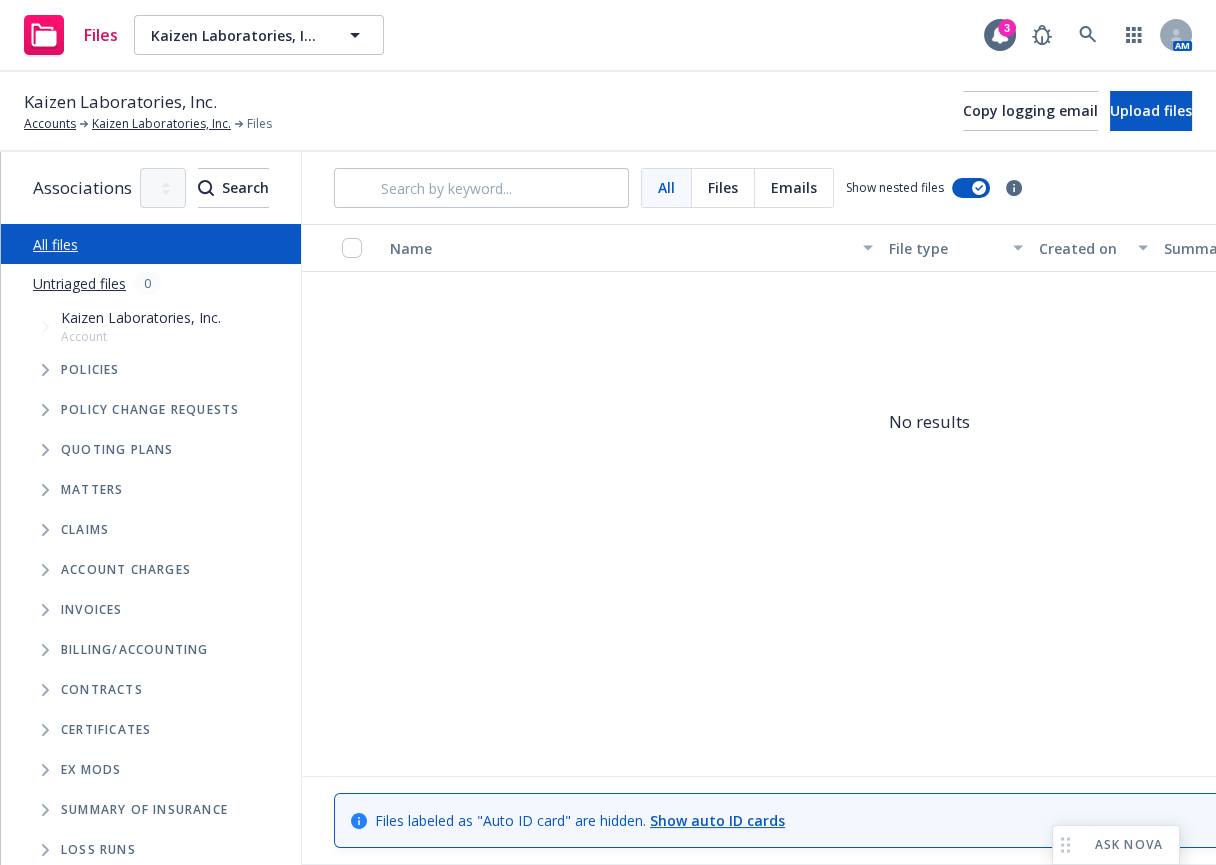 click on "Kaizen Laboratories, Inc. Accounts Kaizen Laboratories, Inc. Files Copy logging email Upload files" at bounding box center [608, 111] 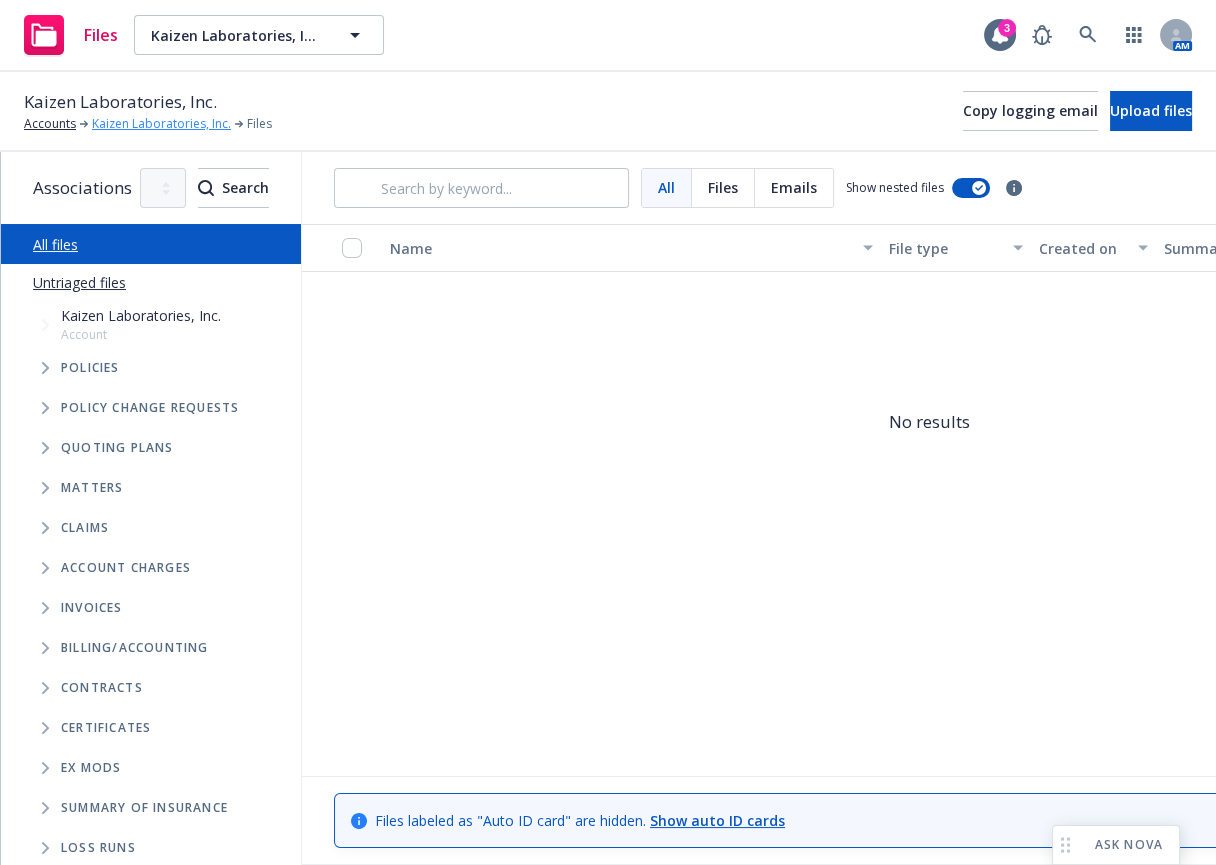click on "Kaizen Laboratories, Inc." at bounding box center (161, 124) 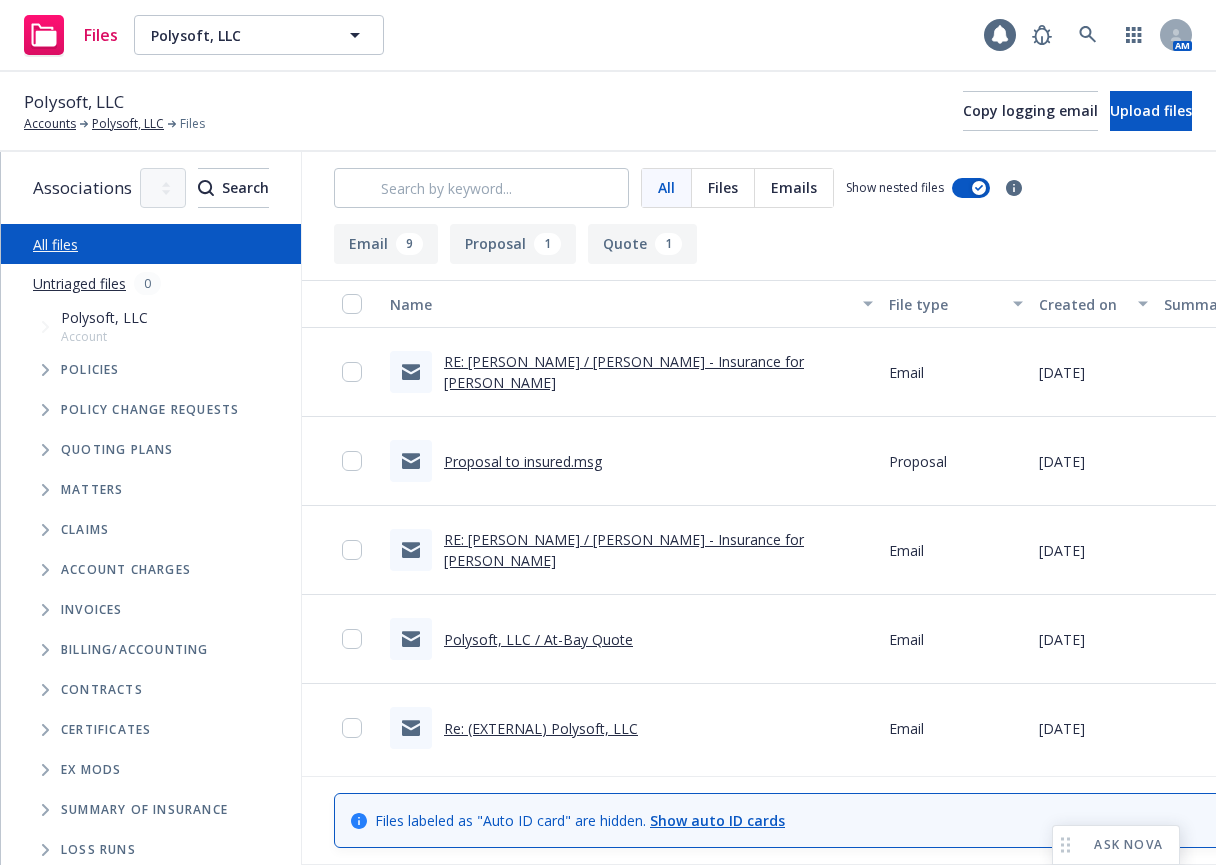 scroll, scrollTop: 0, scrollLeft: 0, axis: both 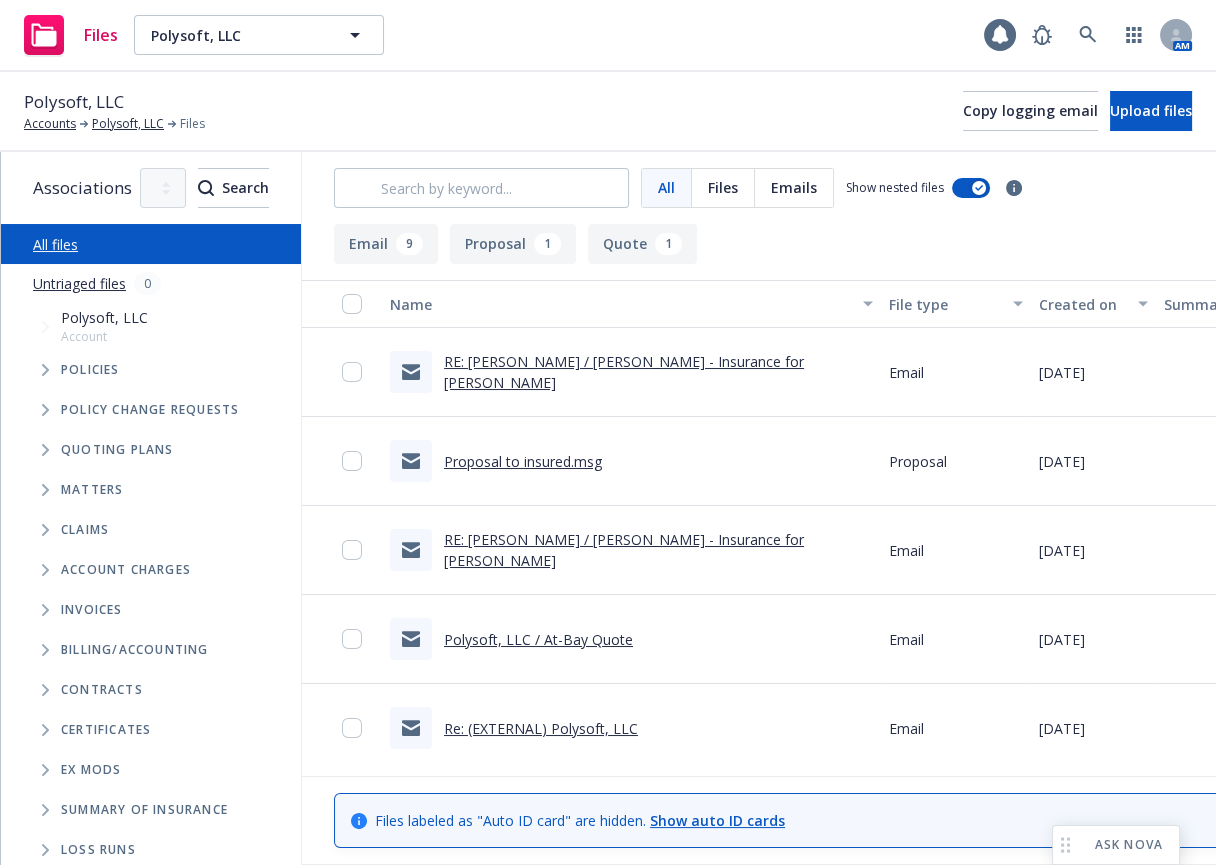 click 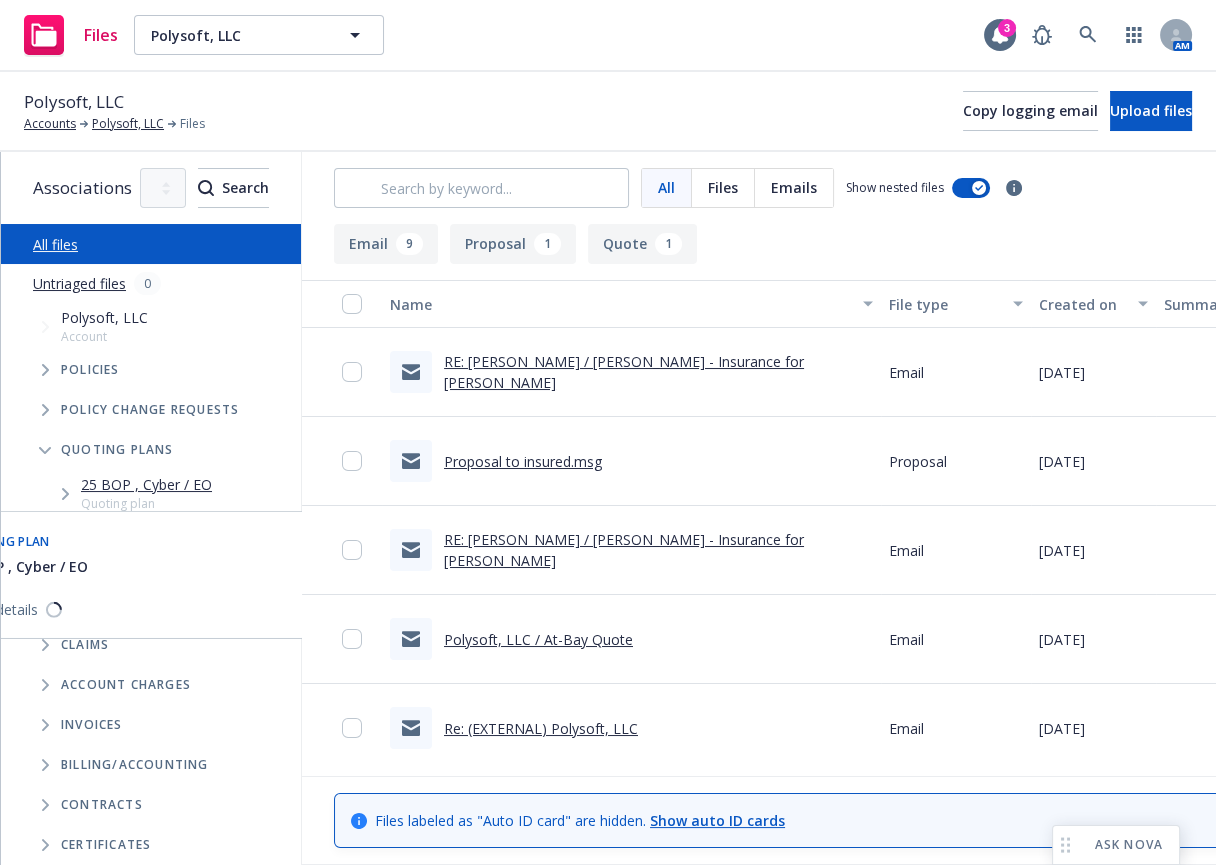 click on "25 BOP , Cyber / EO" at bounding box center [146, 484] 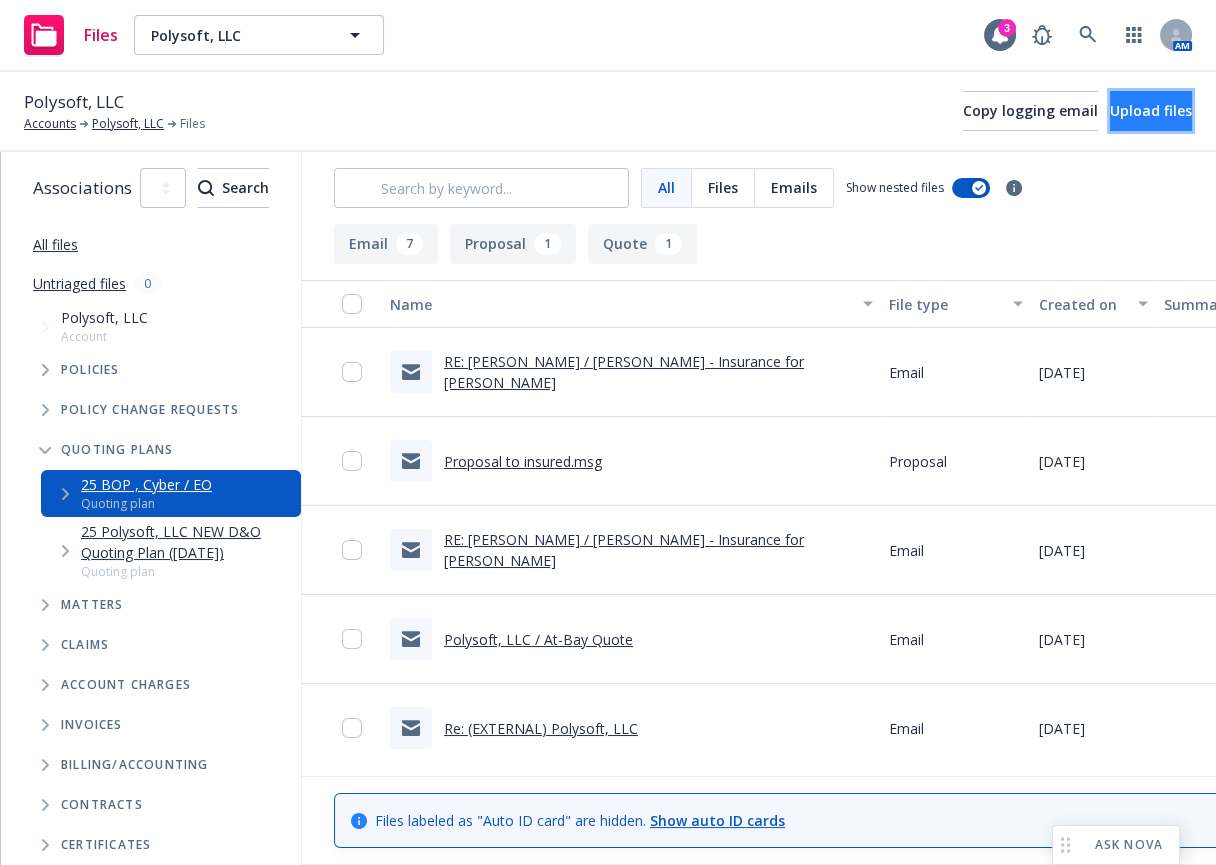 click on "Upload files" at bounding box center [1151, 110] 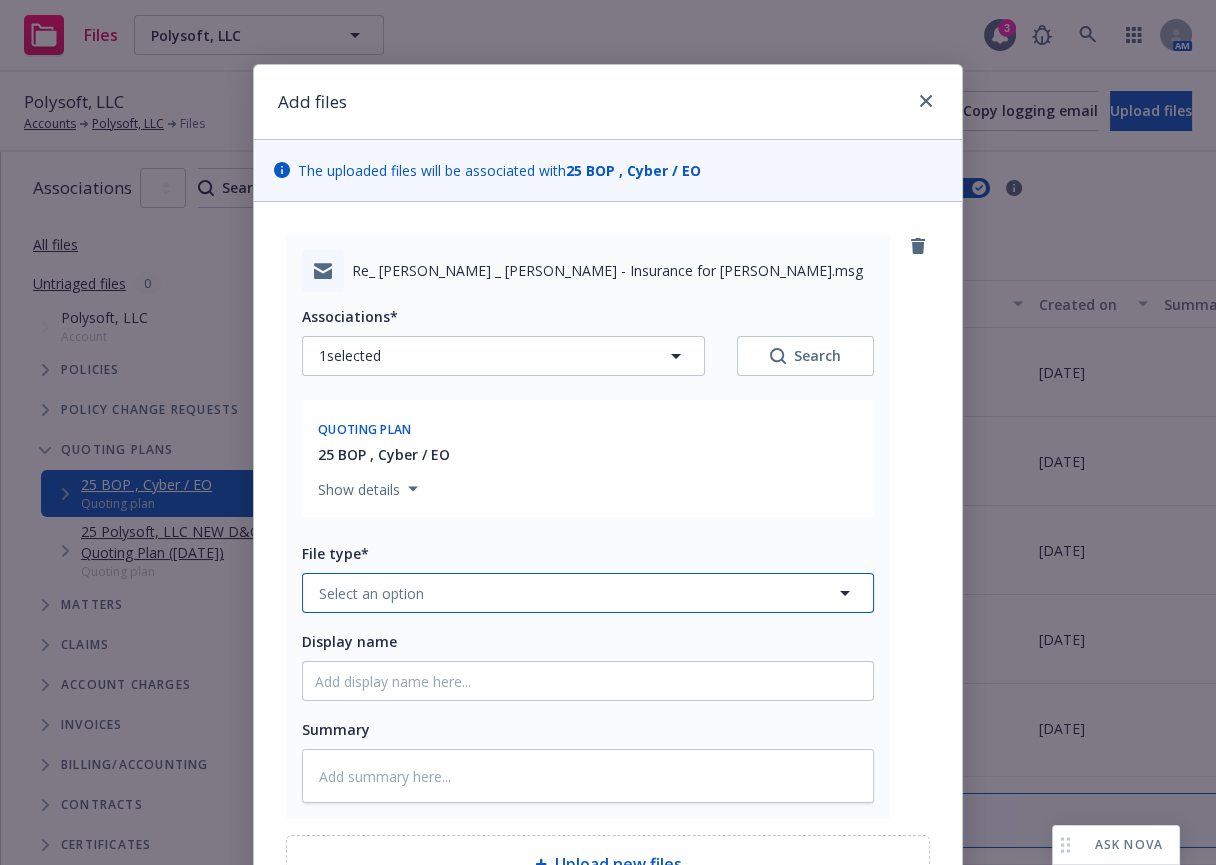 click on "Select an option" at bounding box center [588, 593] 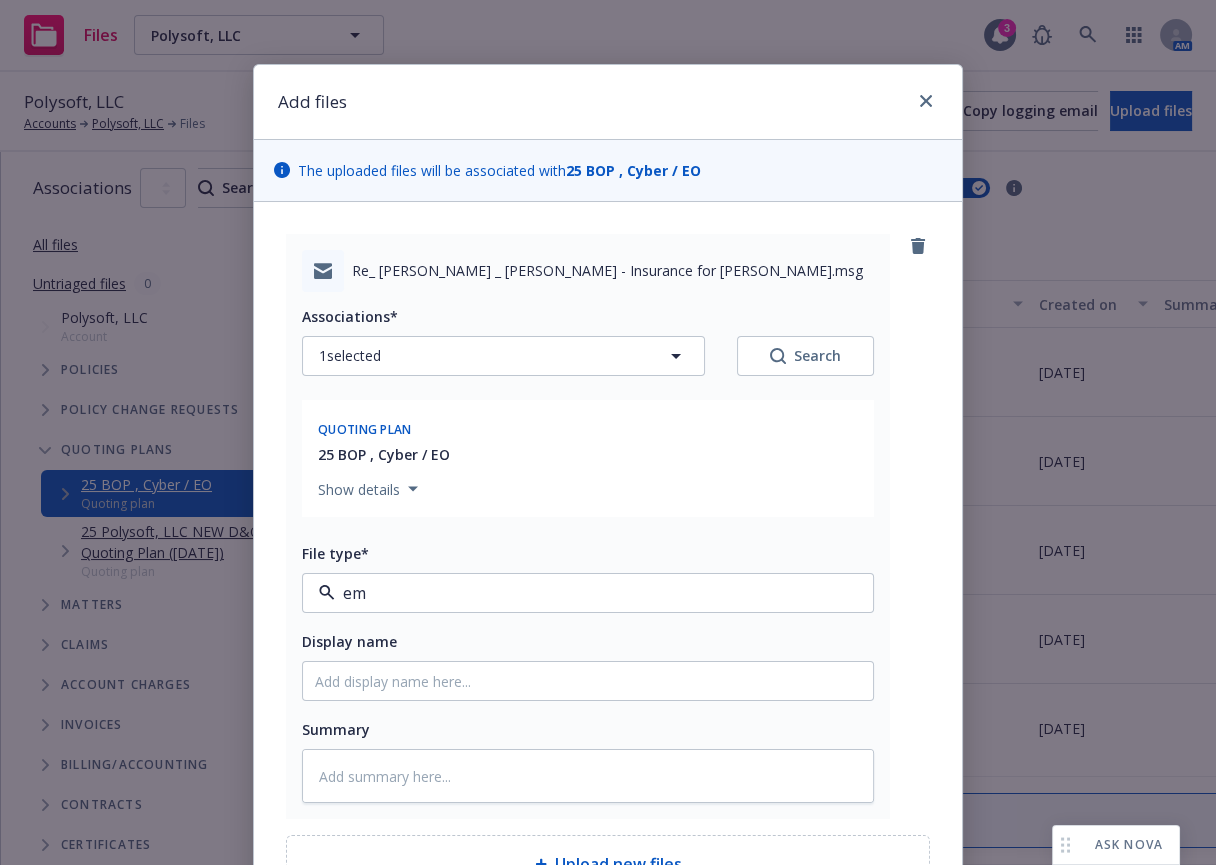type on "em," 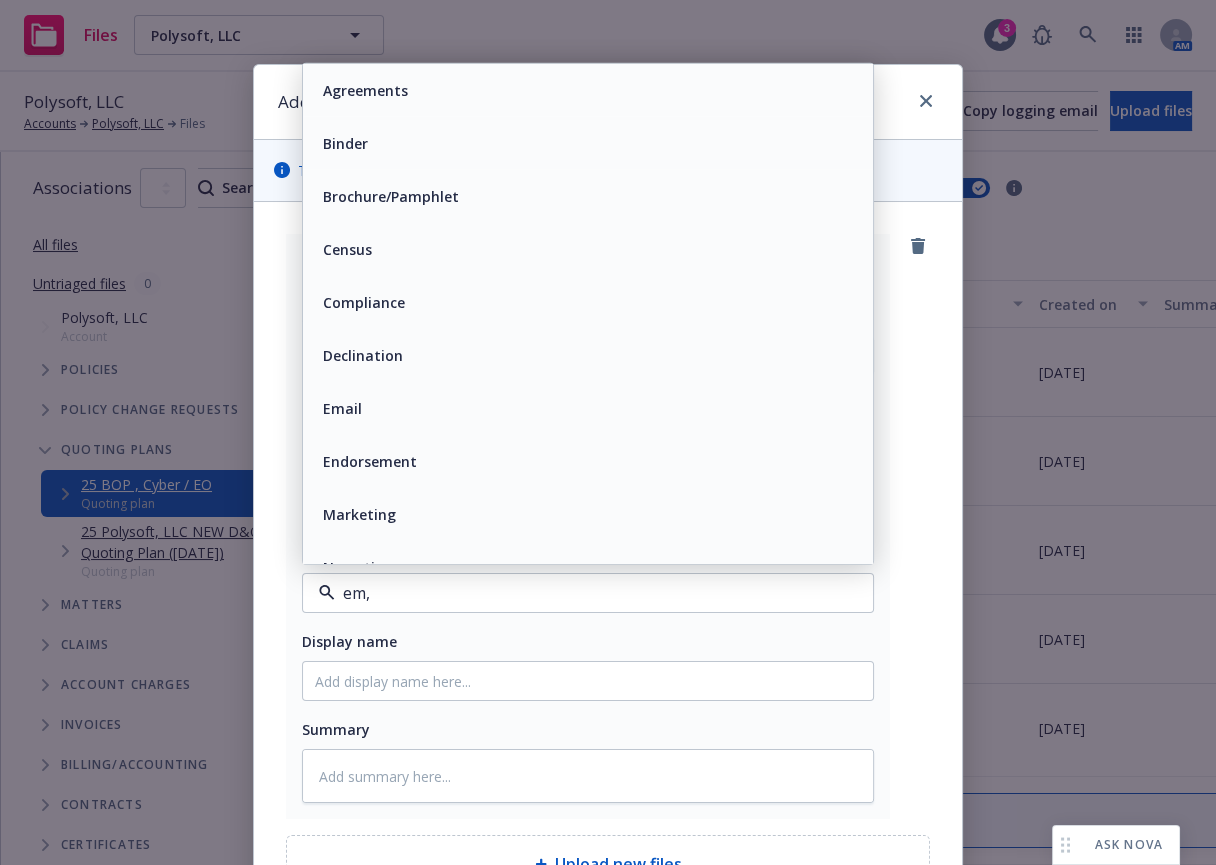 type on "x" 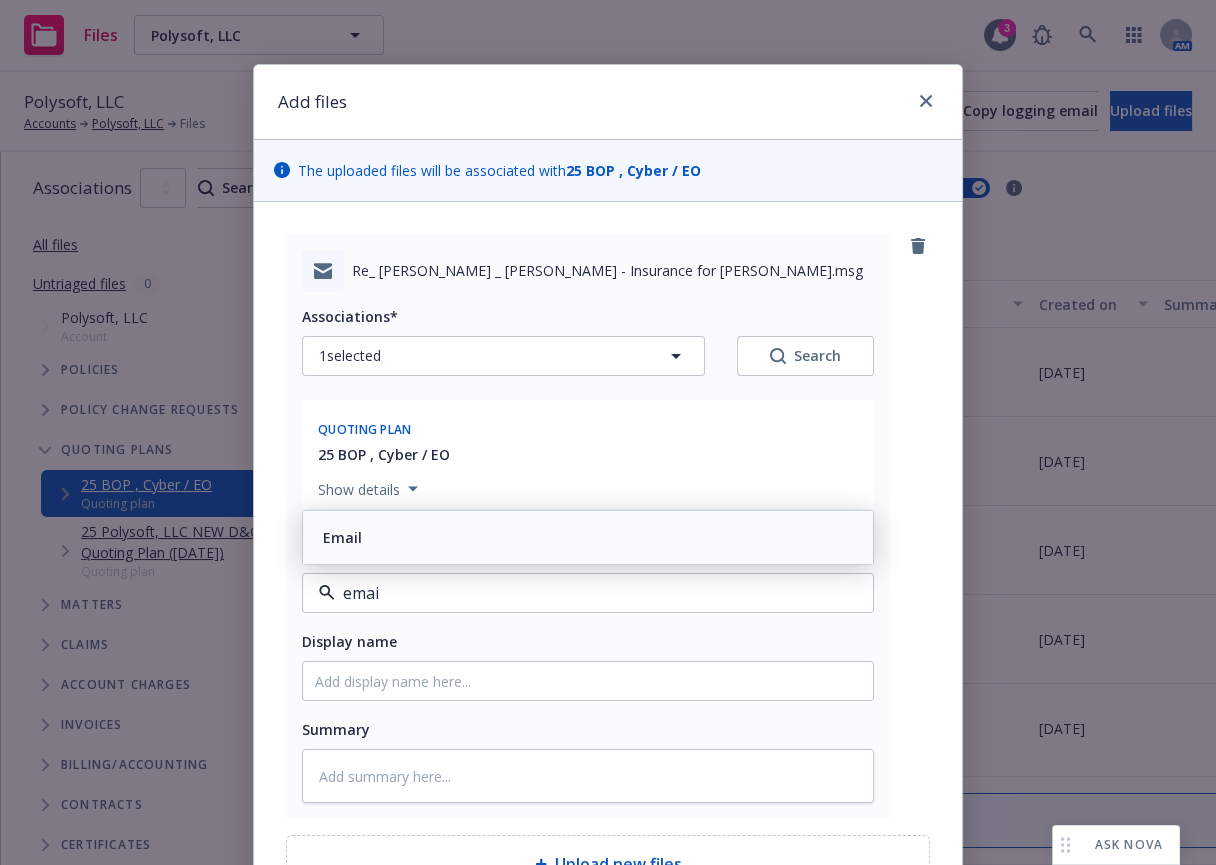 type on "email" 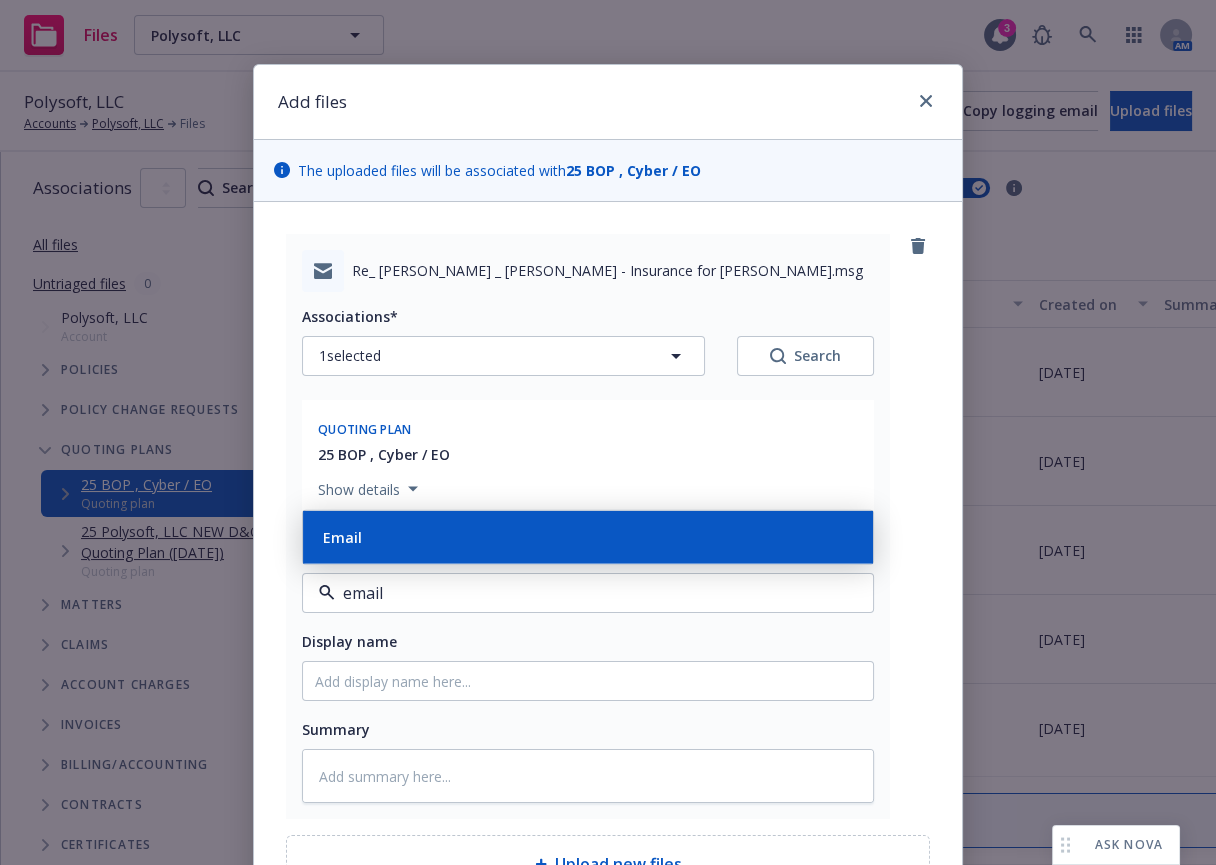 click on "Email" at bounding box center (588, 537) 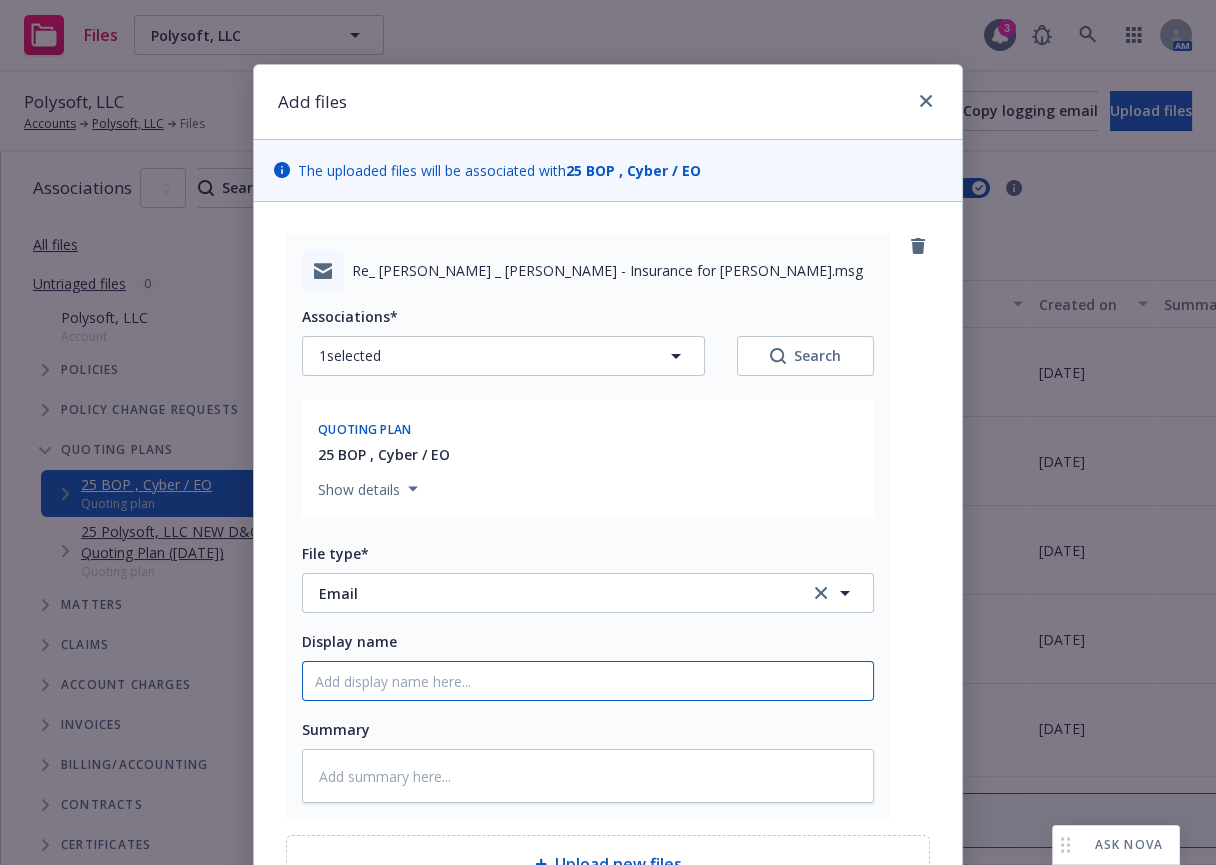 drag, startPoint x: 473, startPoint y: 681, endPoint x: 462, endPoint y: 703, distance: 24.596748 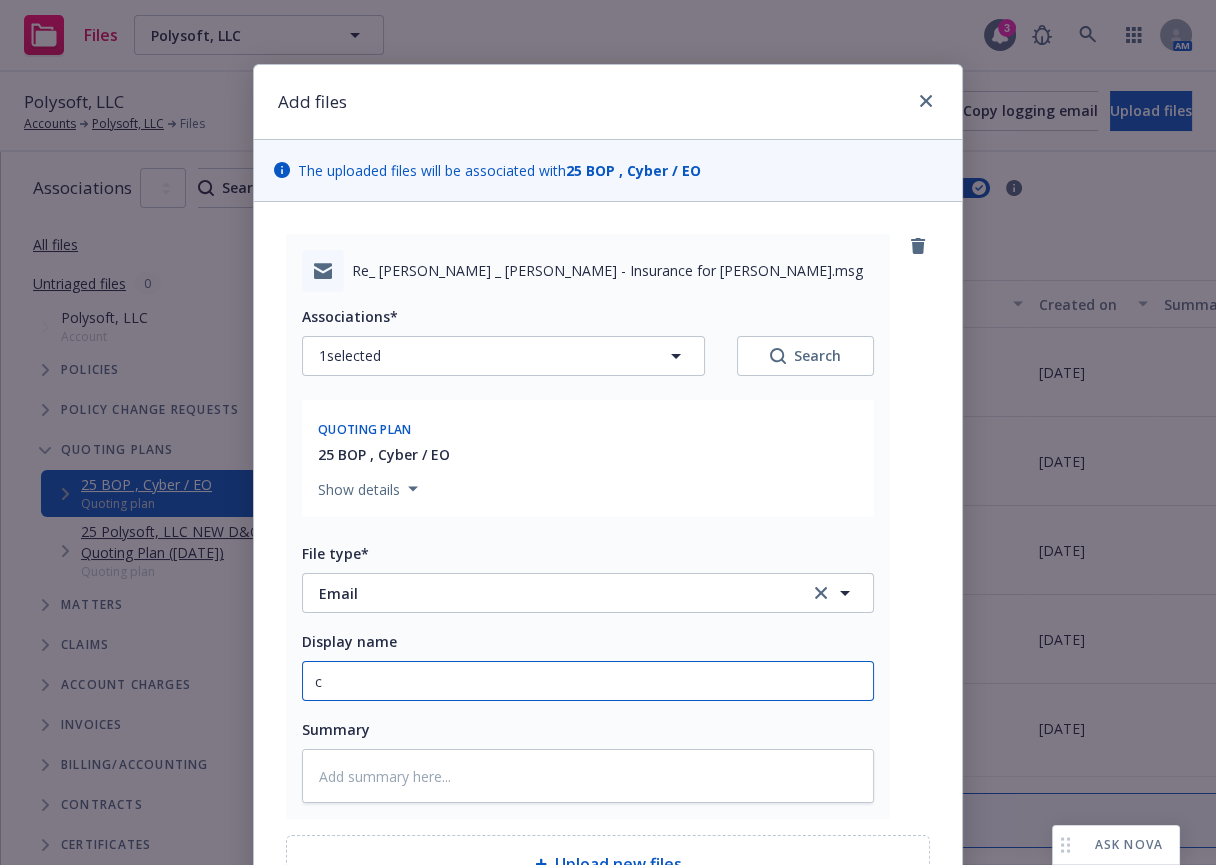 type on "x" 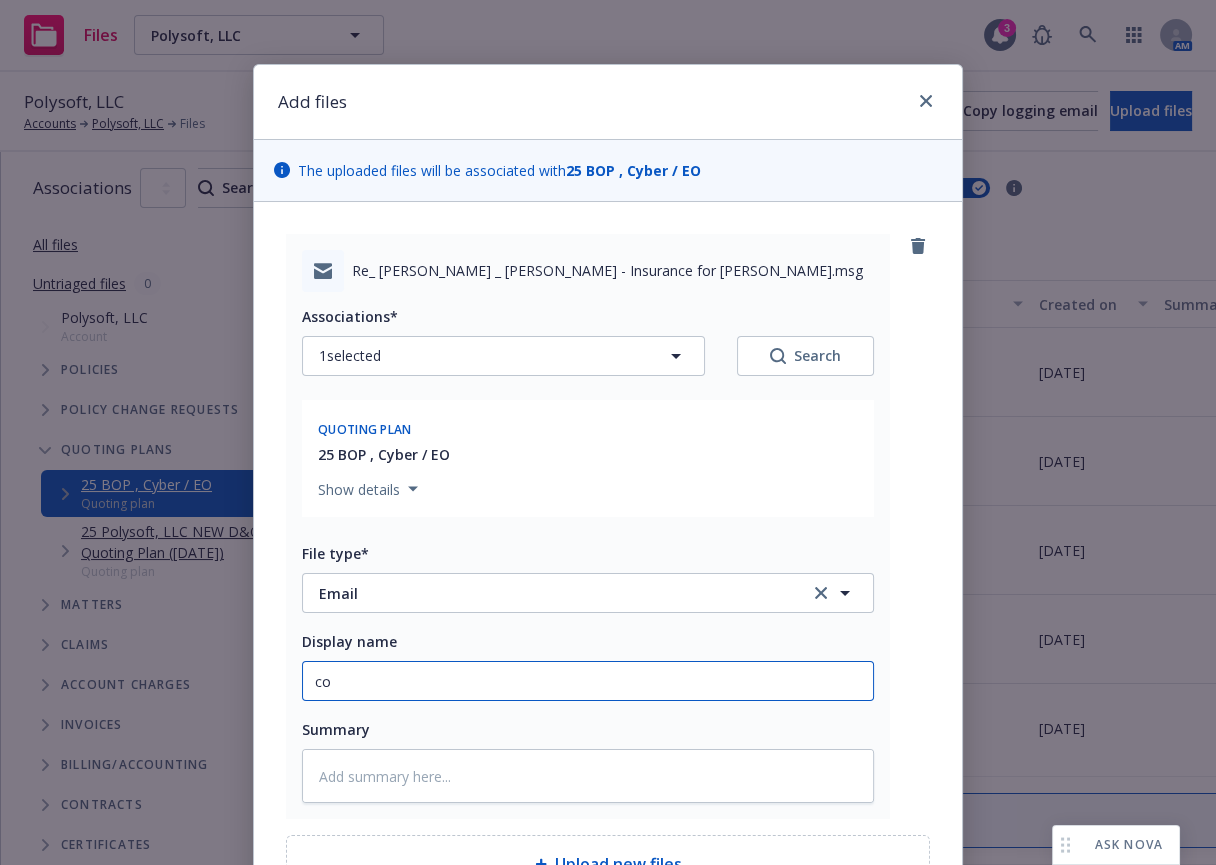 type on "x" 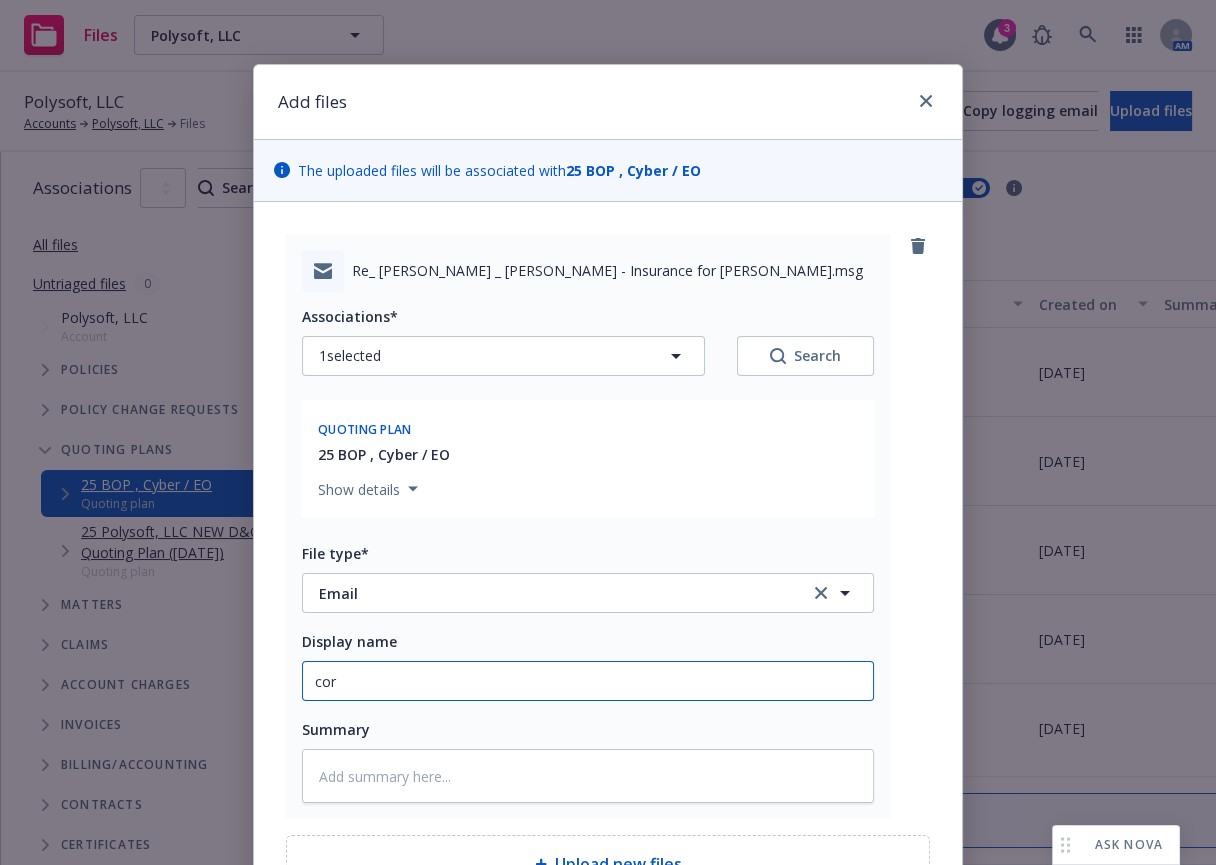type on "x" 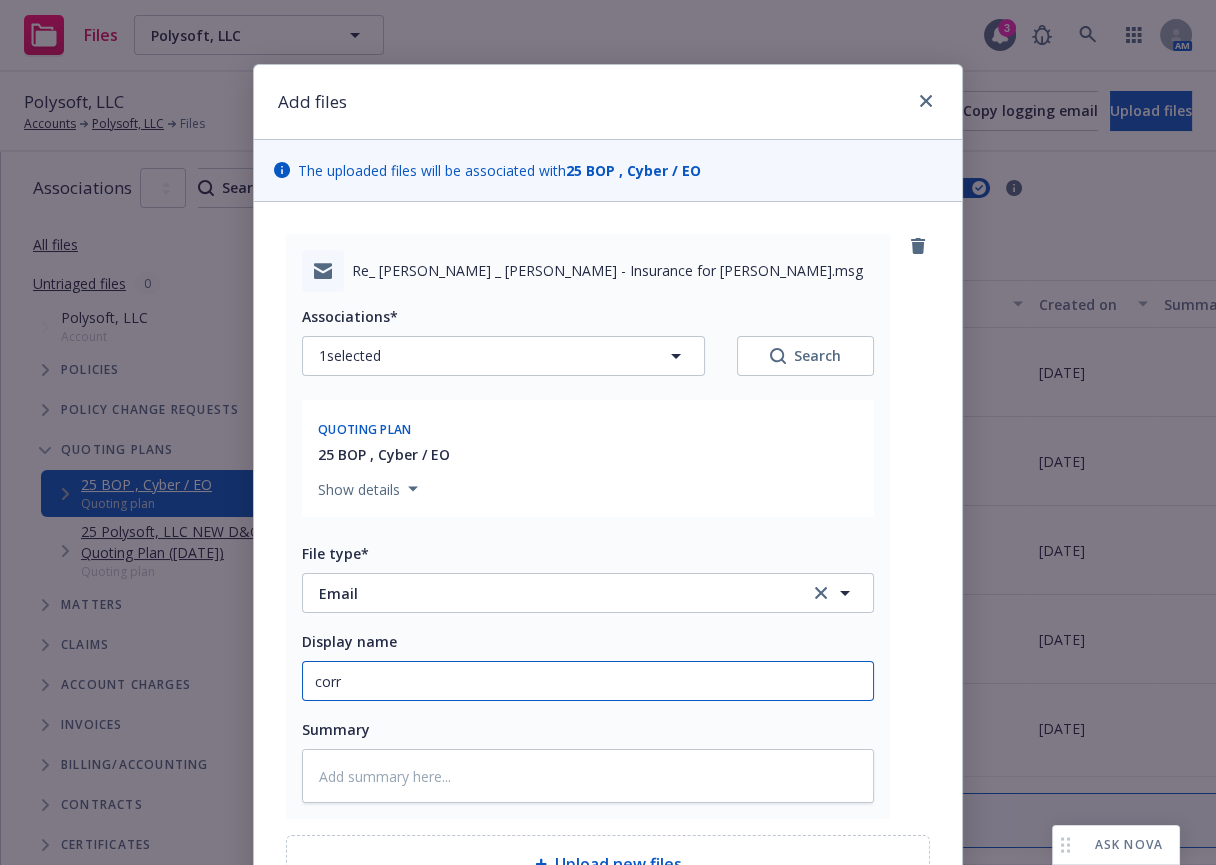 type on "x" 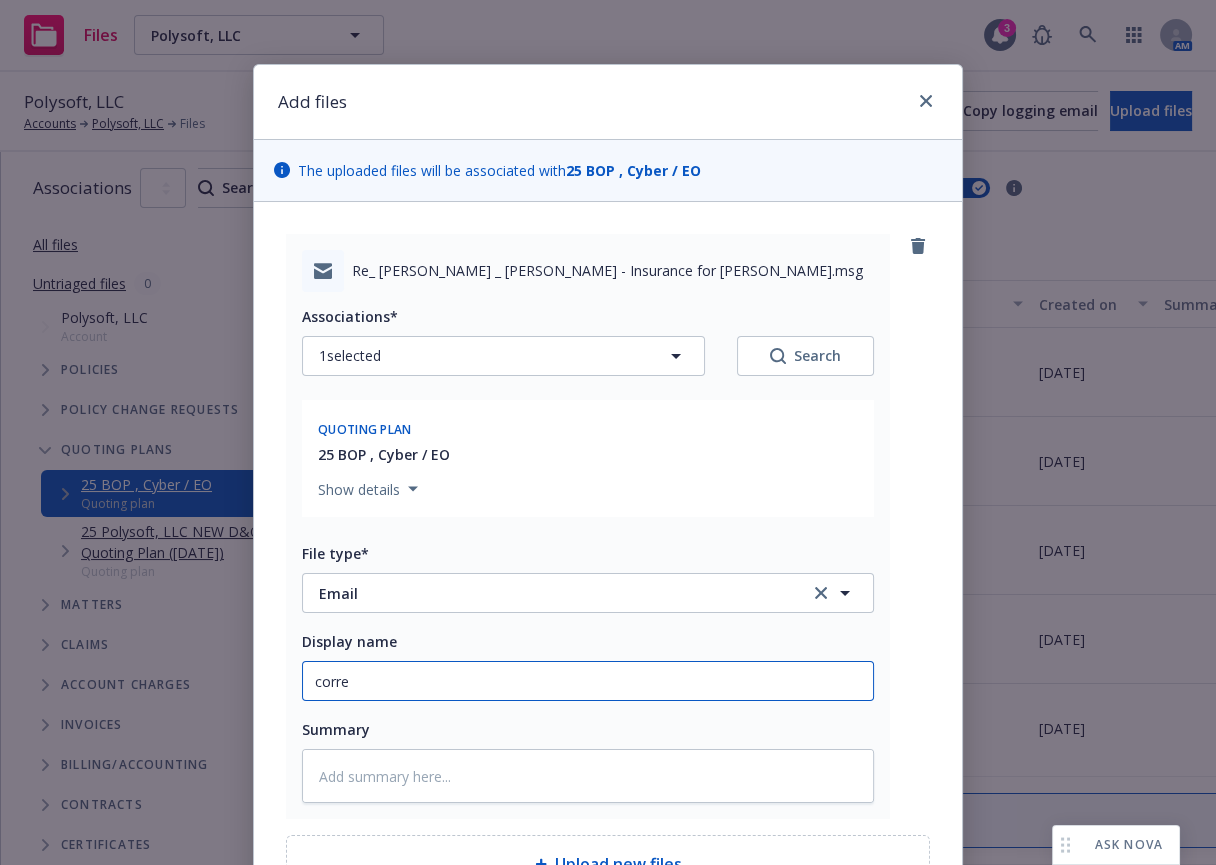 type on "x" 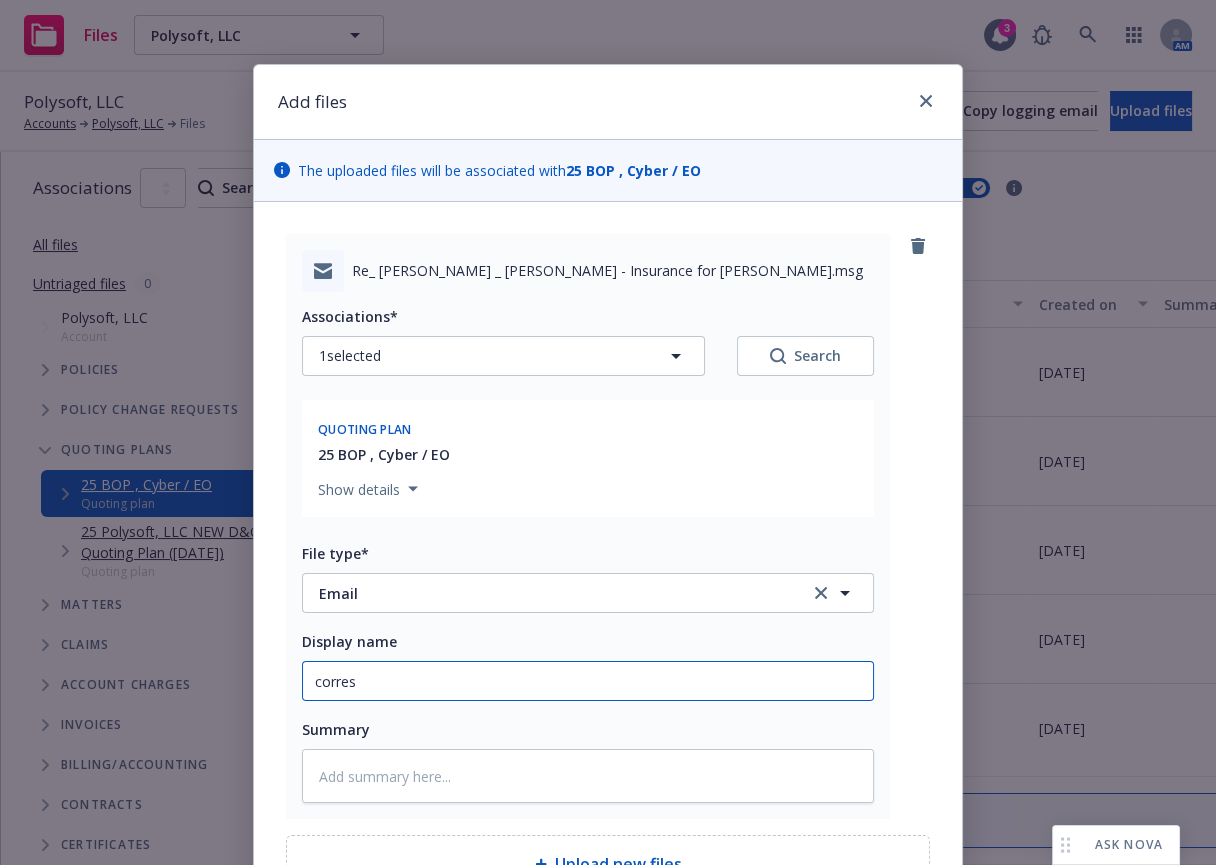 type on "corresp" 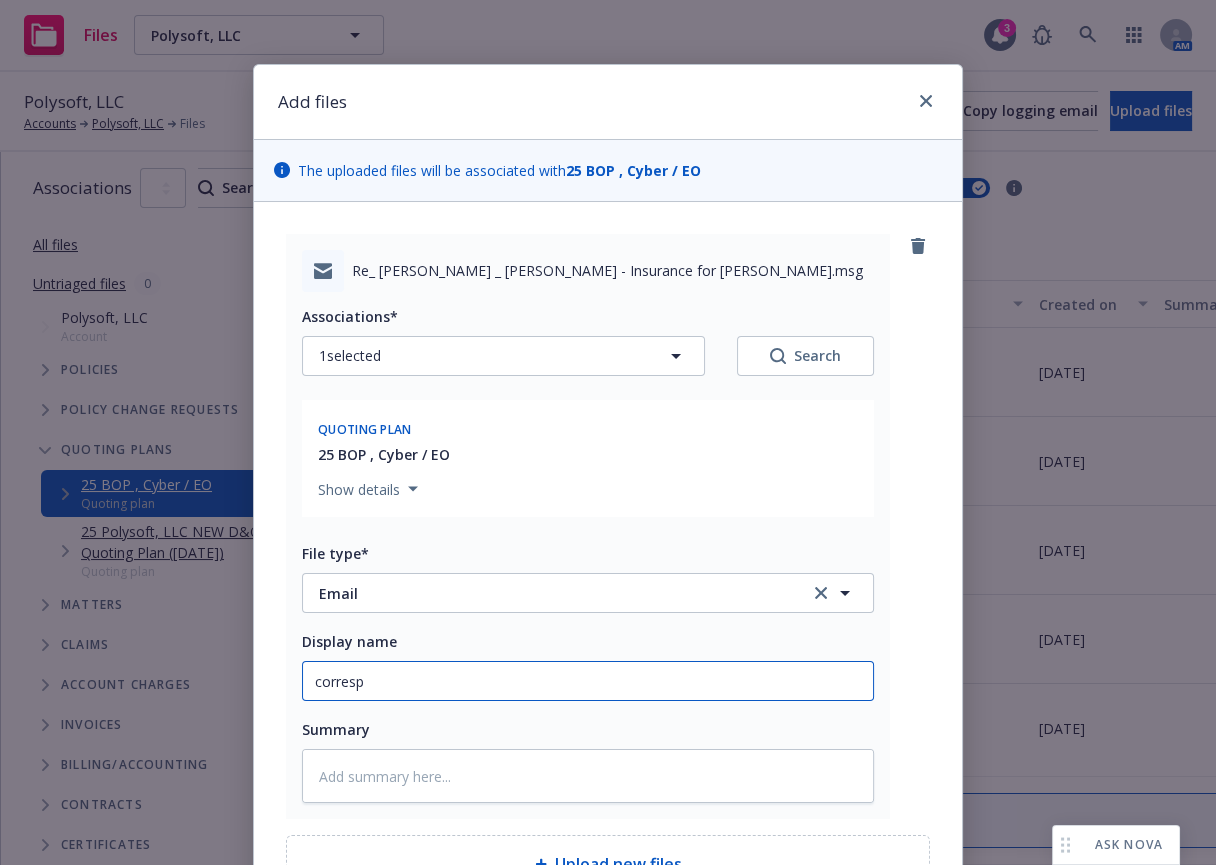 type on "x" 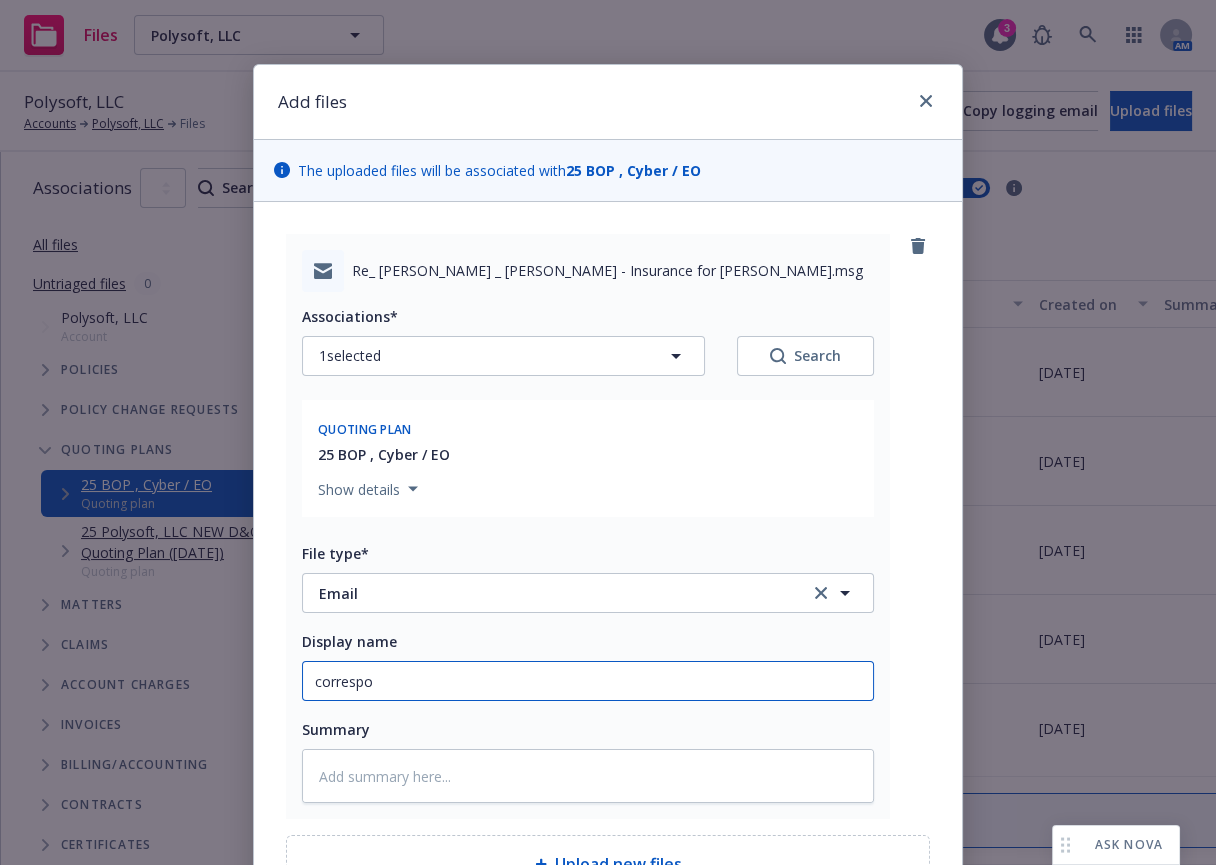 type on "x" 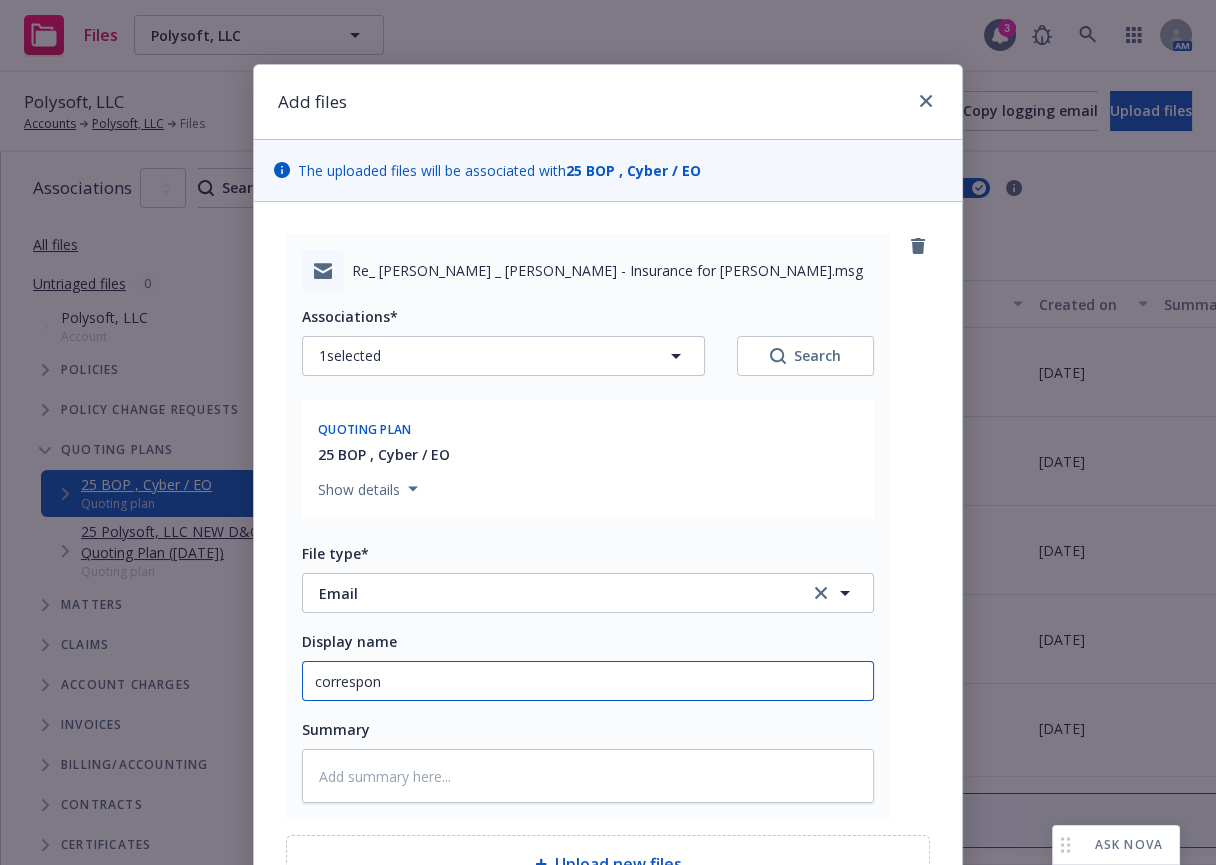 type on "x" 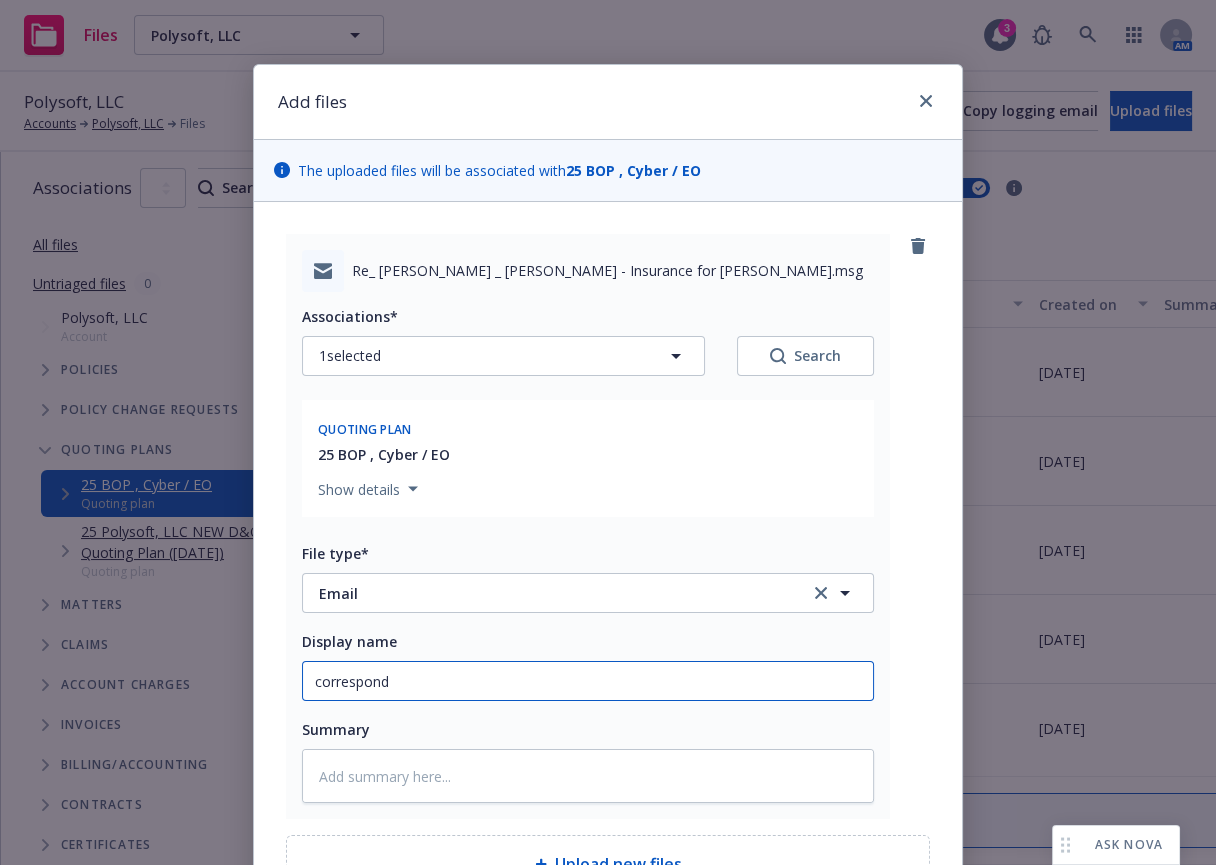 type on "x" 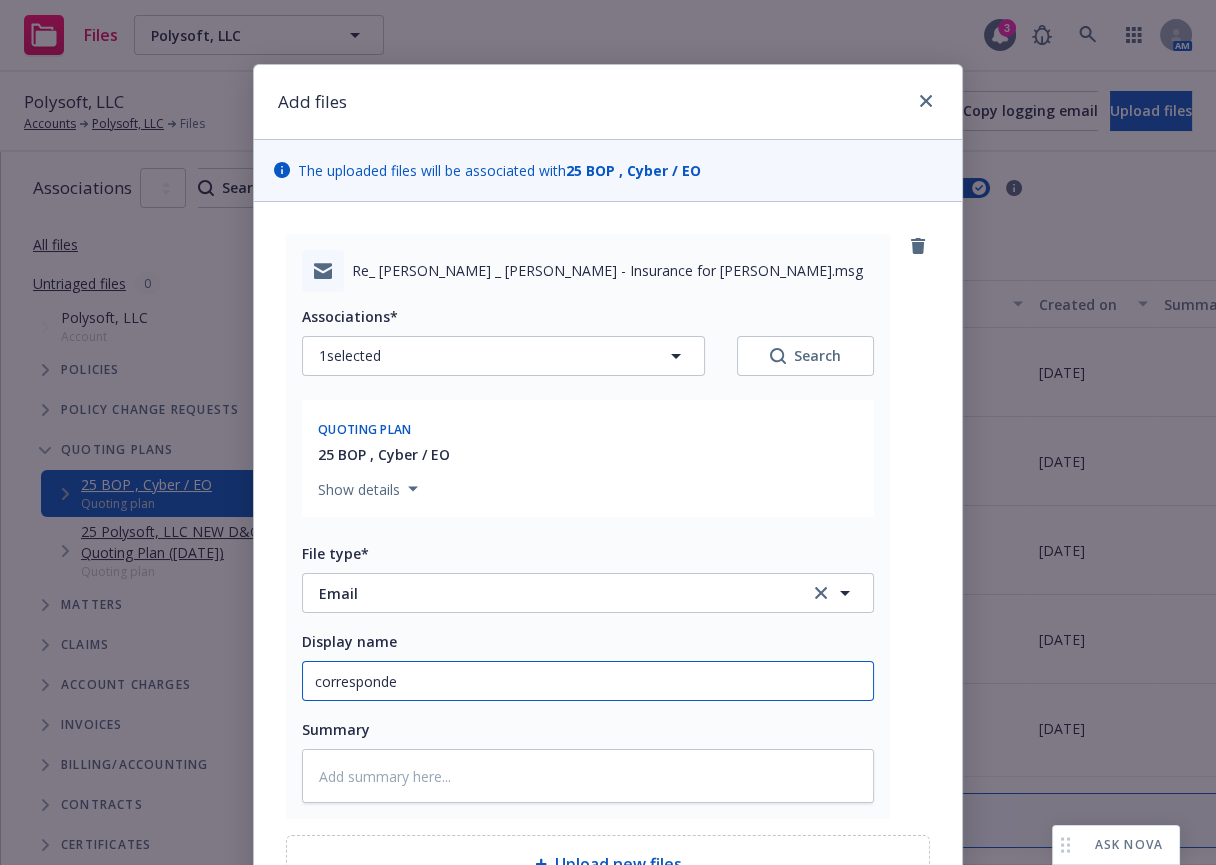 type on "x" 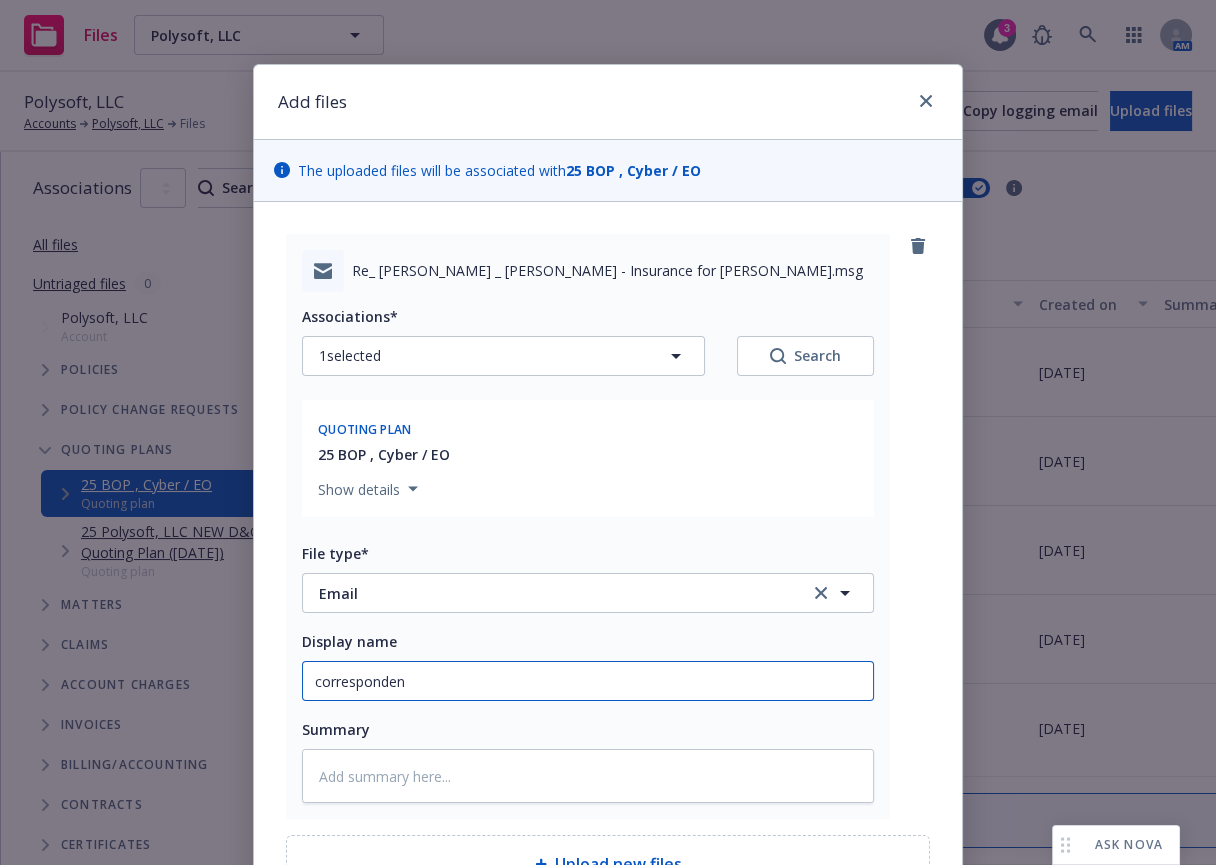 type on "x" 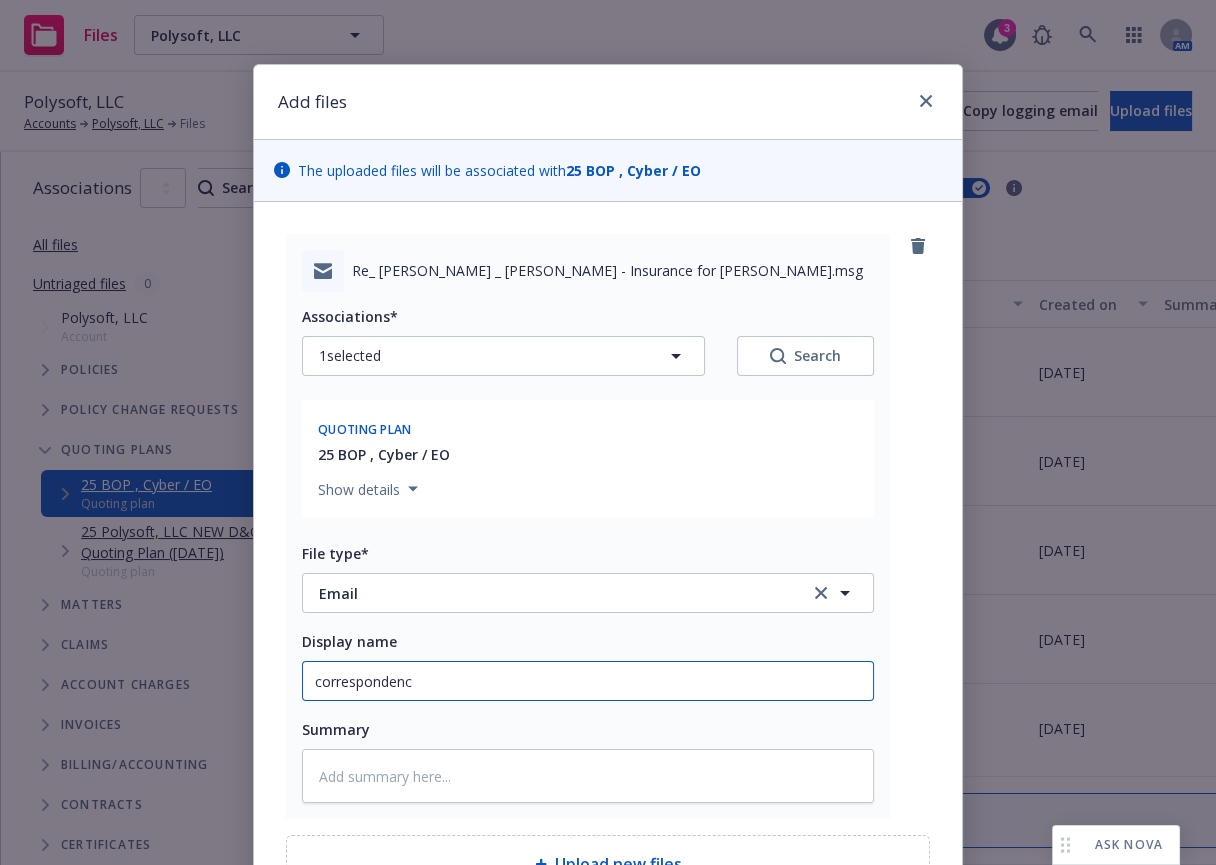 type on "correspondence" 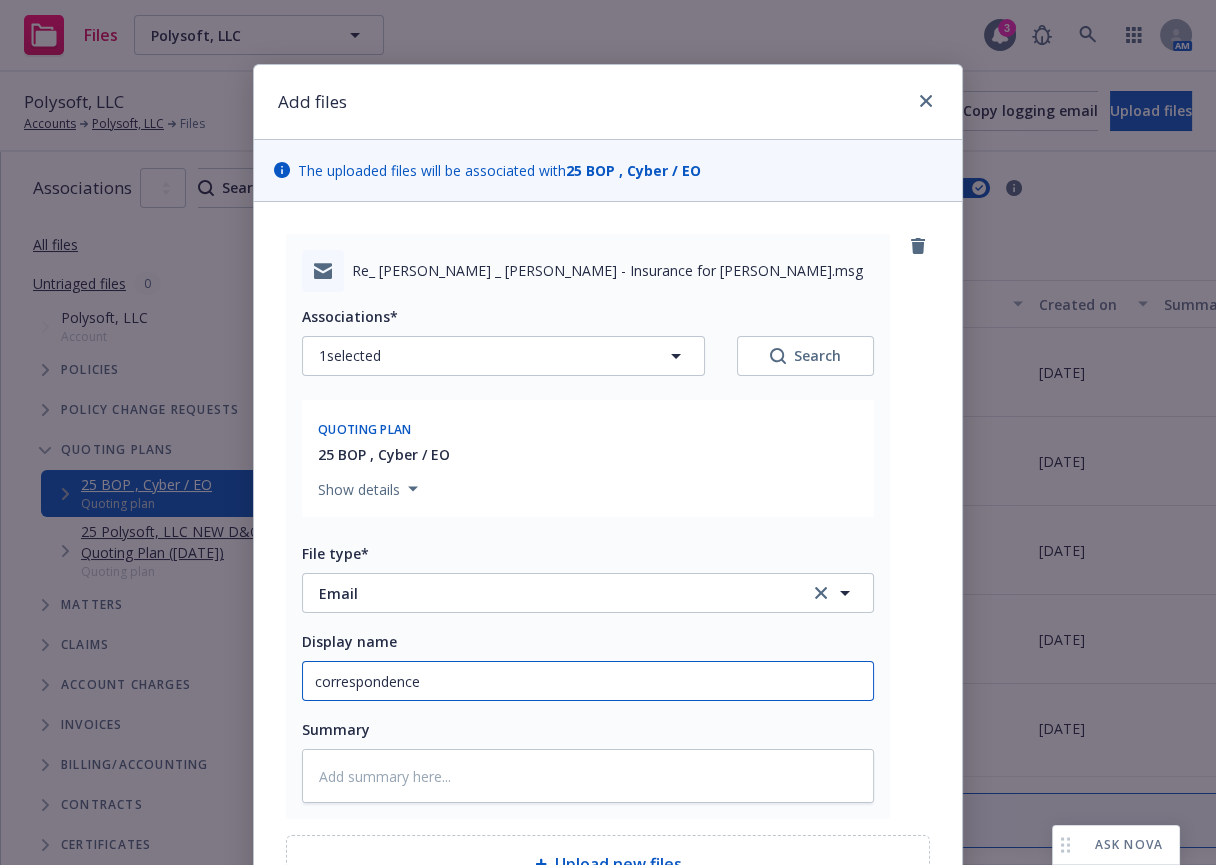 type on "x" 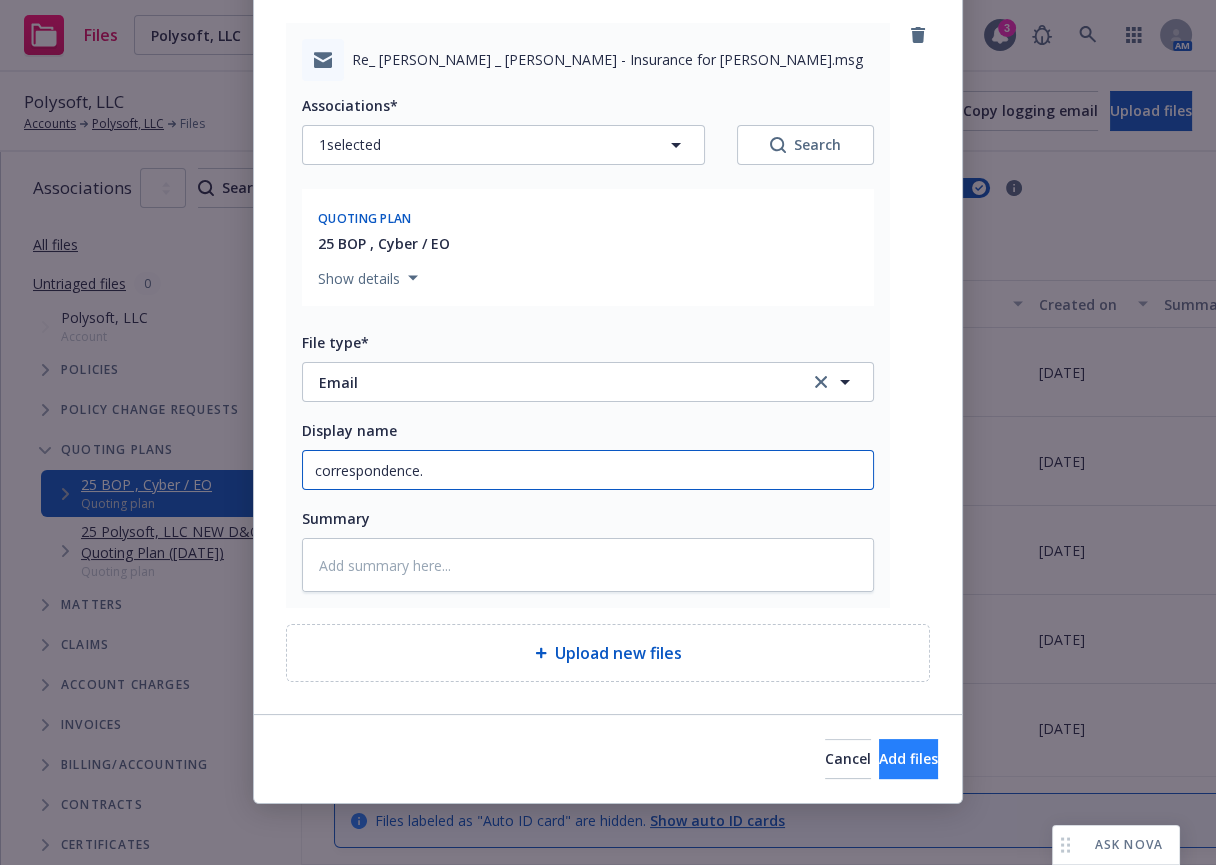 type on "correspondence." 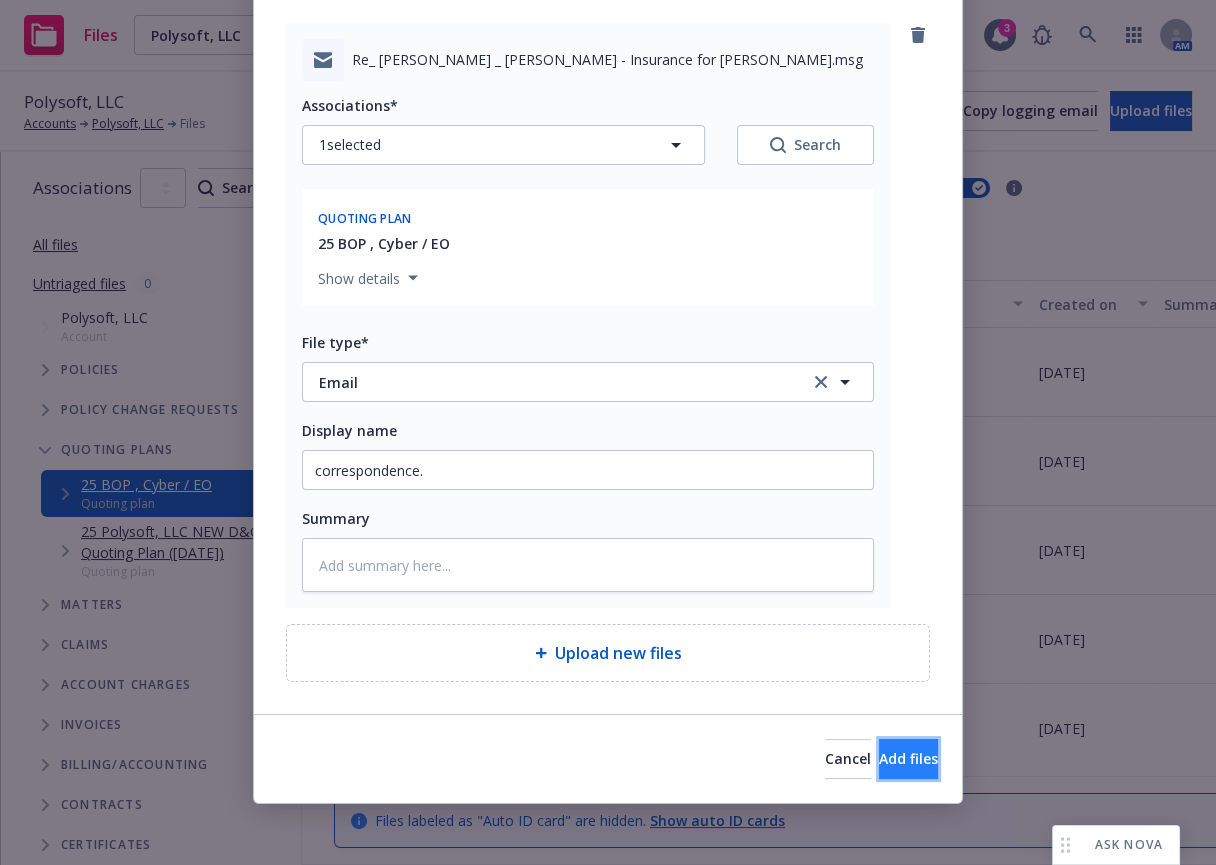 click on "Add files" at bounding box center (908, 758) 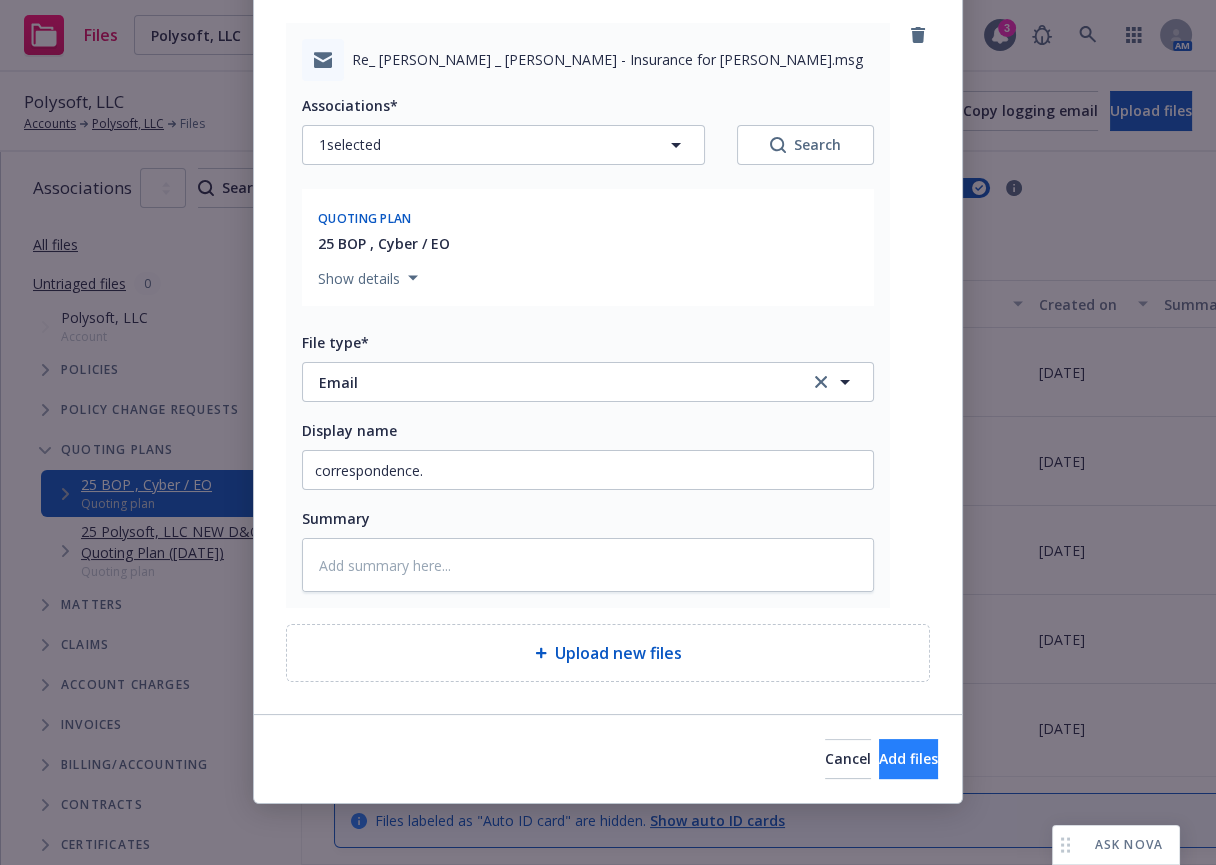 scroll, scrollTop: 138, scrollLeft: 0, axis: vertical 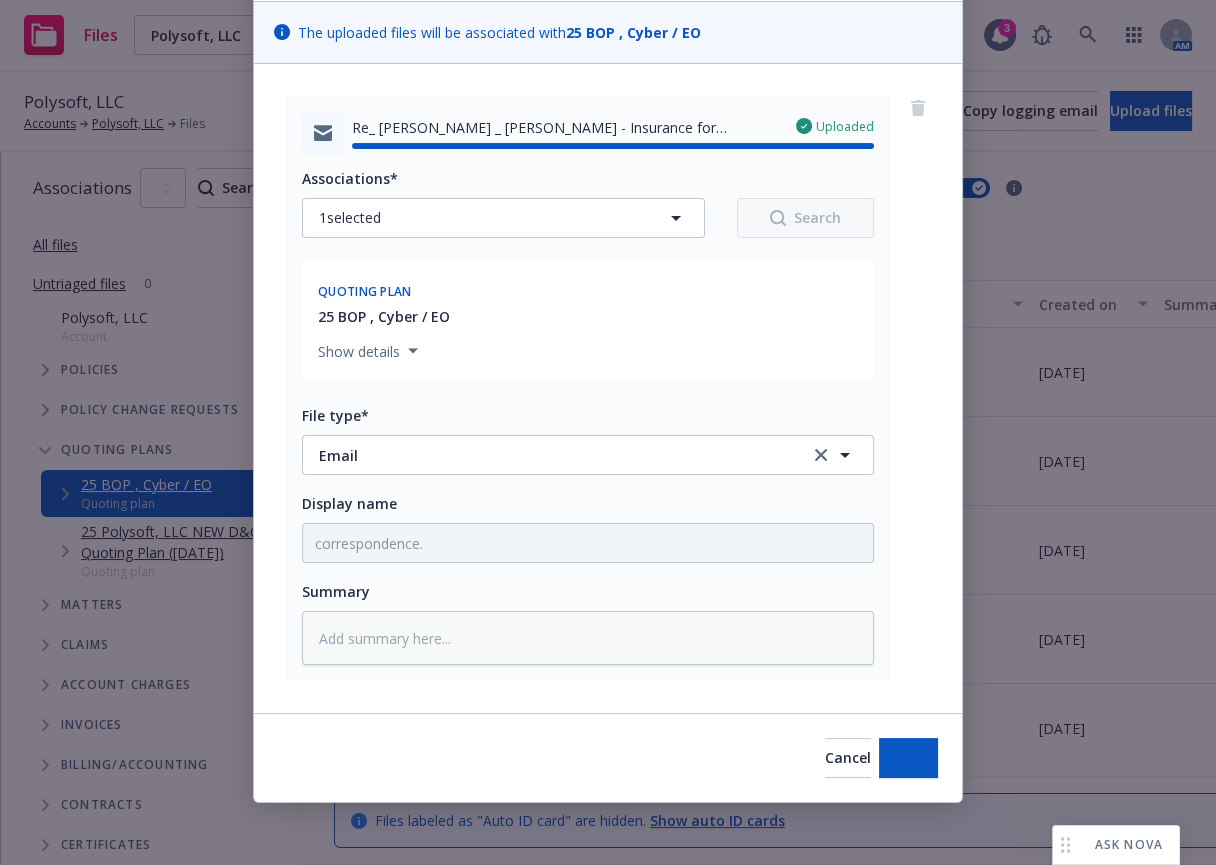 type on "x" 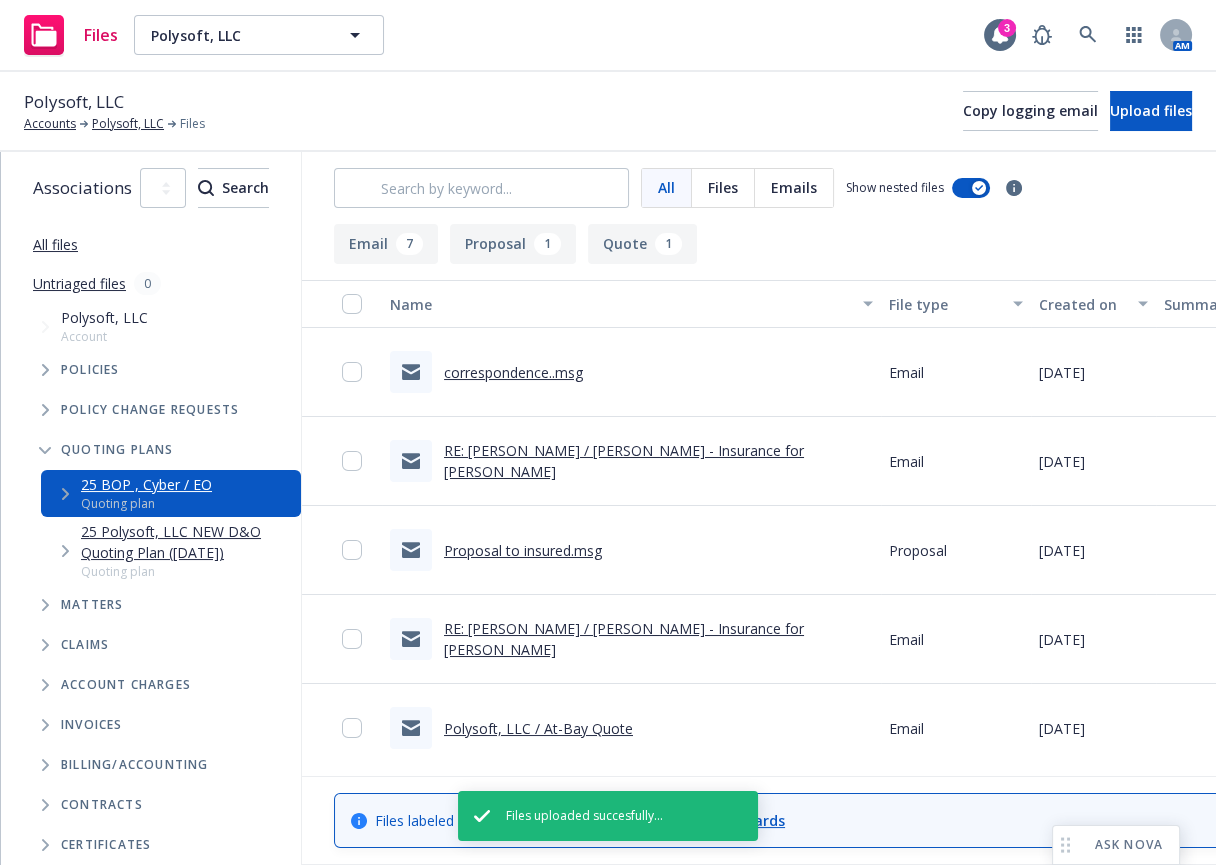 click on "Files Polysoft, LLC Polysoft, LLC 3 AM" at bounding box center (608, 36) 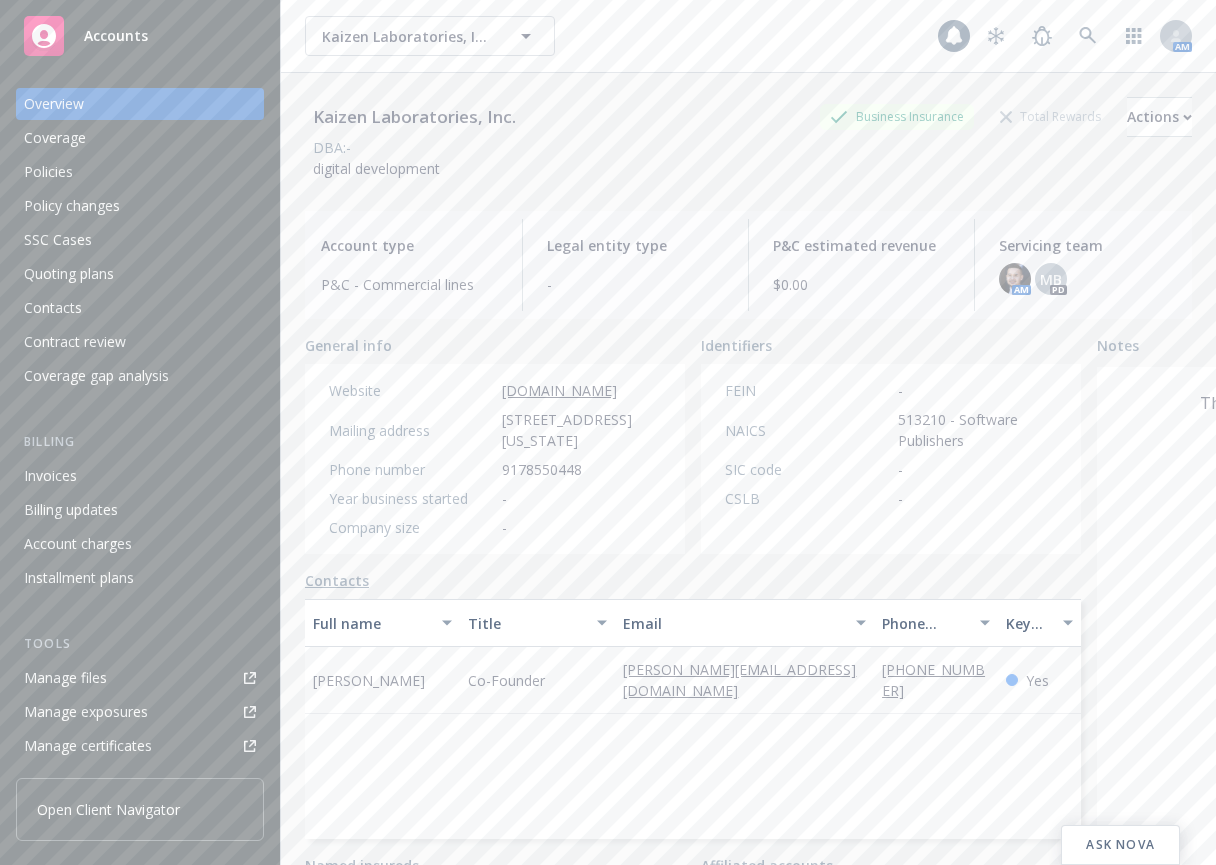 scroll, scrollTop: 0, scrollLeft: 0, axis: both 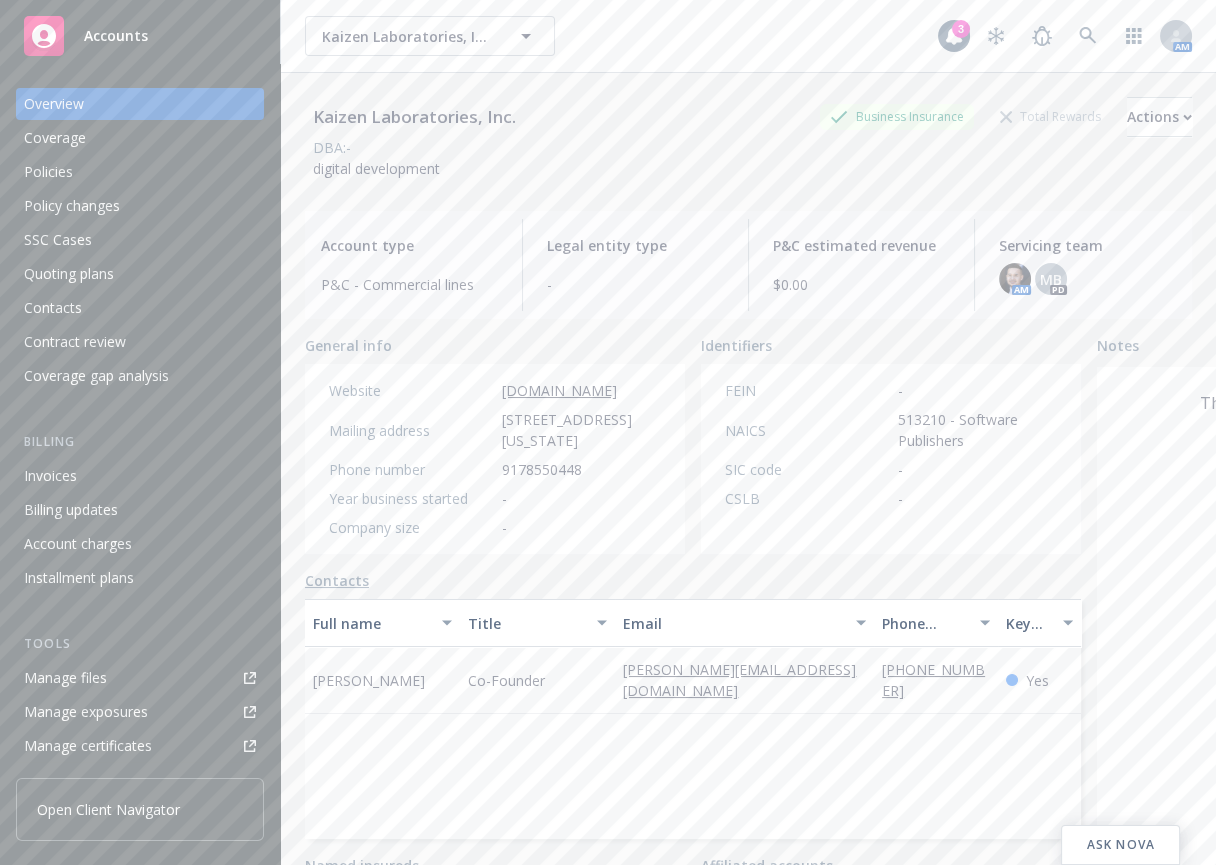 click on "Kaizen Laboratories, Inc.   Business Insurance   Total Rewards Actions" at bounding box center [748, 117] 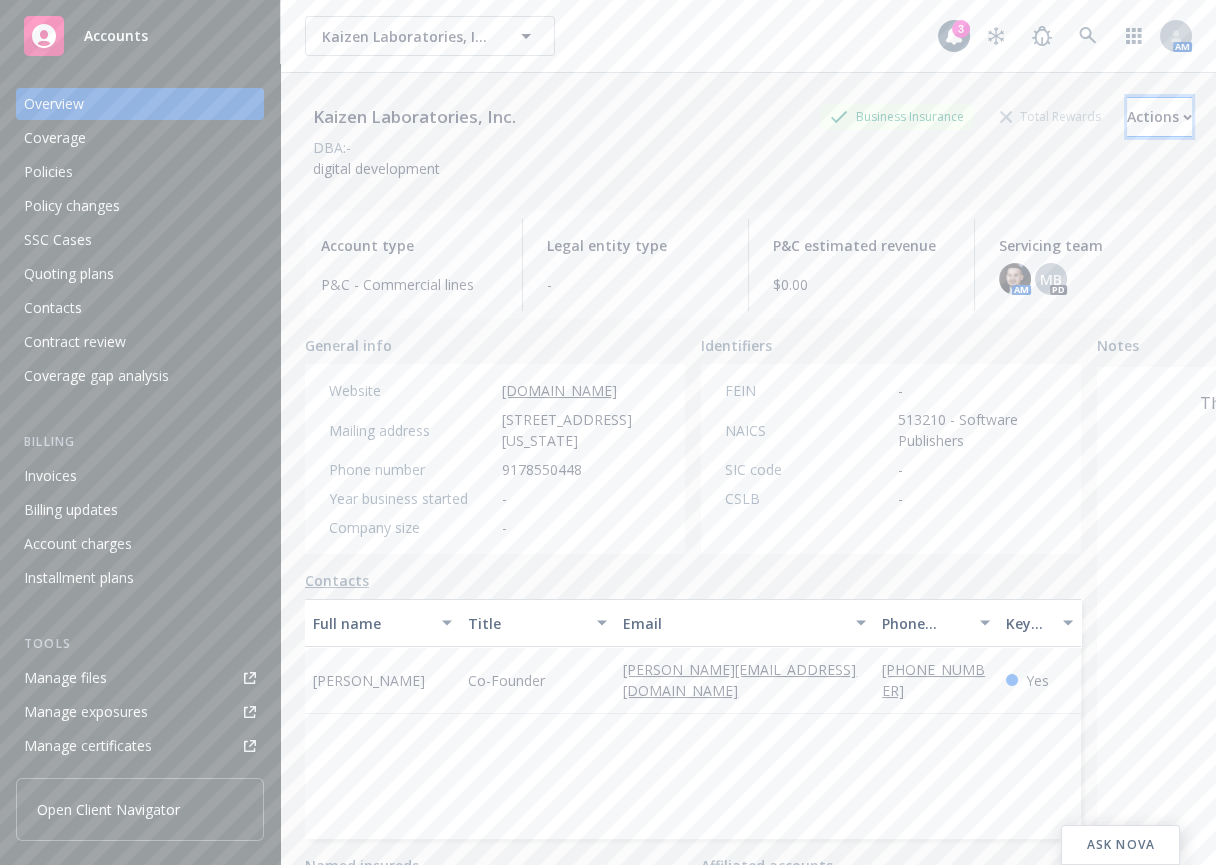click on "Actions" at bounding box center (1159, 117) 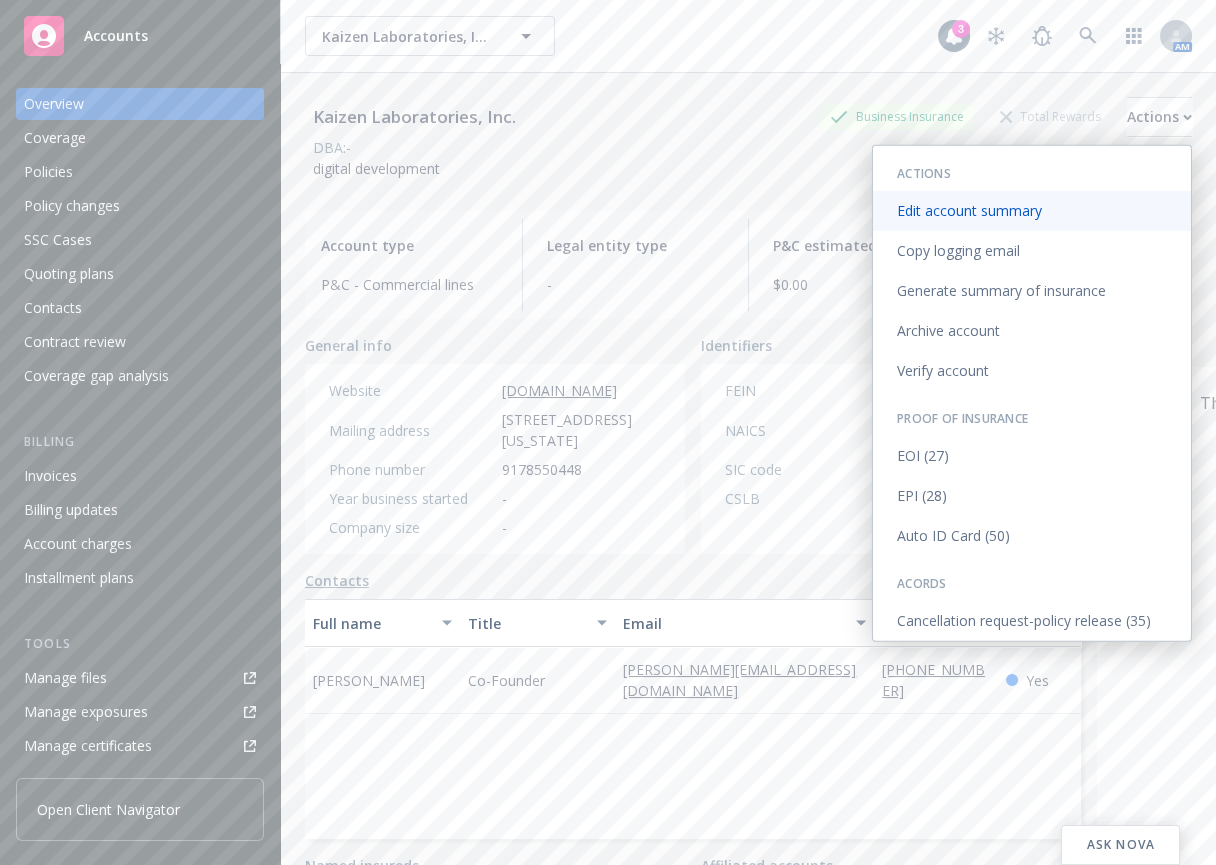 click on "Edit account summary" at bounding box center (1032, 211) 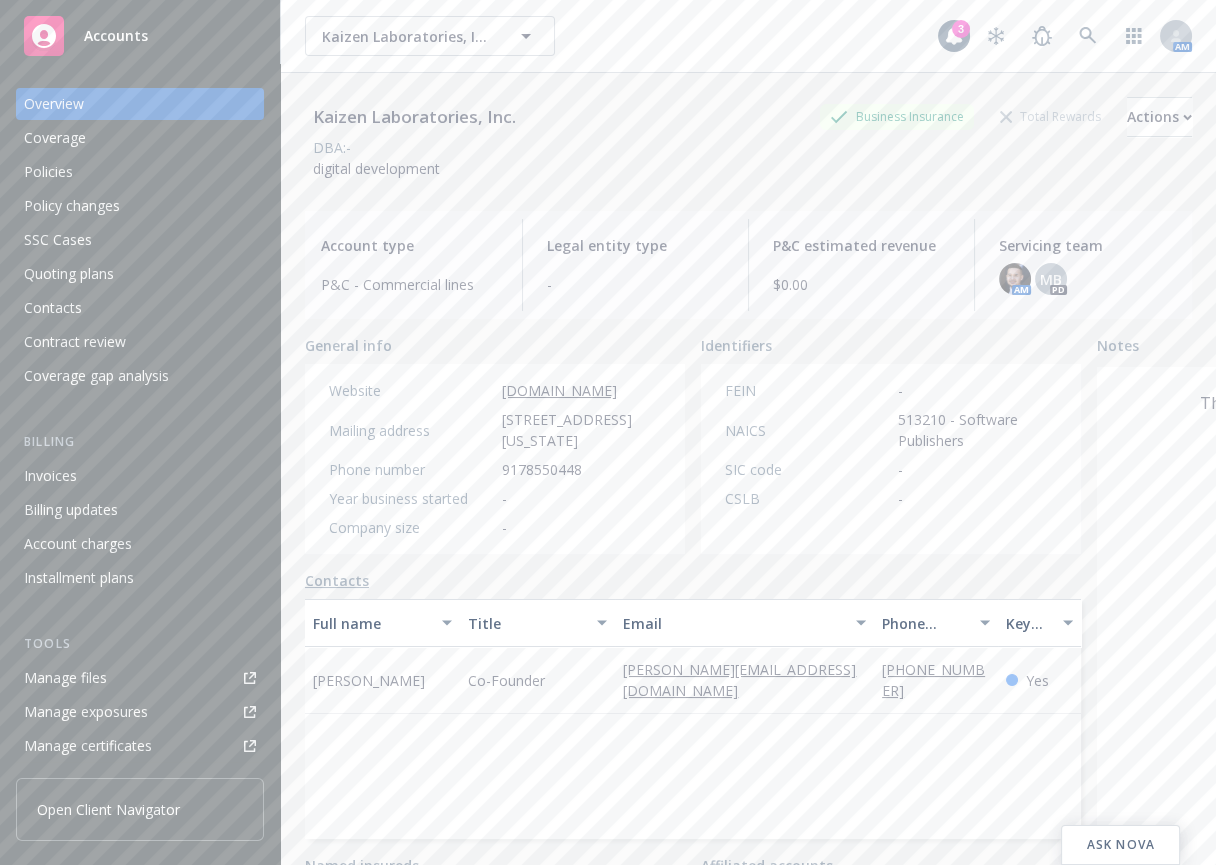 select on "US" 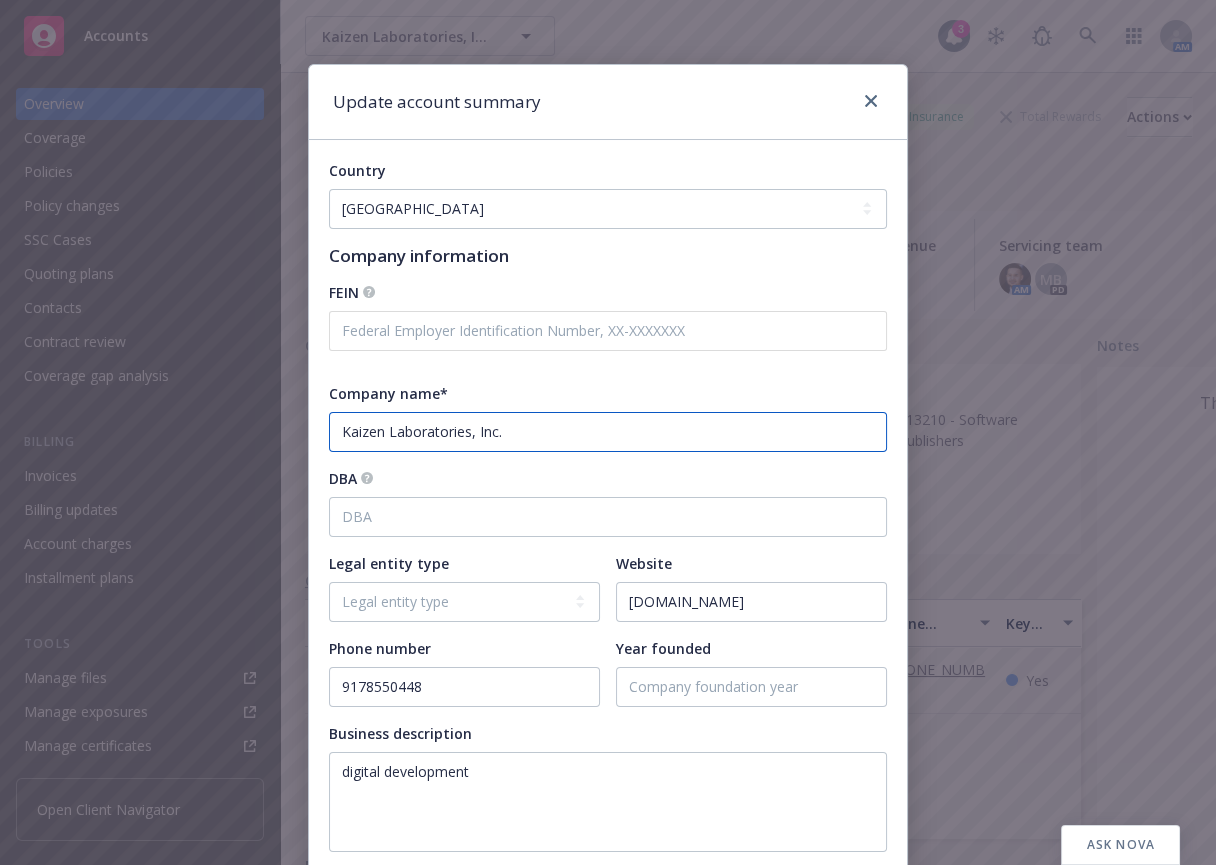 drag, startPoint x: 511, startPoint y: 439, endPoint x: -84, endPoint y: 391, distance: 596.933 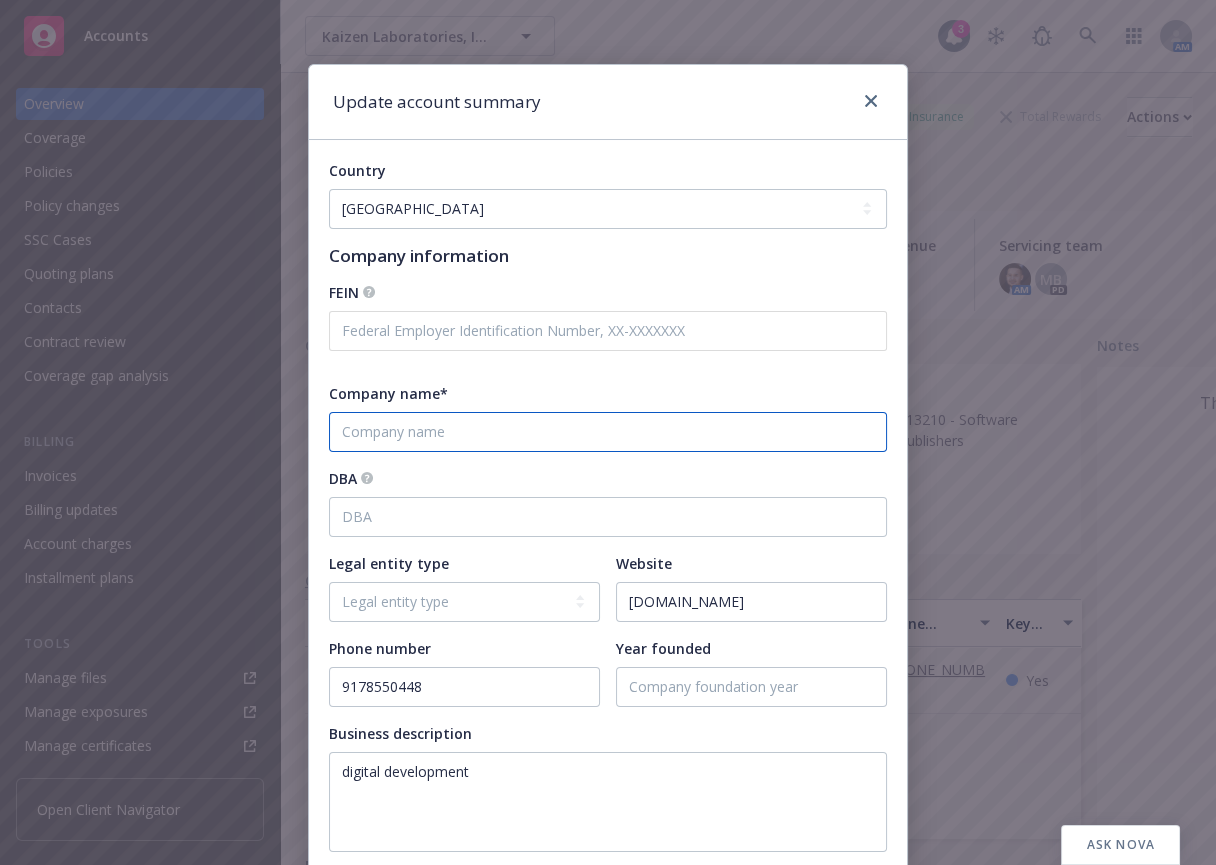 type 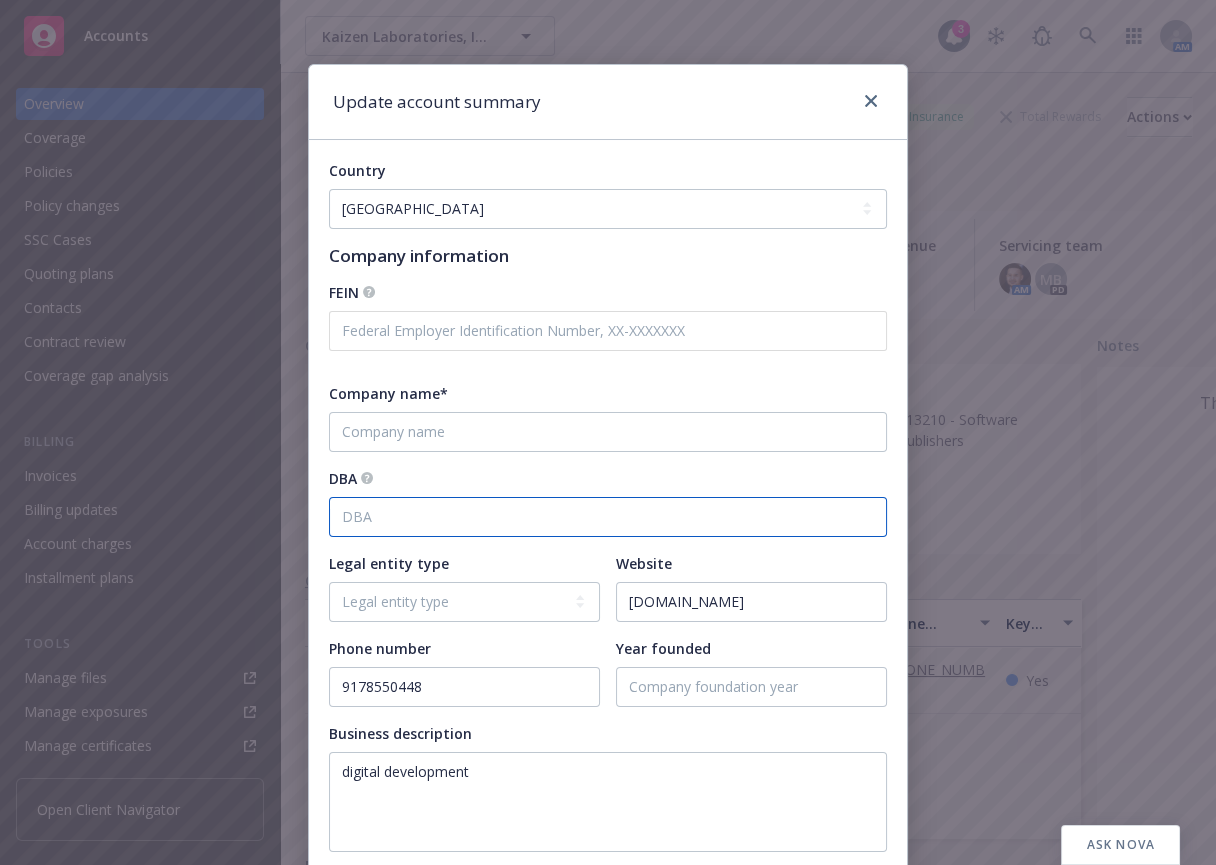 click on "DBA" at bounding box center (608, 517) 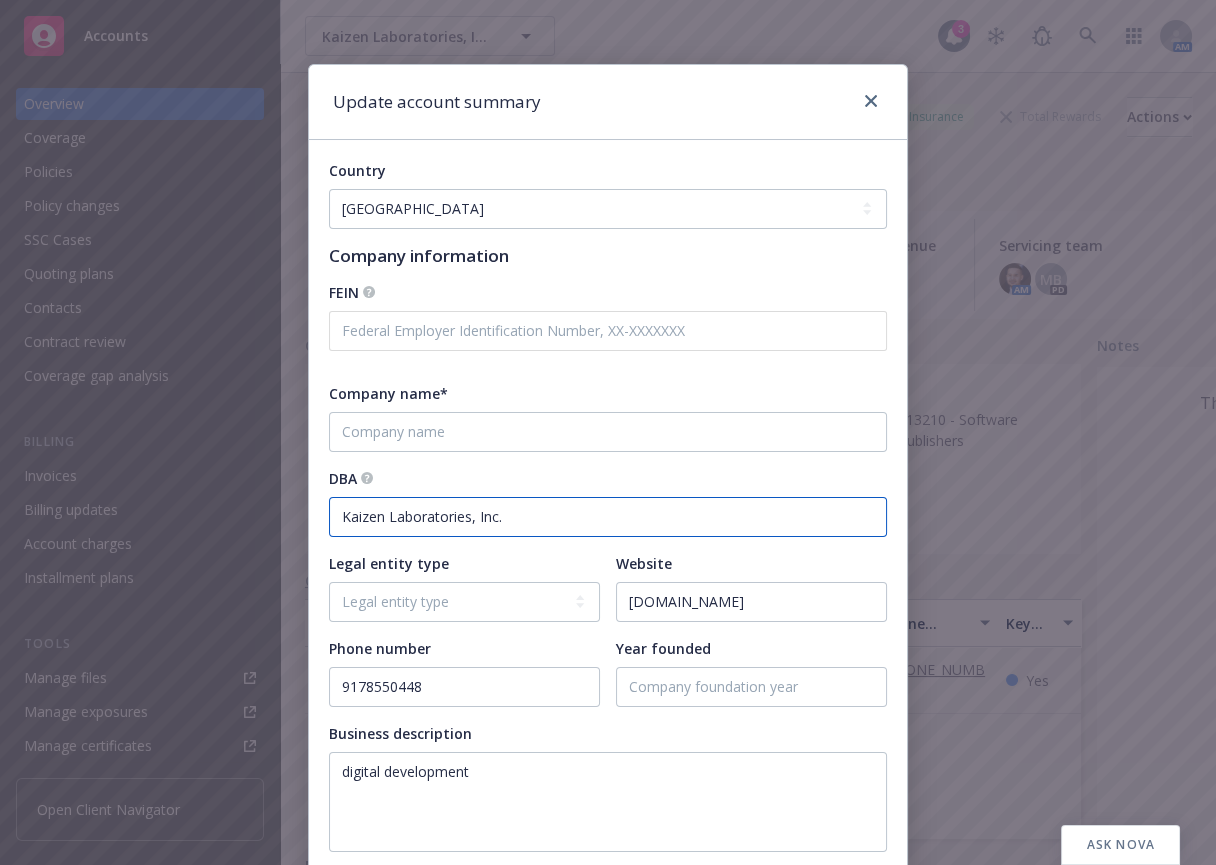 type on "Kaizen Laboratories, Inc." 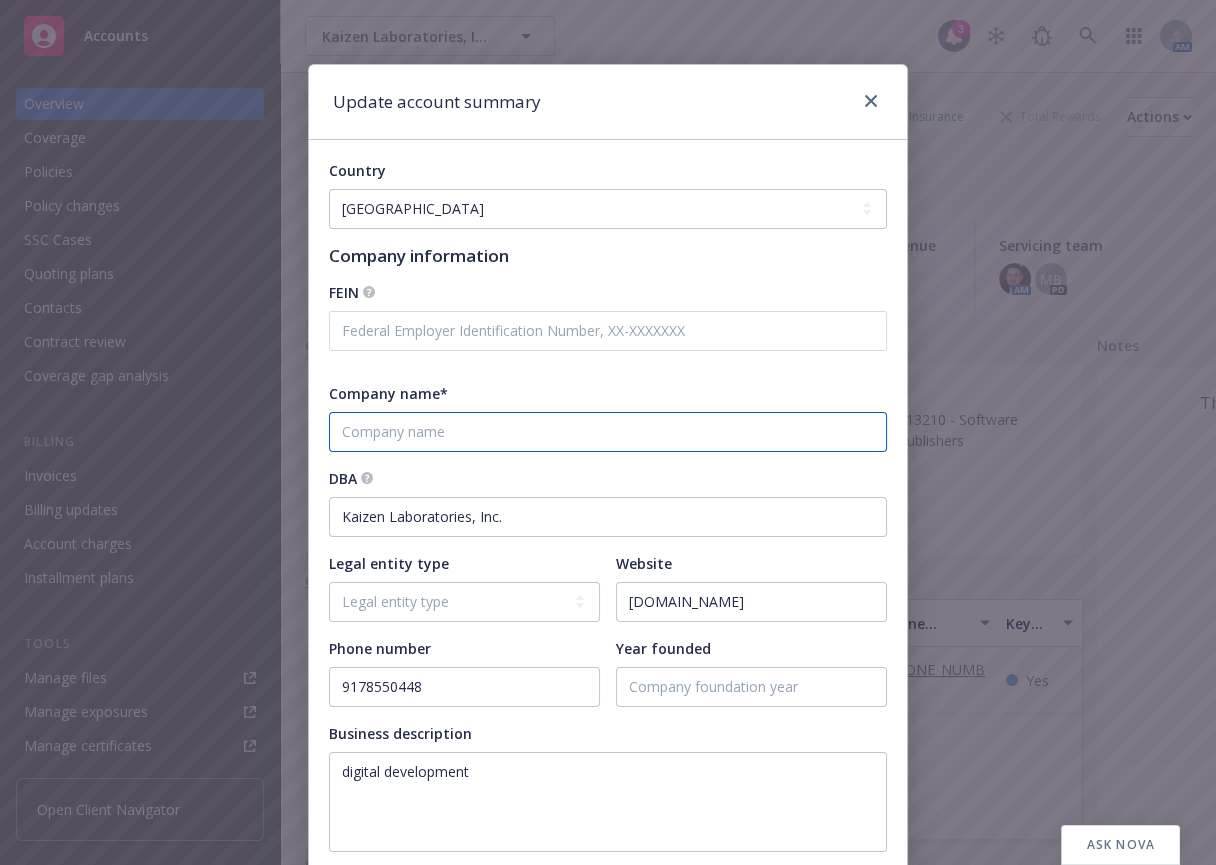 click on "Company name*" at bounding box center (608, 432) 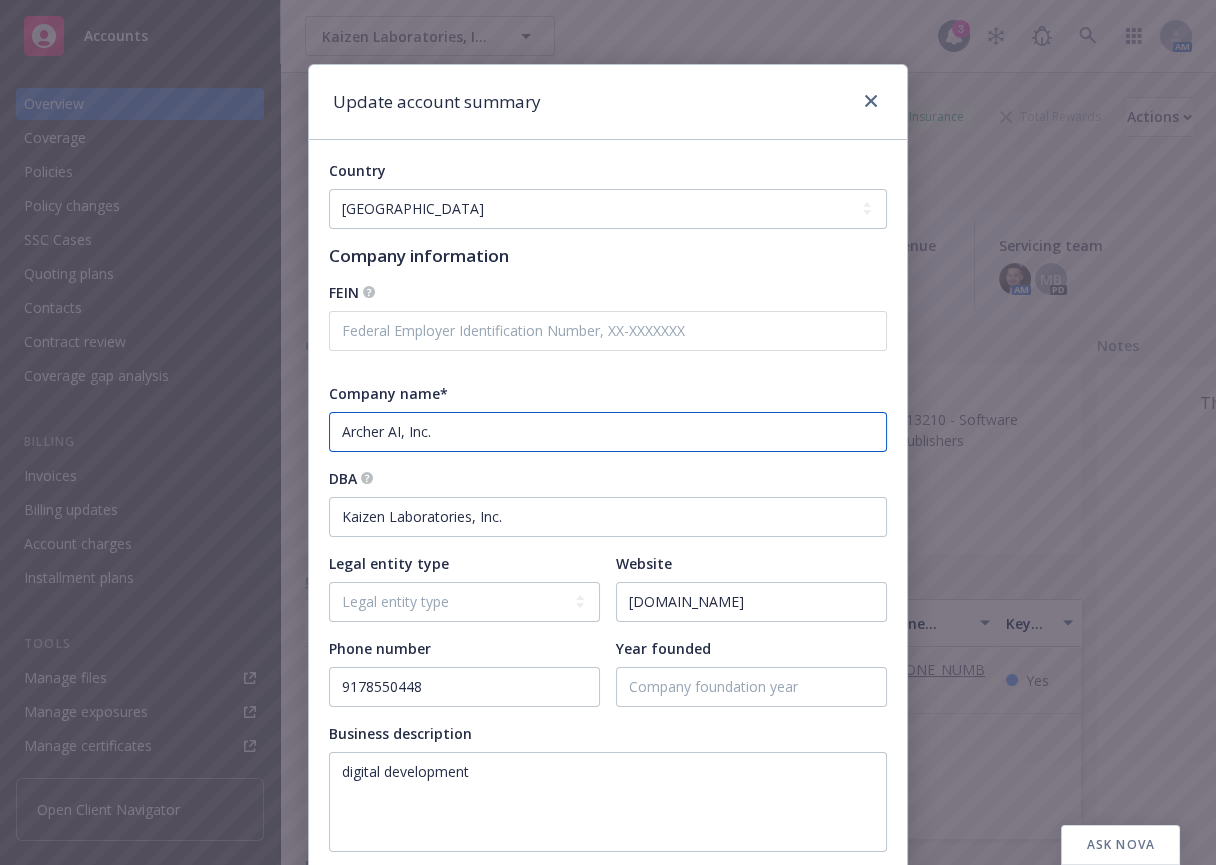 type on "Archer AI, Inc." 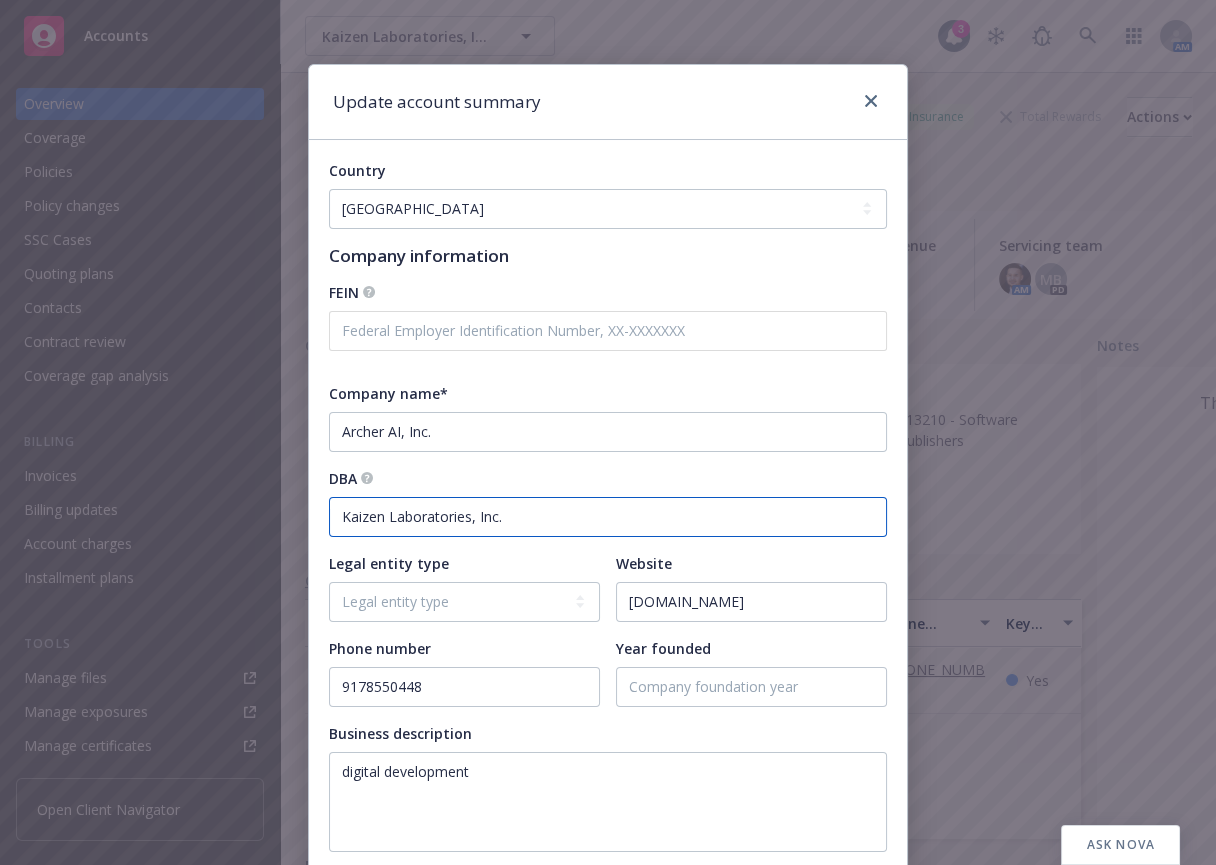click on "Kaizen Laboratories, Inc." at bounding box center [608, 517] 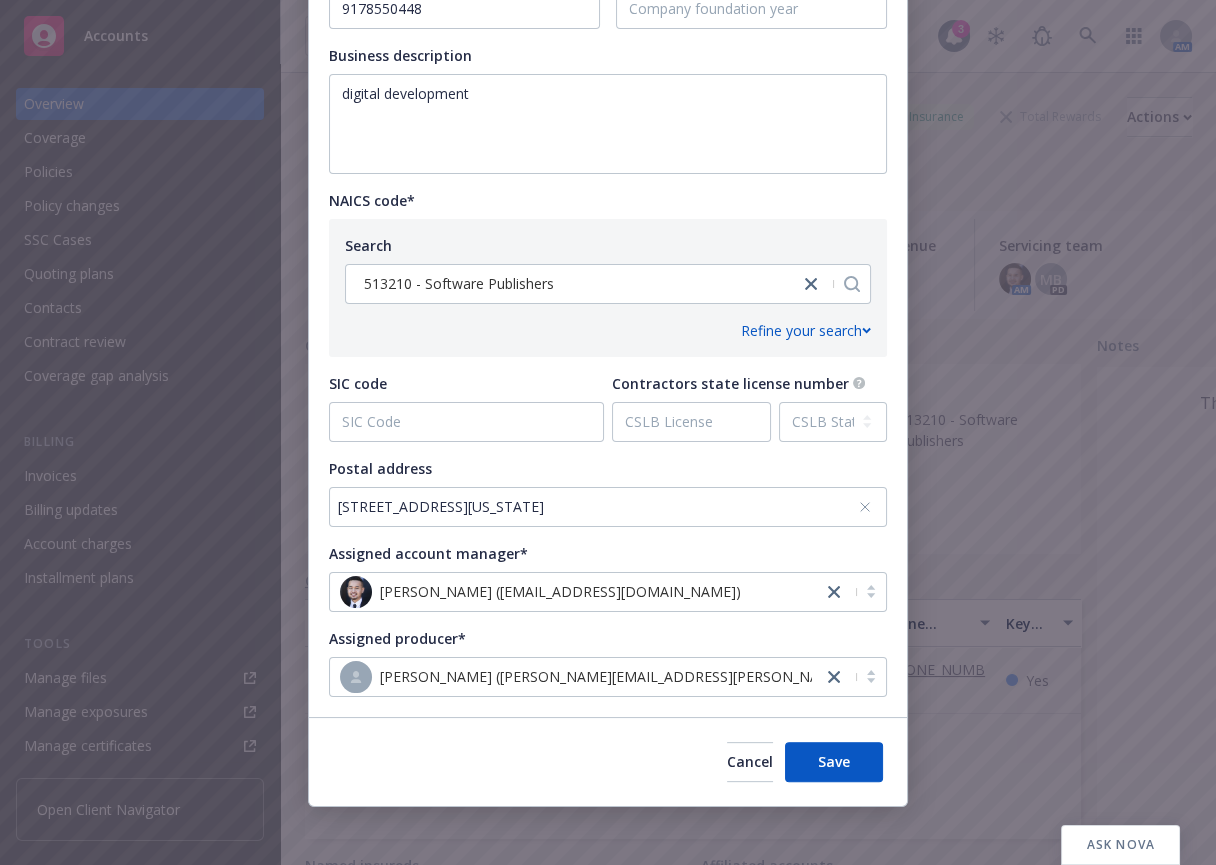 scroll, scrollTop: 681, scrollLeft: 0, axis: vertical 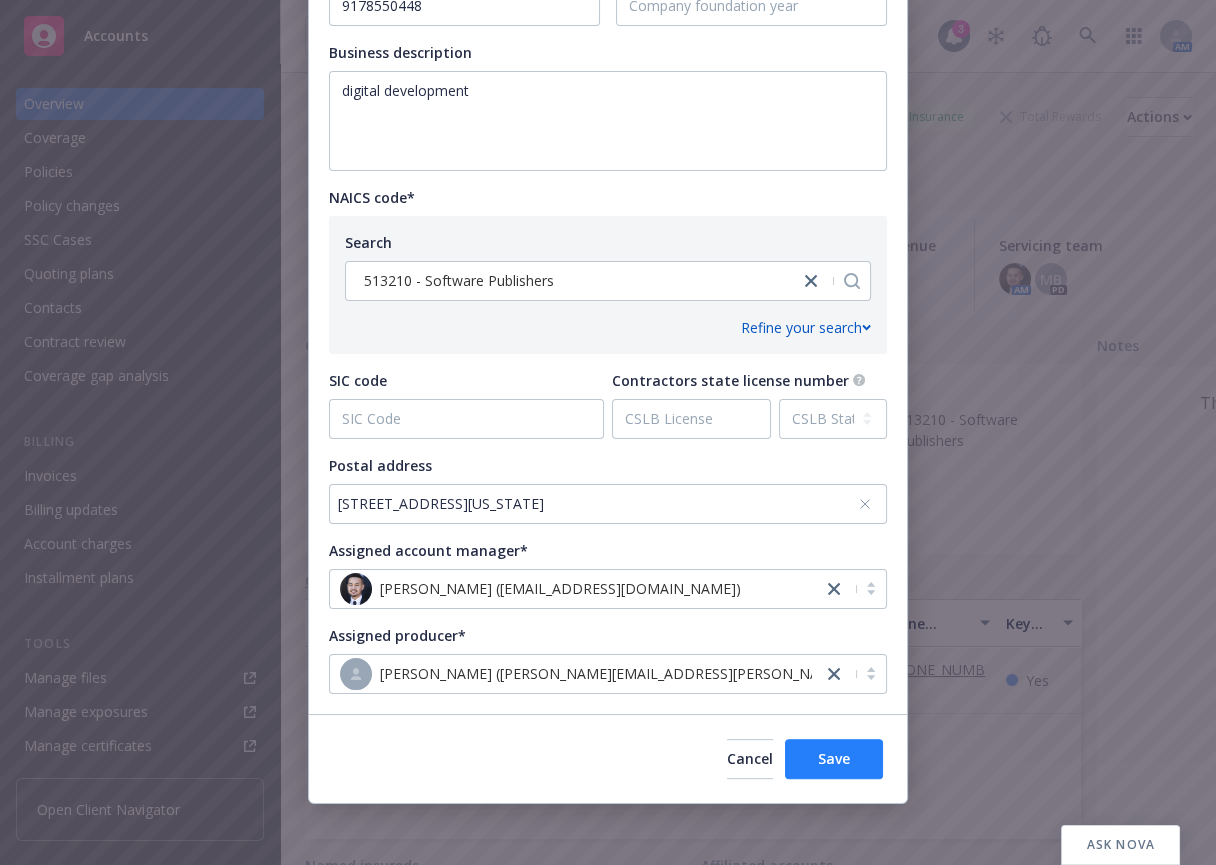 type on "Kaizen" 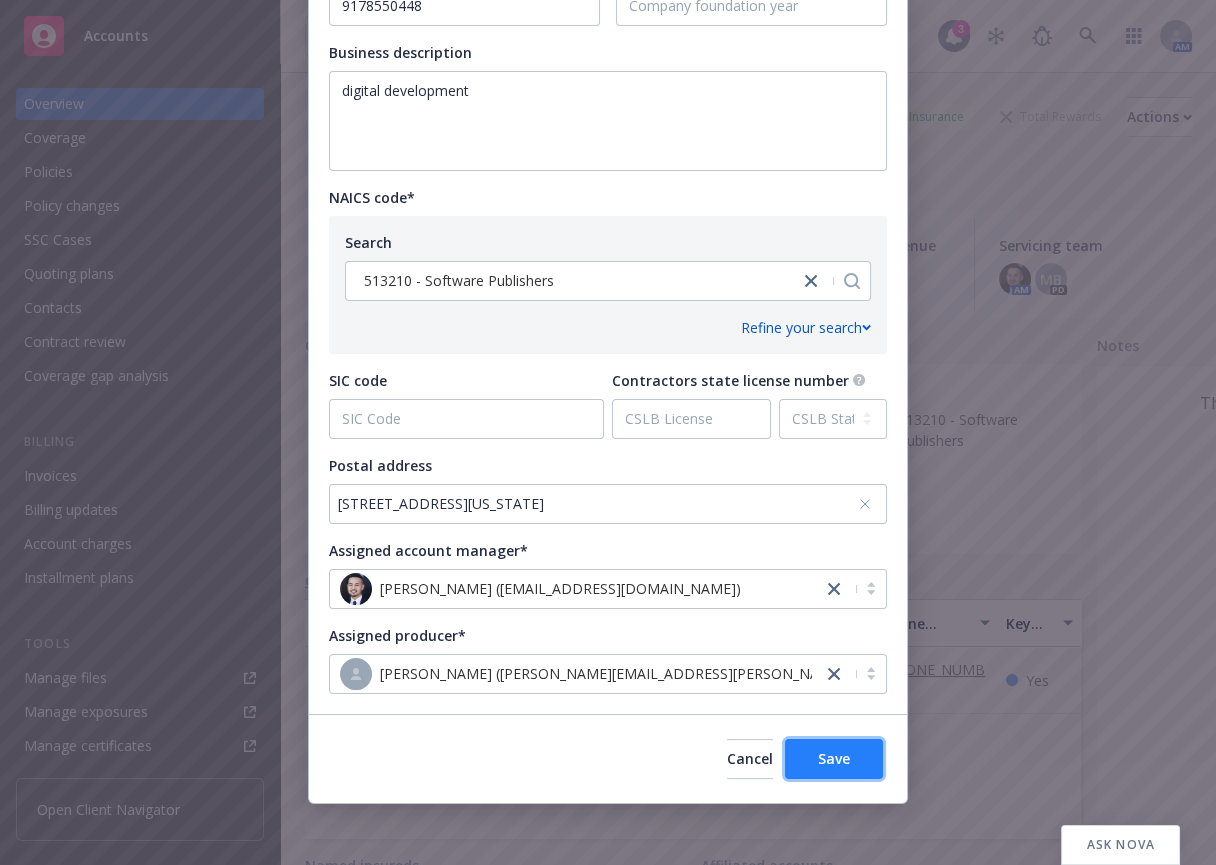 click on "Save" at bounding box center (834, 759) 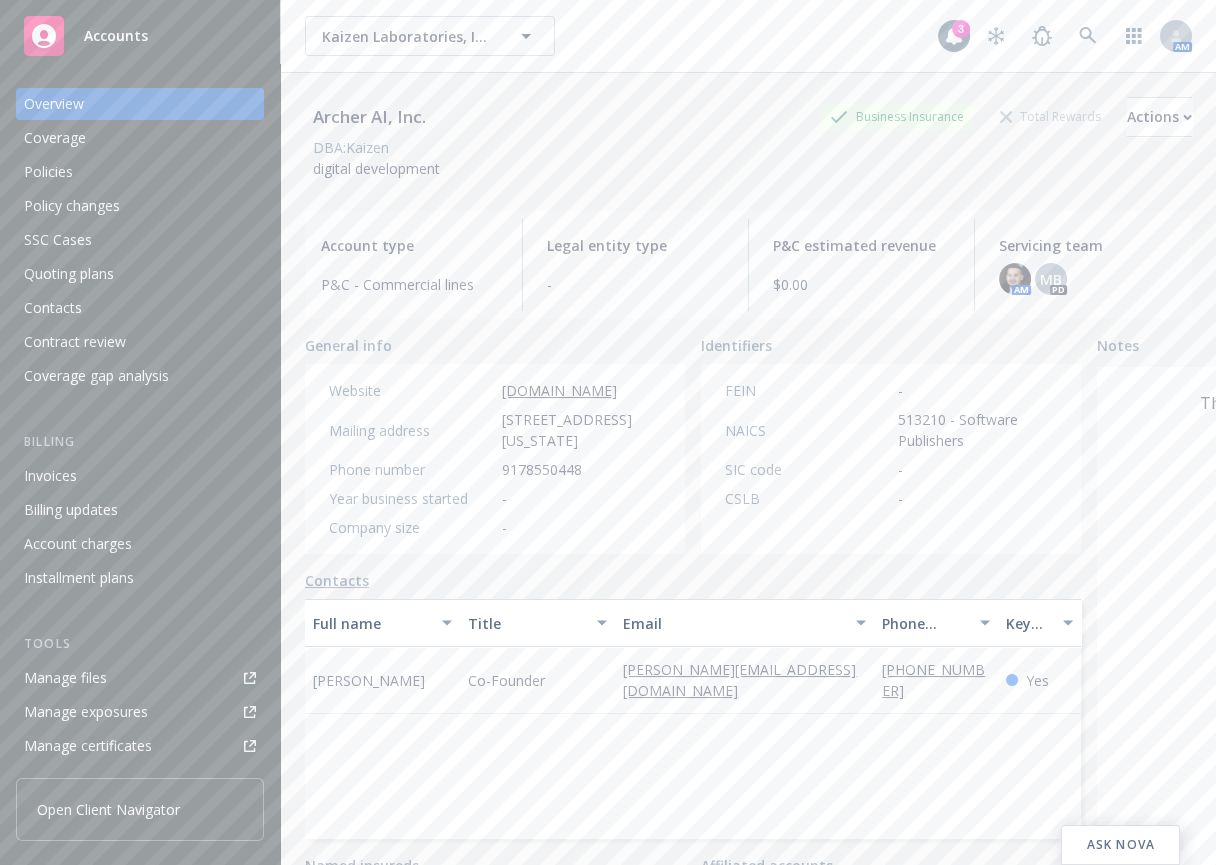 click on "Kaizen Laboratories, Inc. Kaizen Laboratories, Inc. 3 AM" at bounding box center (748, 36) 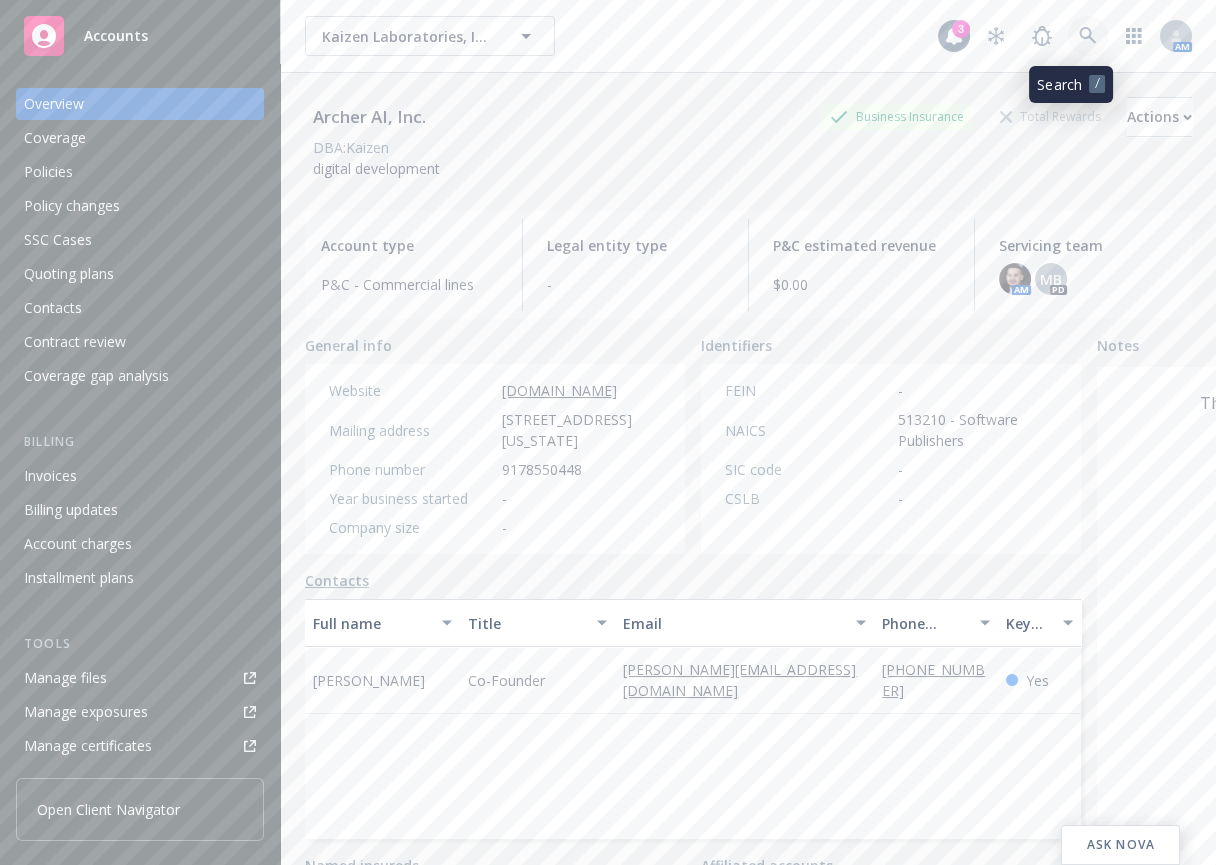 click at bounding box center (1088, 36) 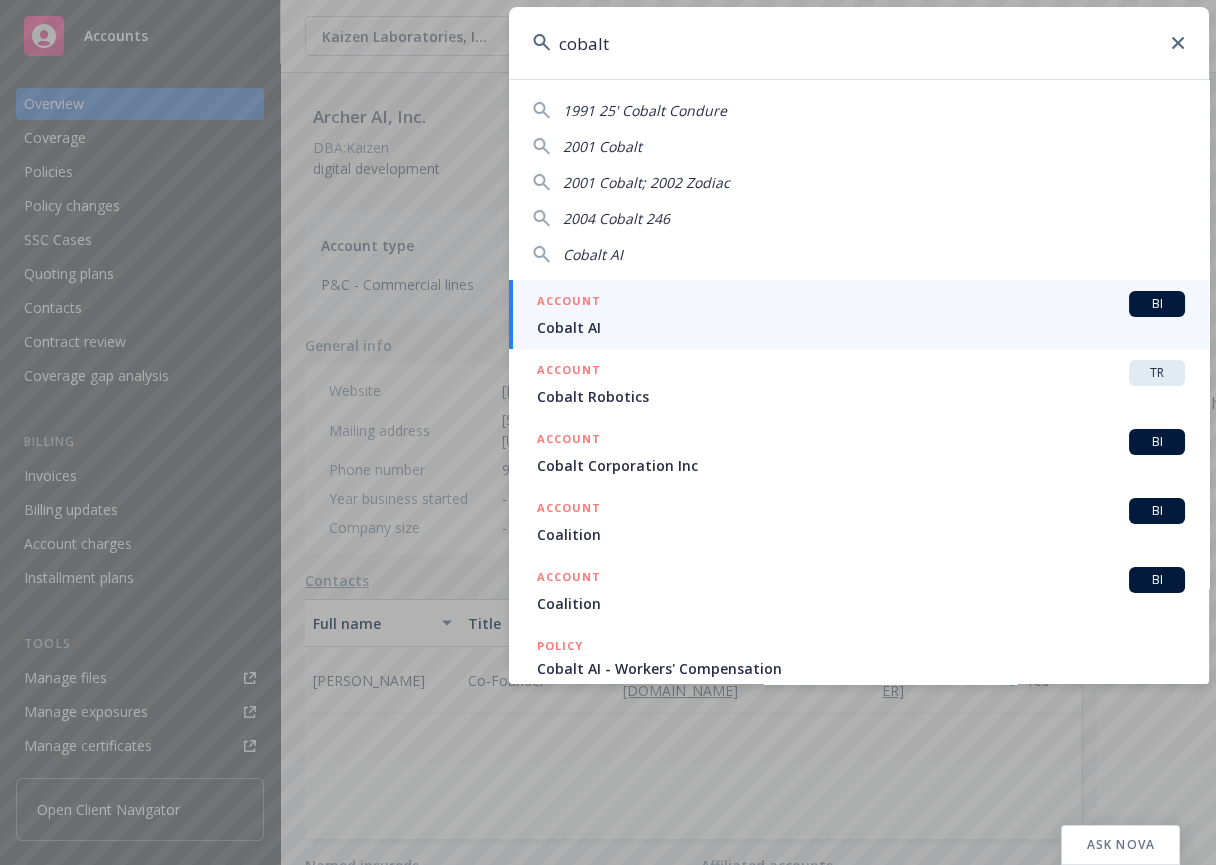 type on "cobalt" 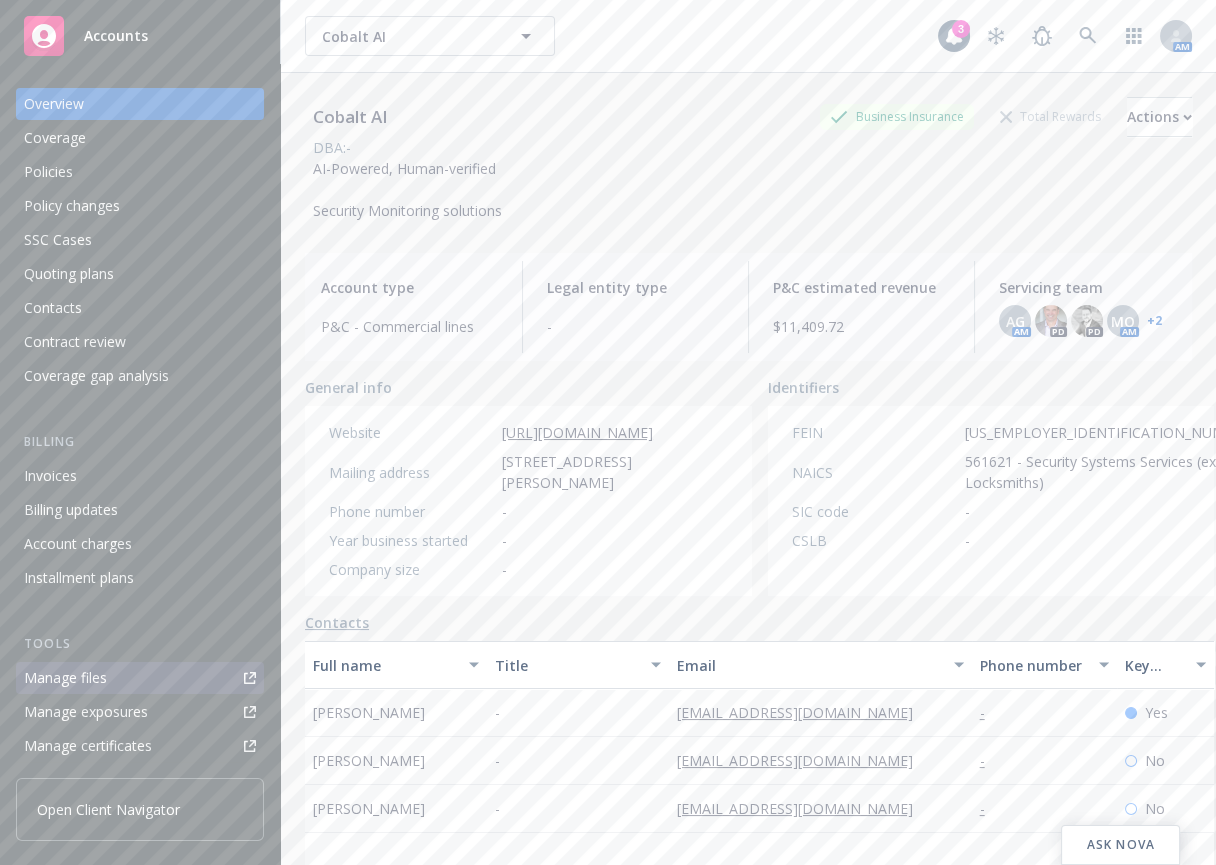 click on "Manage files" at bounding box center (140, 678) 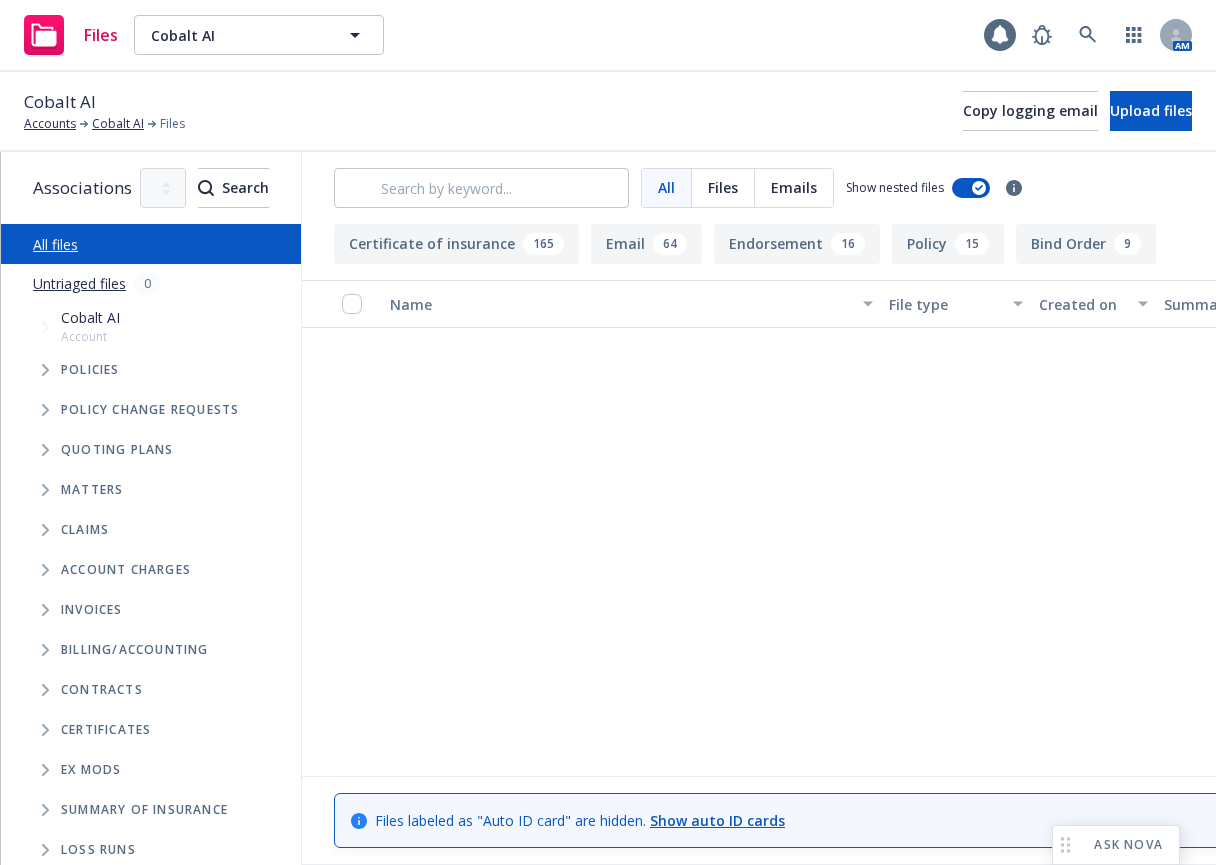 scroll, scrollTop: 0, scrollLeft: 0, axis: both 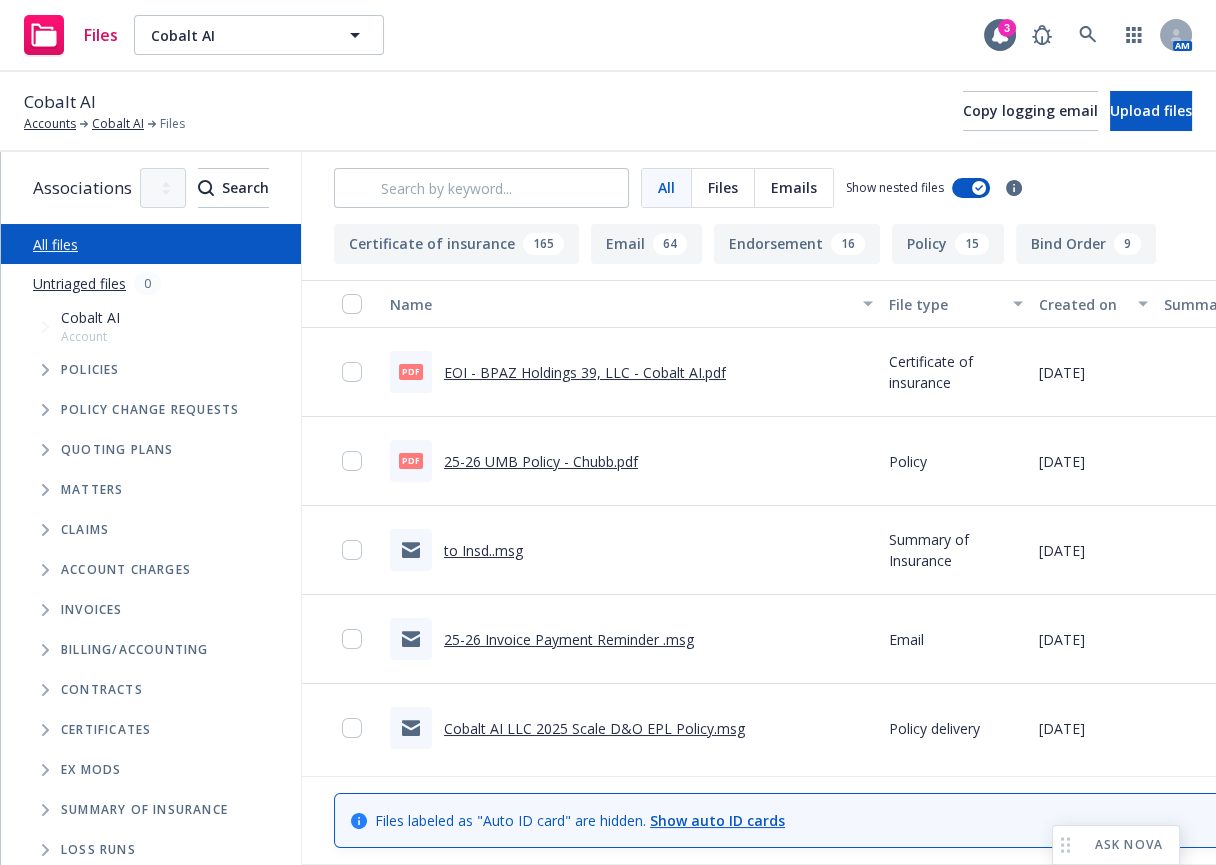 click at bounding box center (45, 370) 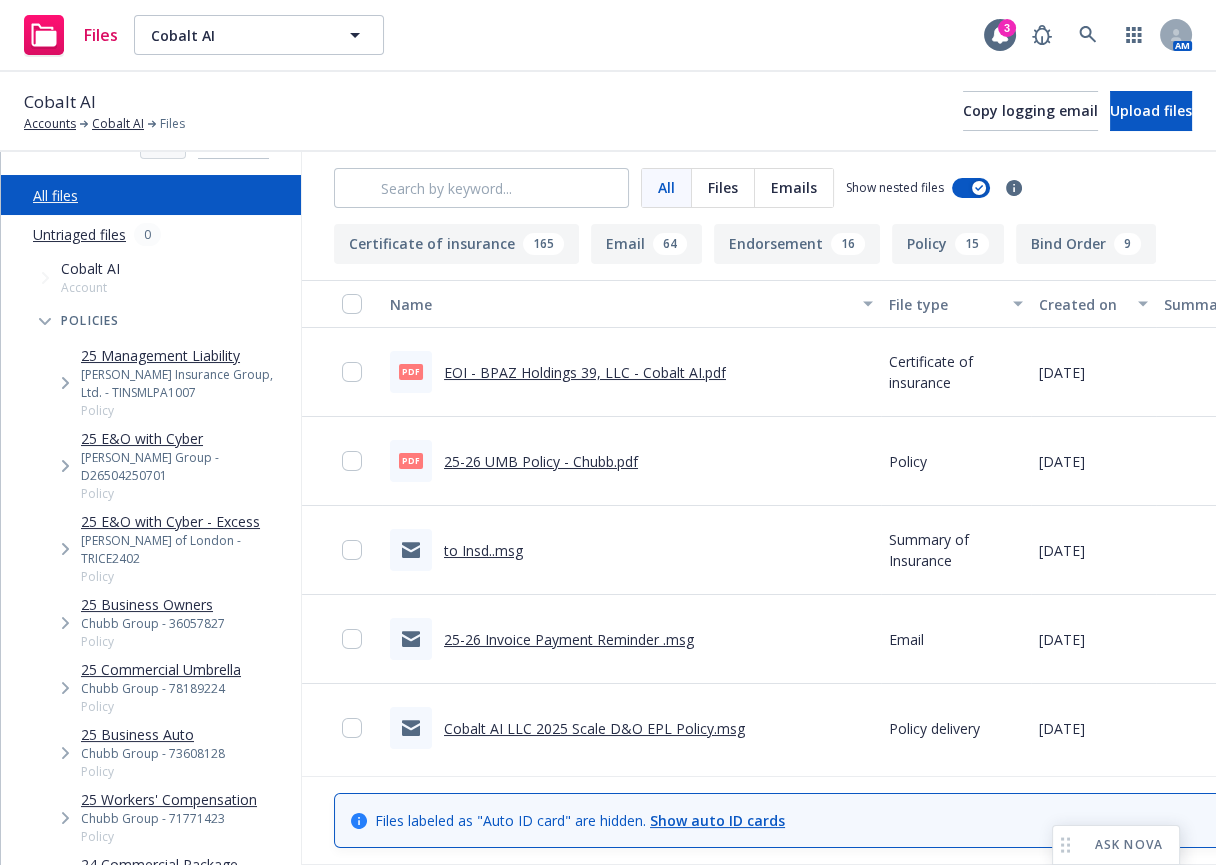 scroll, scrollTop: 67, scrollLeft: 0, axis: vertical 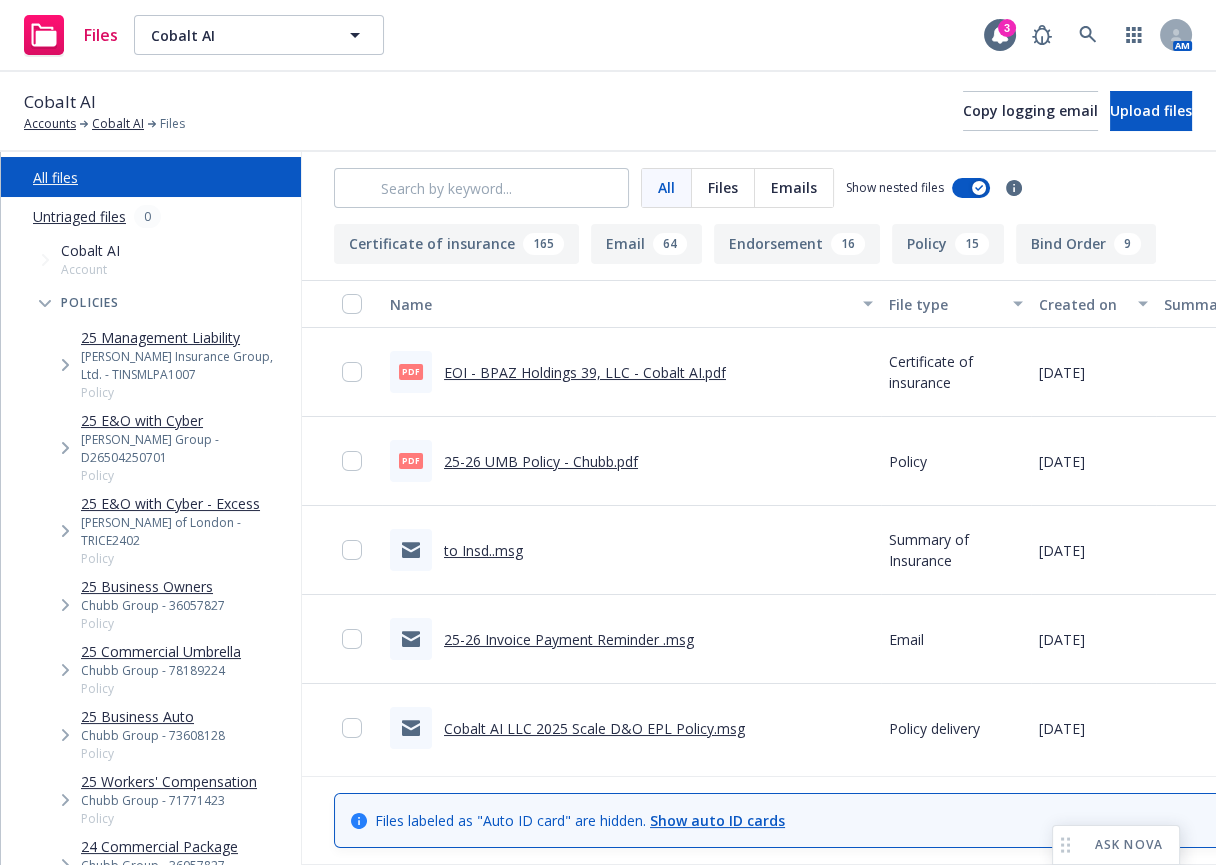 click on "25 Business Owners" at bounding box center [153, 586] 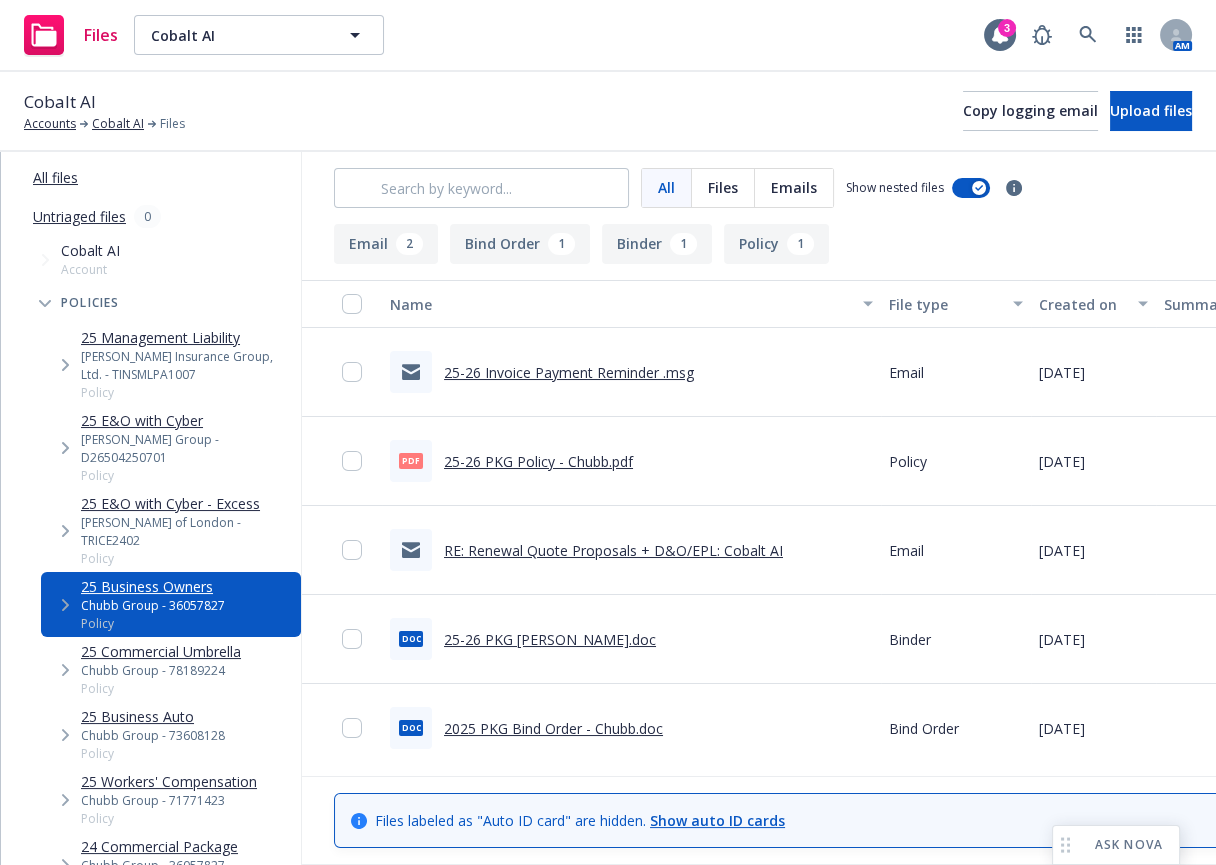 click on "25-26 PKG Policy - Chubb.pdf" at bounding box center [538, 461] 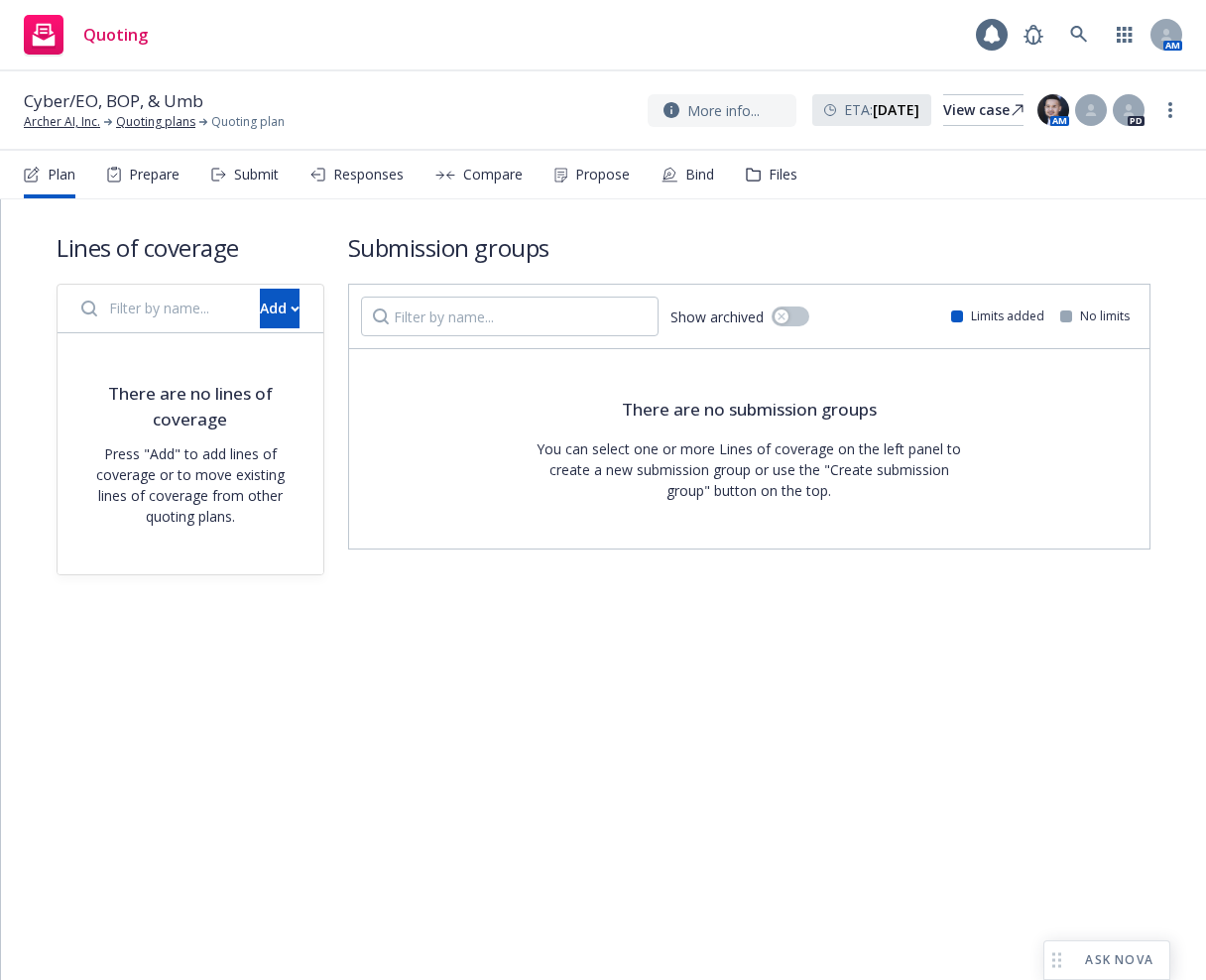 scroll, scrollTop: 0, scrollLeft: 0, axis: both 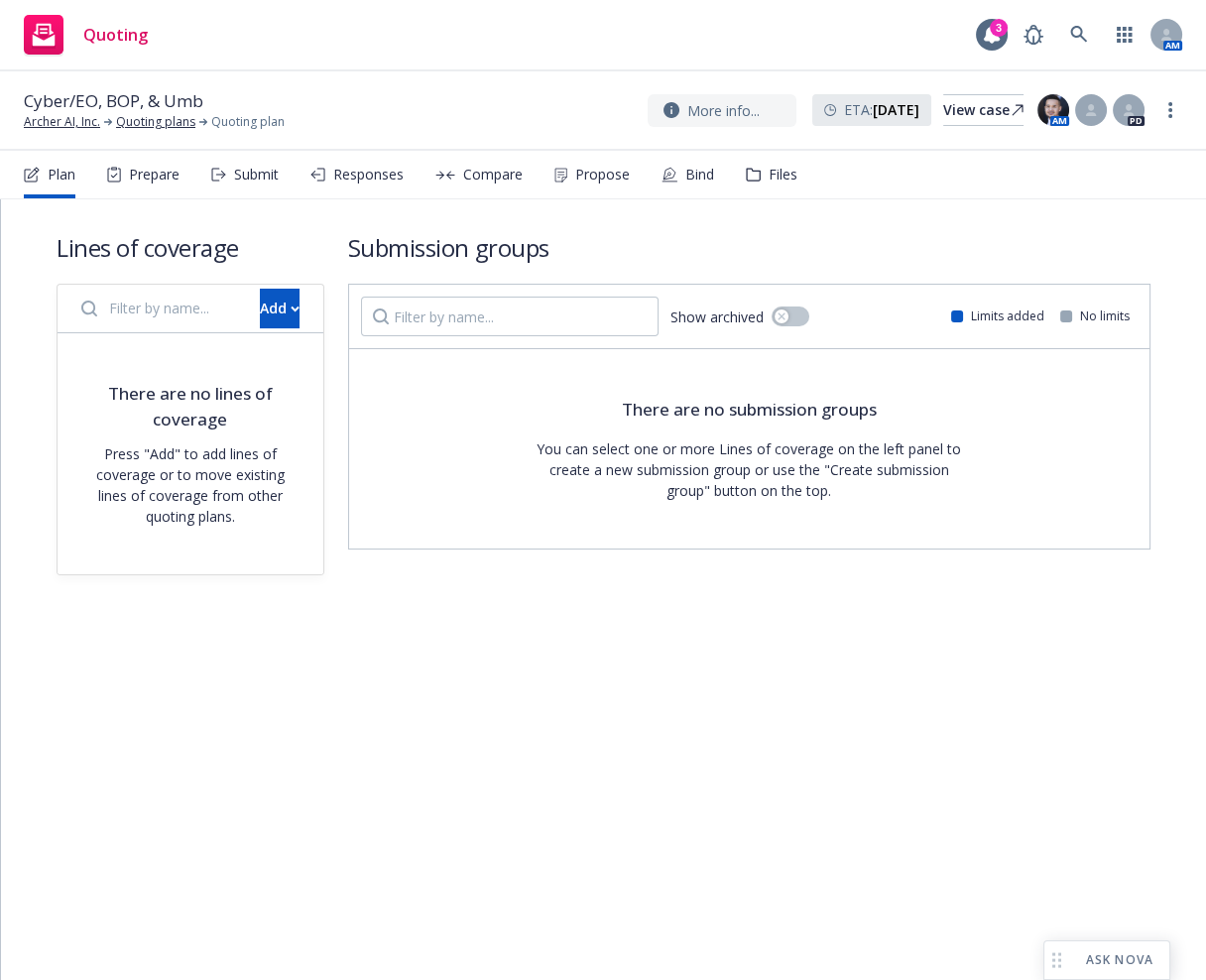 click on "Lines of coverage Add There are no lines of coverage Press "Add" to add lines of coverage or to move existing lines of coverage from other quoting plans. Submission groups Show archived Limits added No limits There are no submission groups You can select one or more Lines of coverage on the left panel to create a new submission group or use the "Create submission group" button on the top." at bounding box center [603, 430] 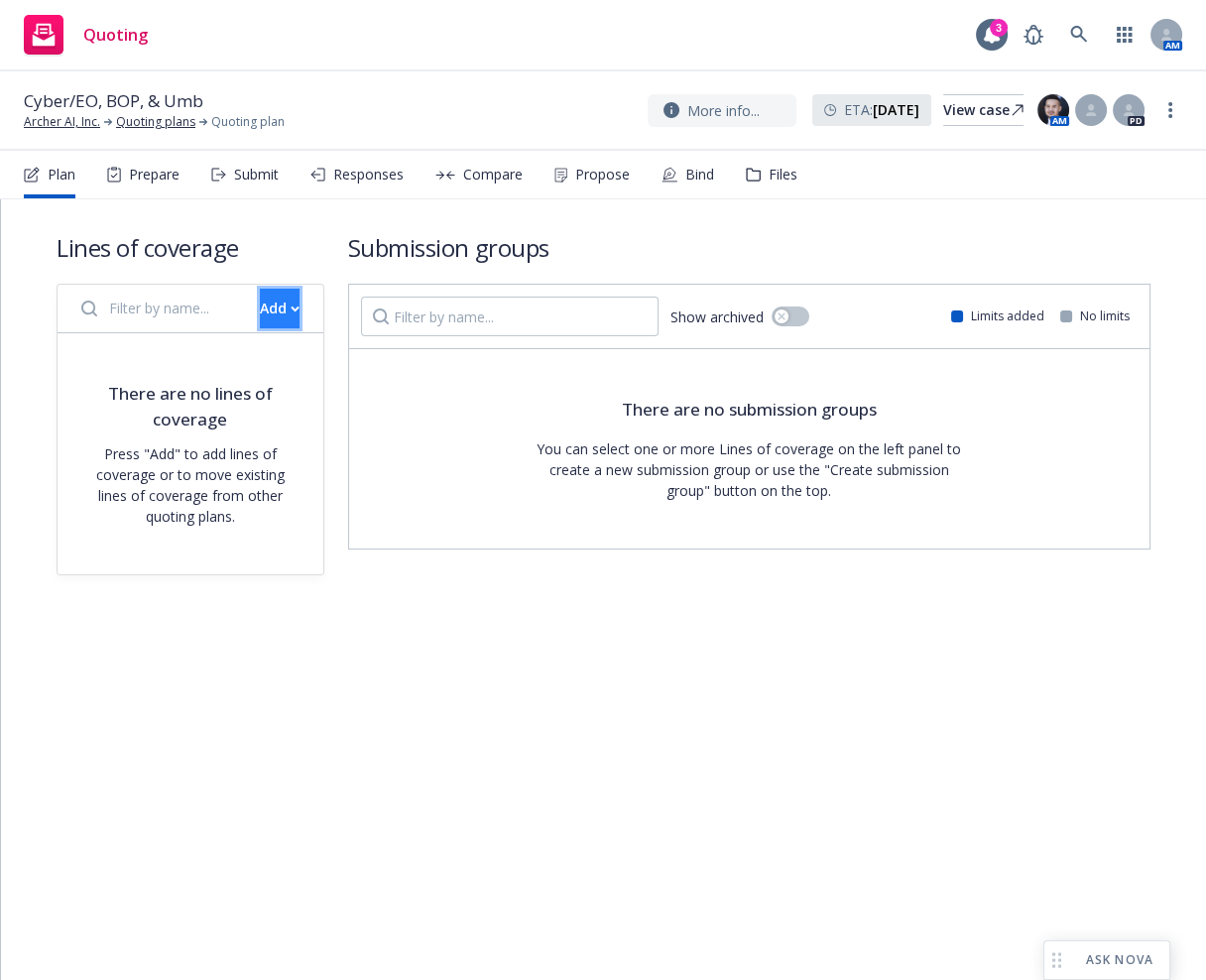 click on "Add" at bounding box center [280, 308] 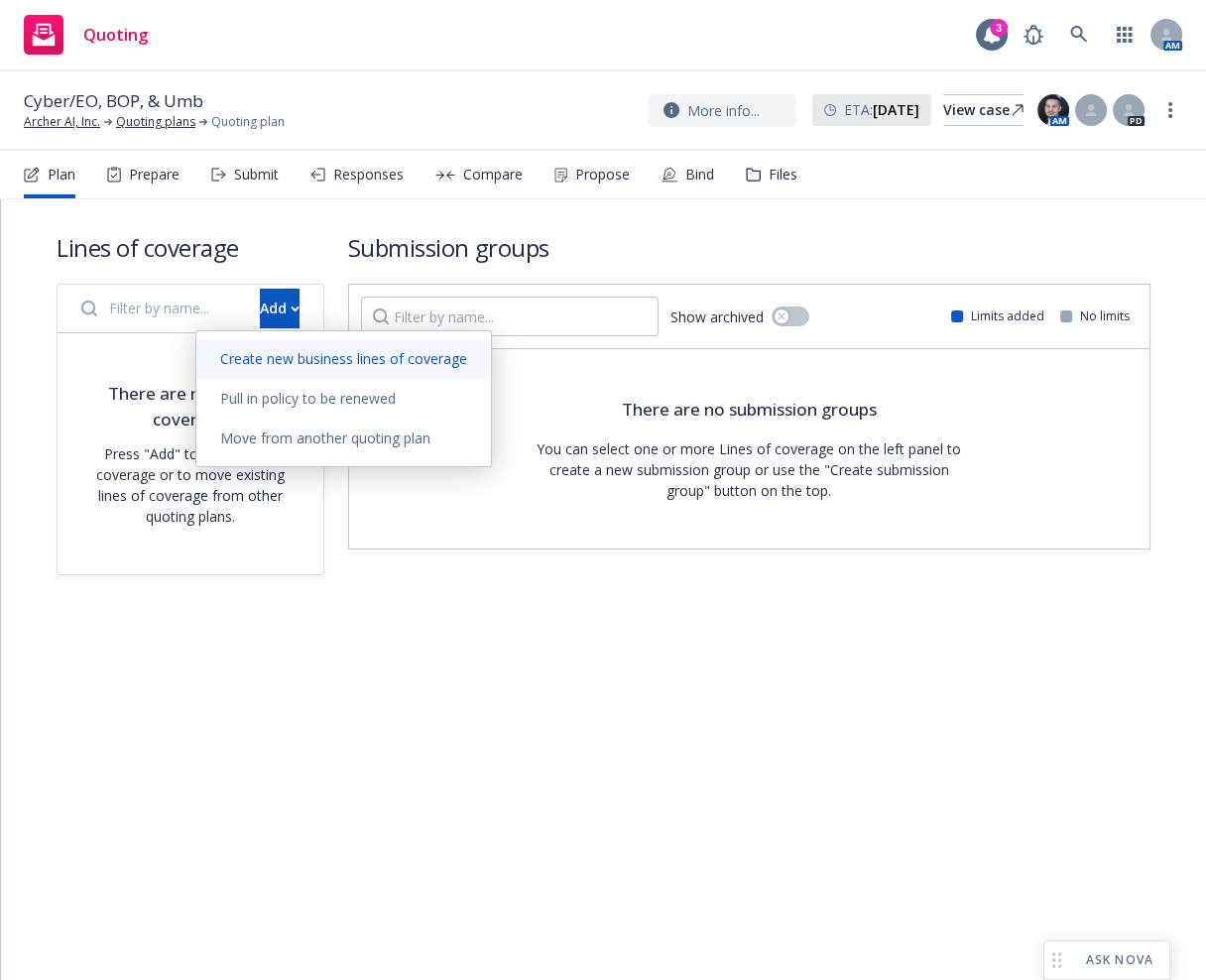 click on "Create new business lines of coverage" at bounding box center (343, 358) 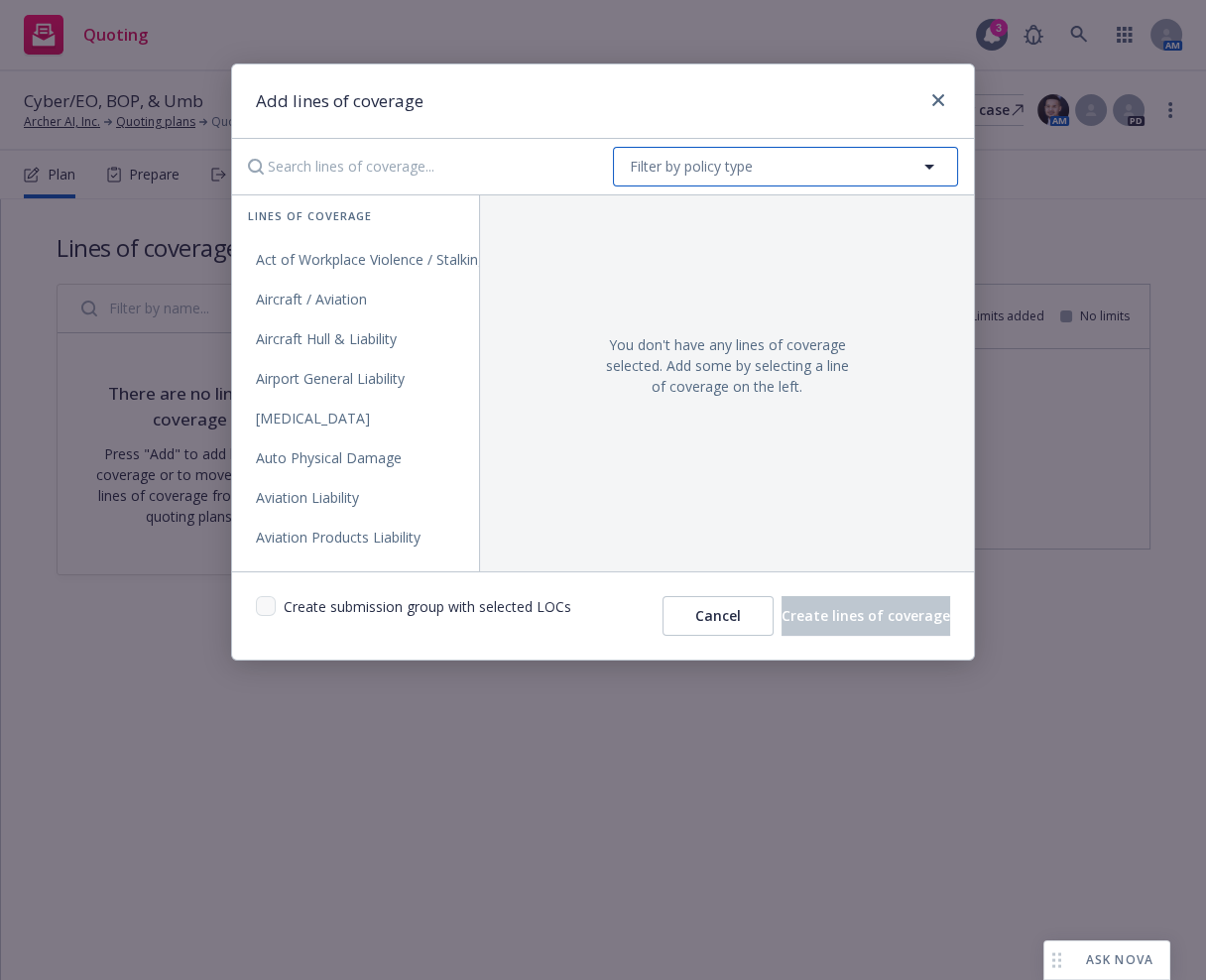 click on "Filter by policy type" at bounding box center (691, 166) 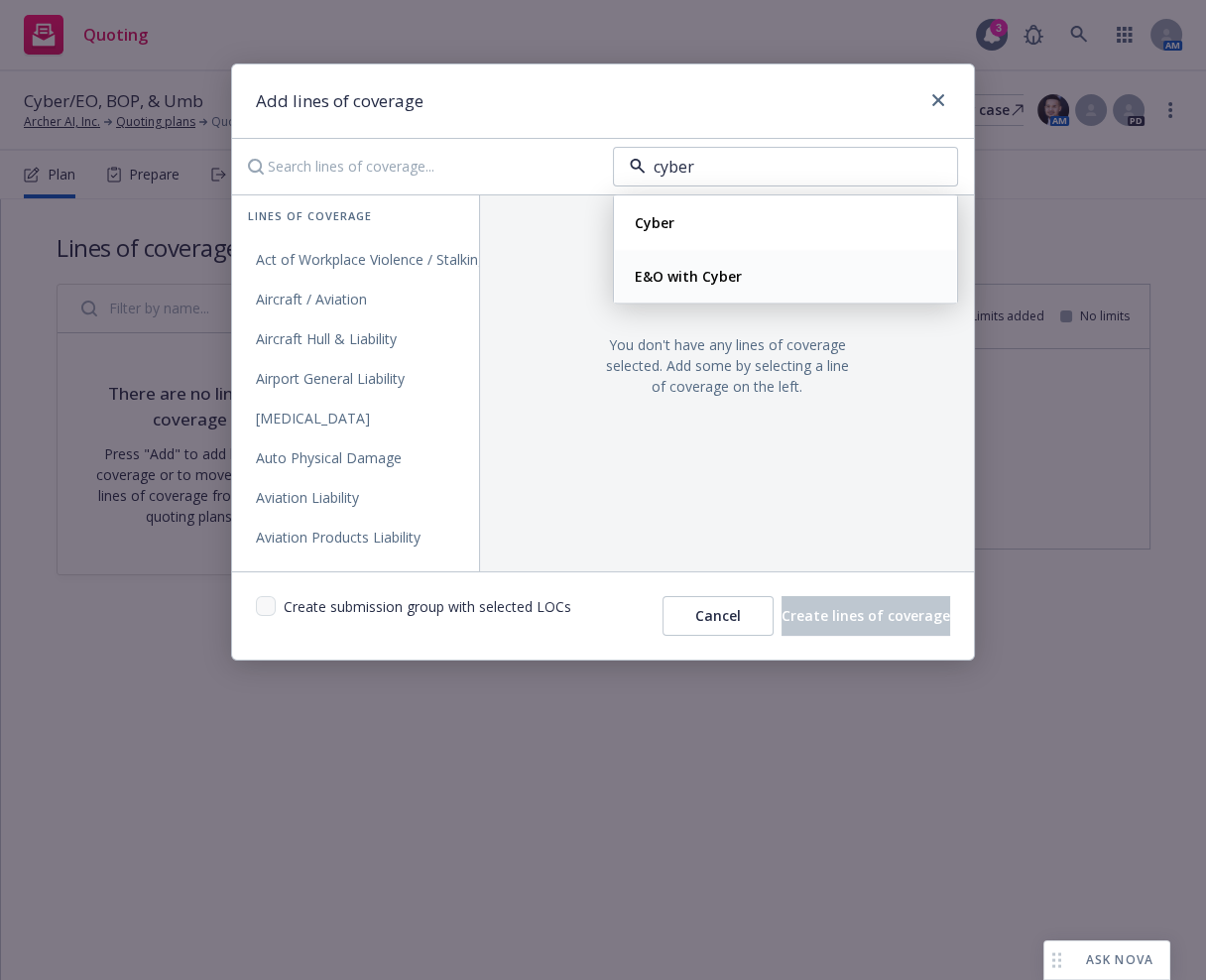 click on "E&O with Cyber" at bounding box center [686, 276] 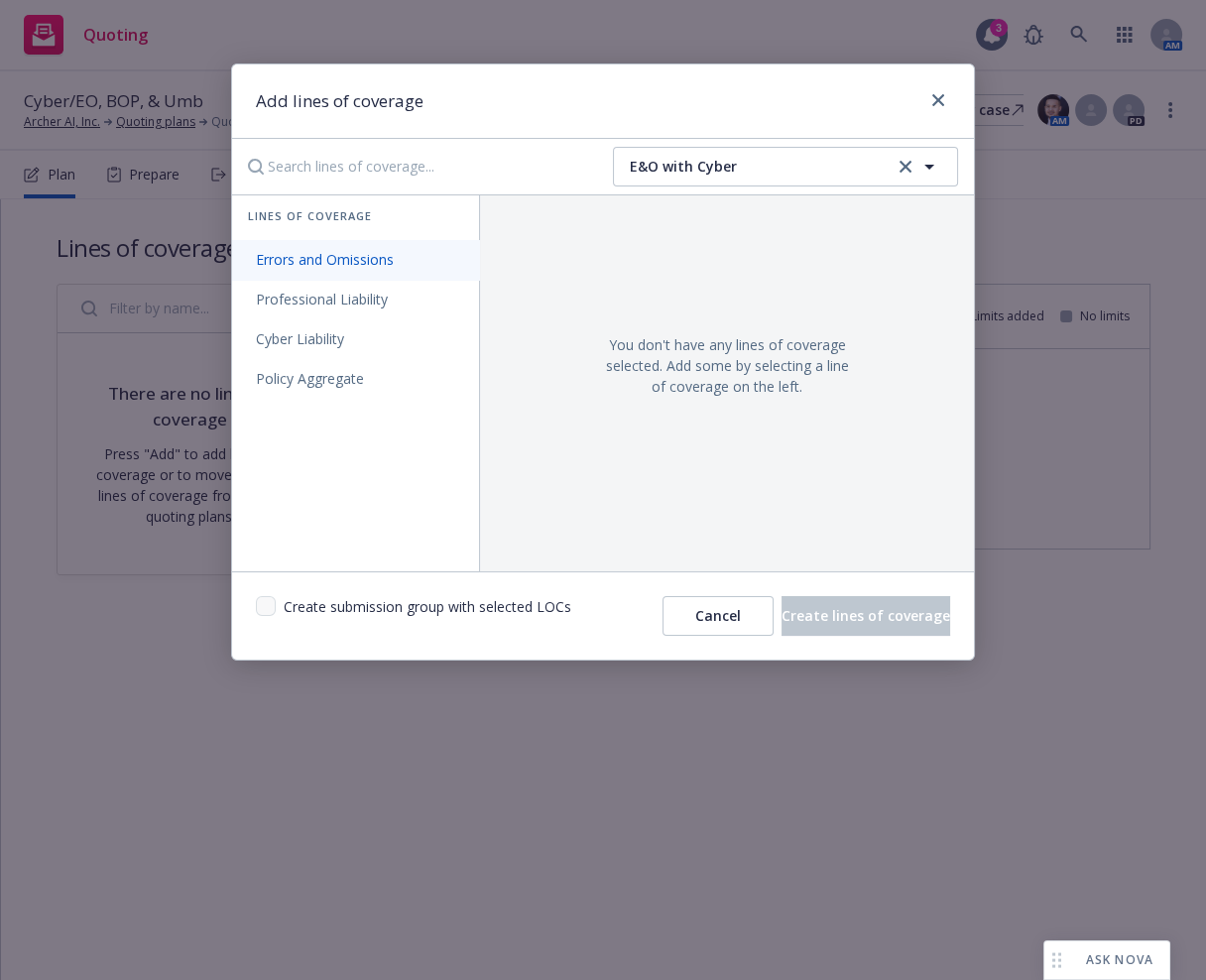 click on "Errors and Omissions" at bounding box center (355, 260) 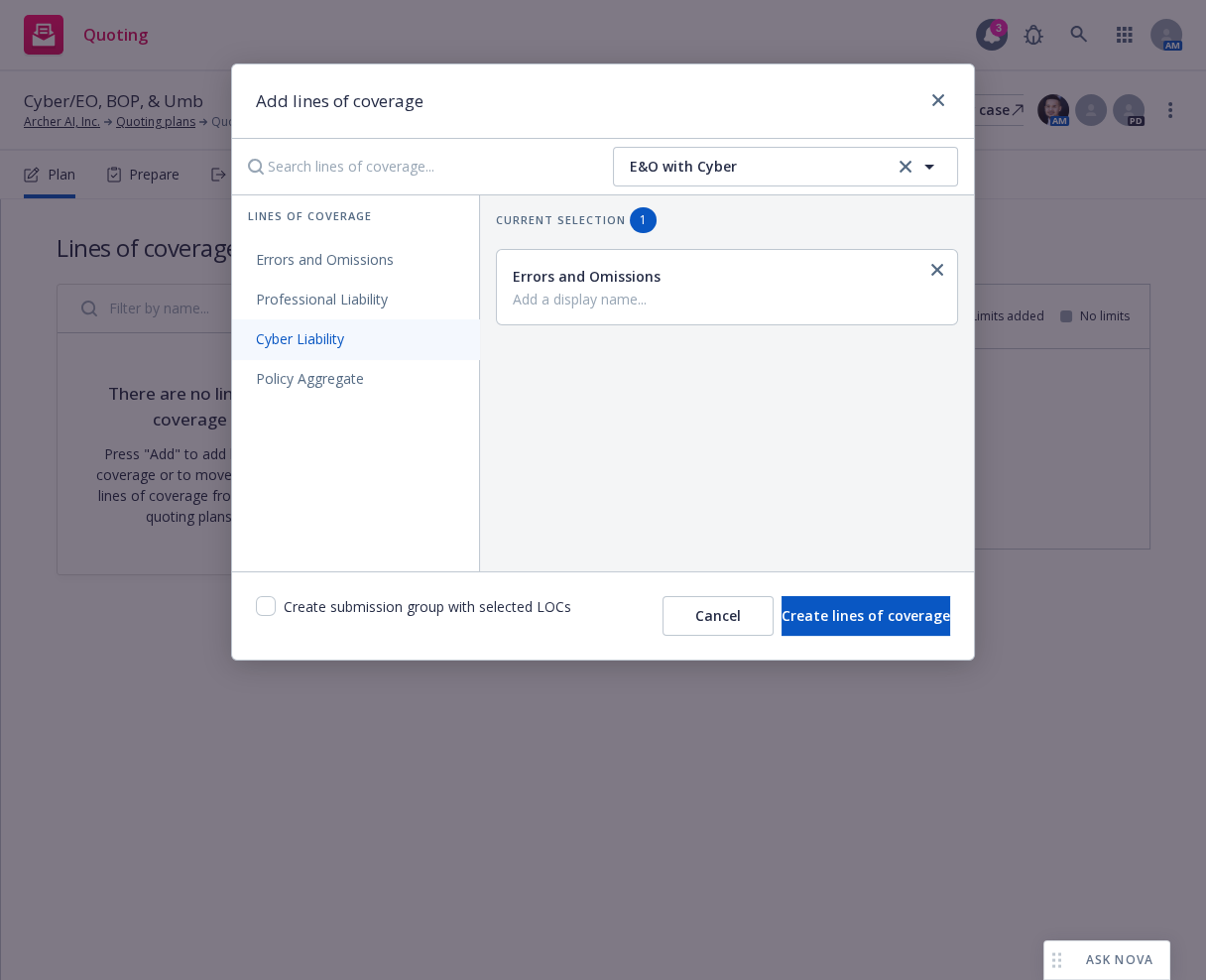 click on "Cyber Liability" at bounding box center [300, 338] 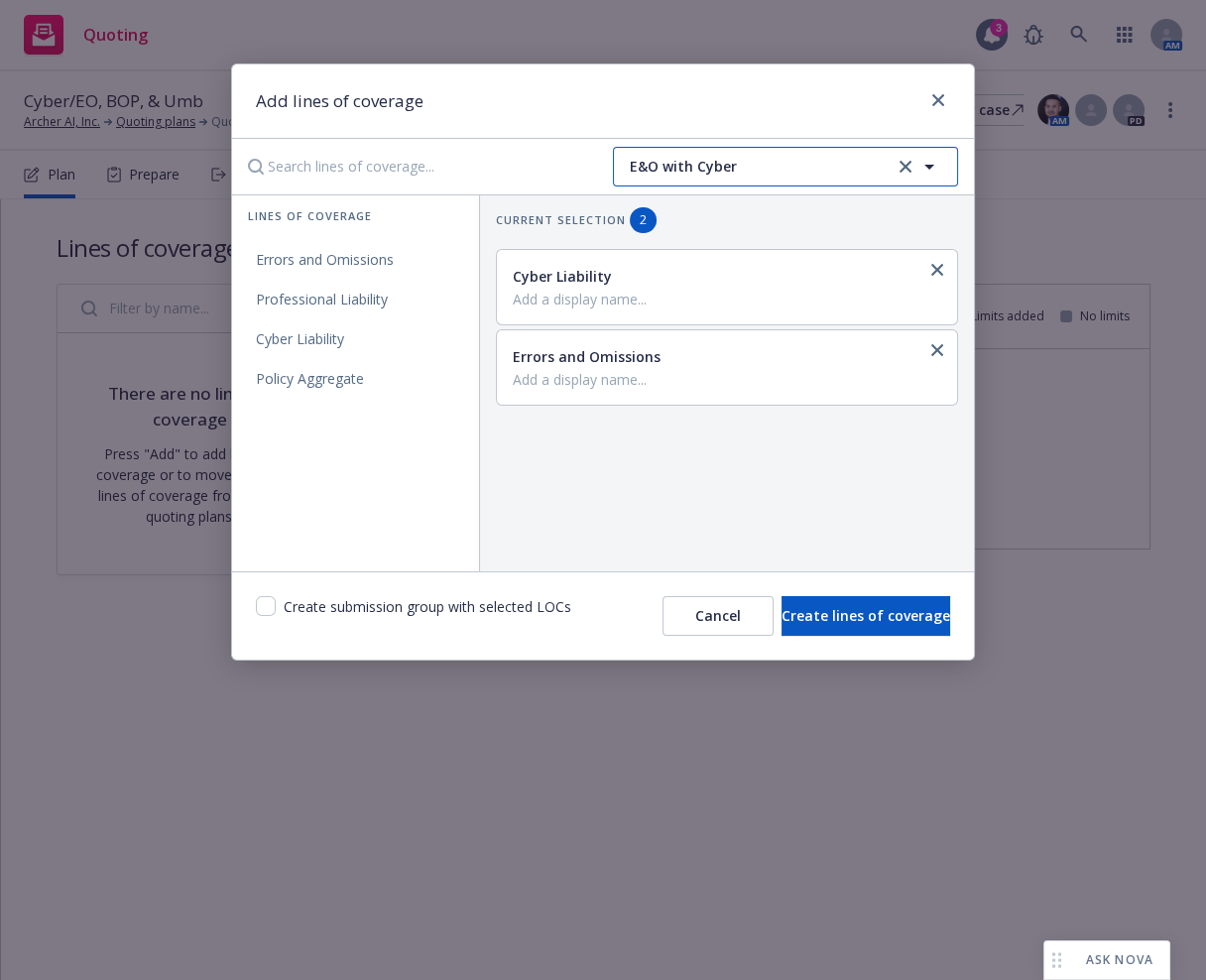 click on "E&O with Cyber" at bounding box center (759, 166) 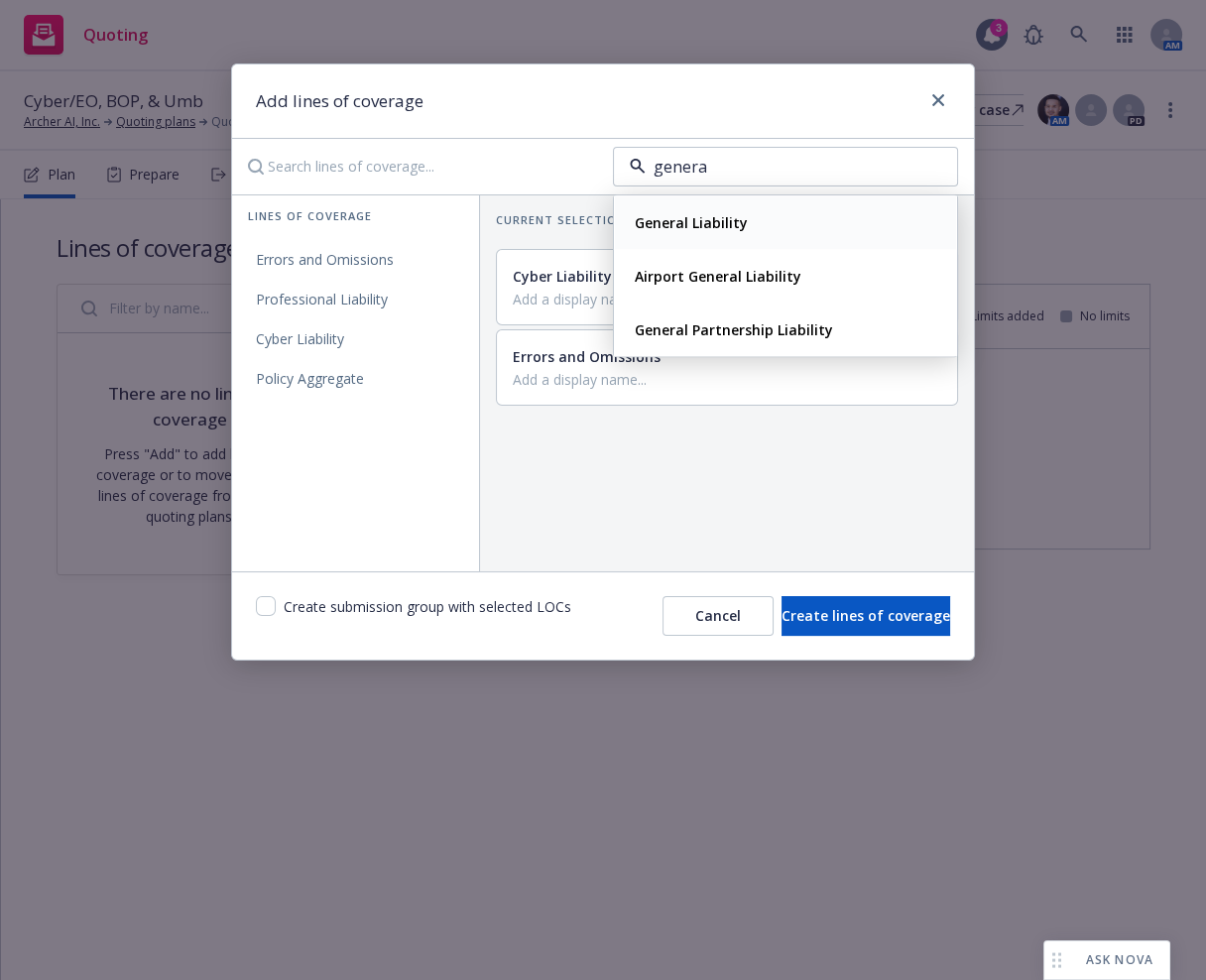 click on "General Liability" at bounding box center (785, 222) 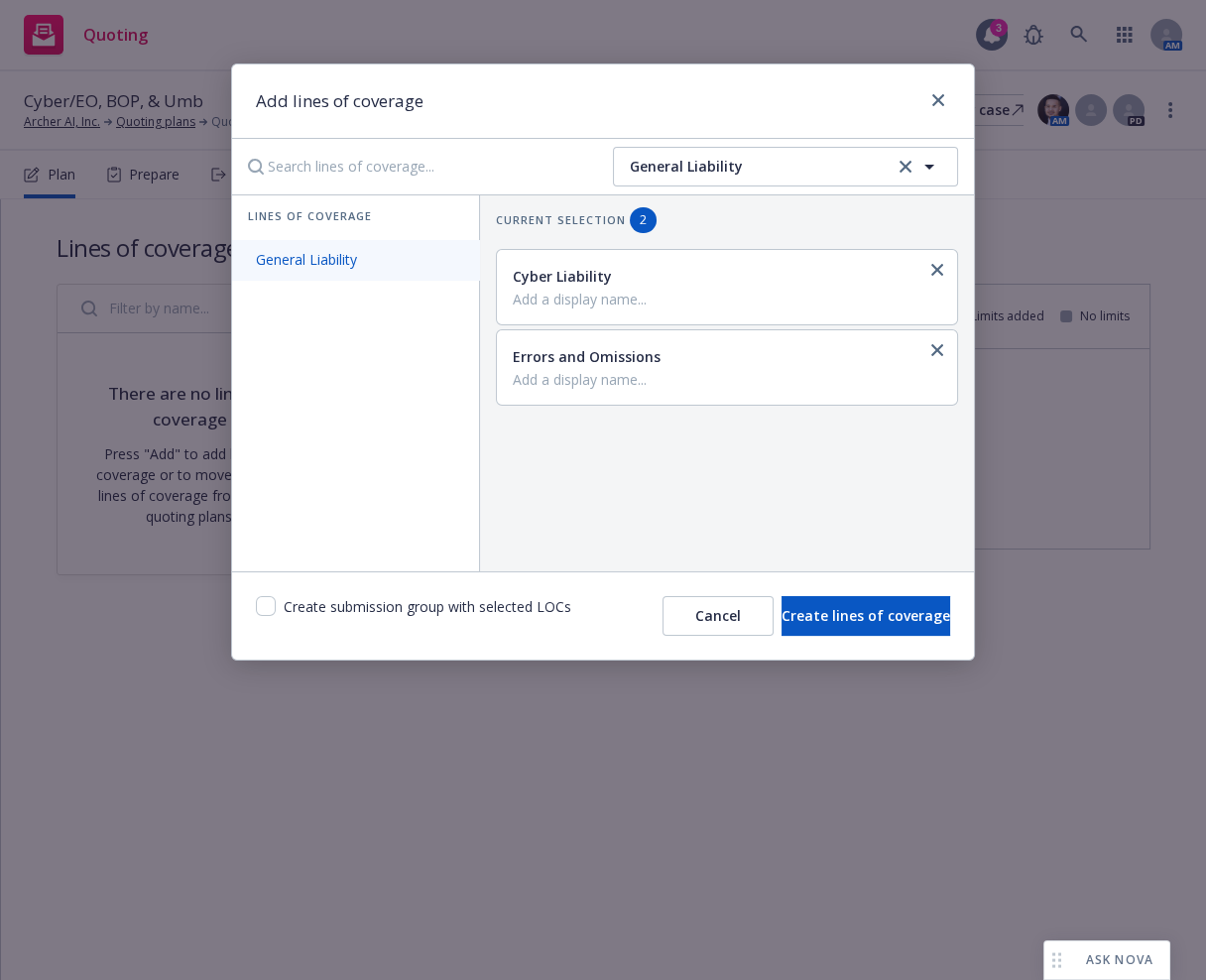 click on "General Liability" at bounding box center [355, 260] 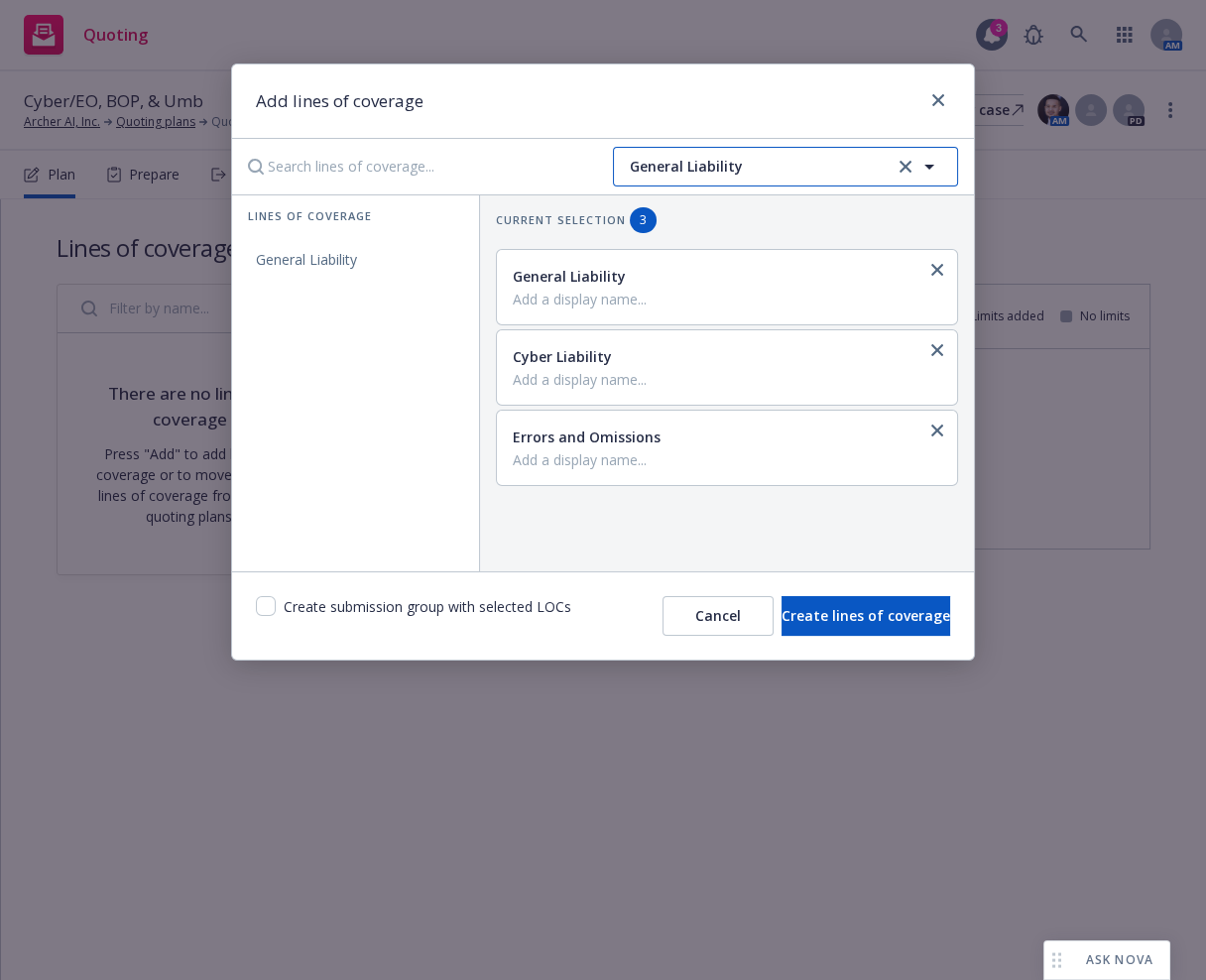 click on "General Liability" at bounding box center [759, 166] 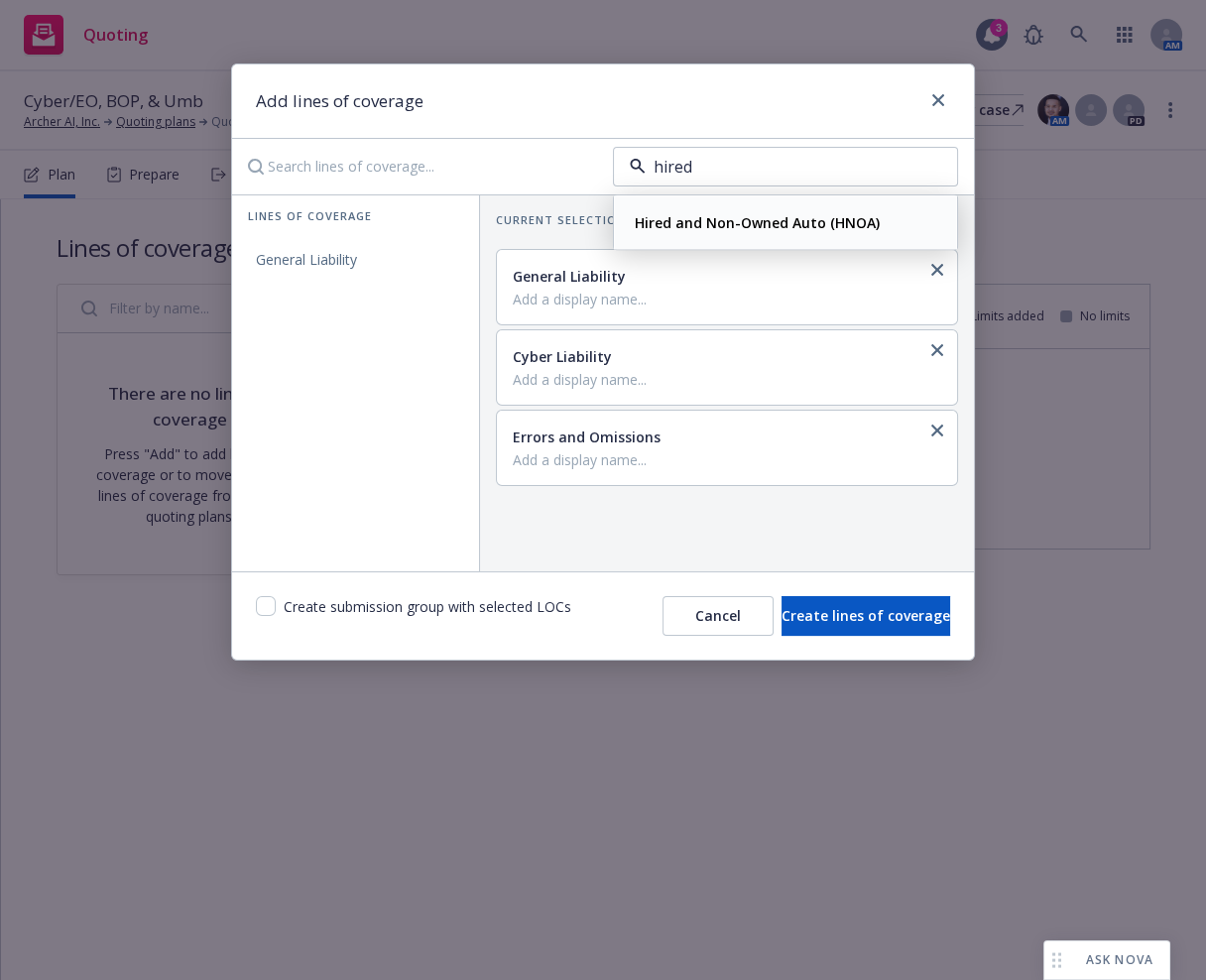 click on "Hired and Non-Owned Auto (HNOA)" at bounding box center [757, 222] 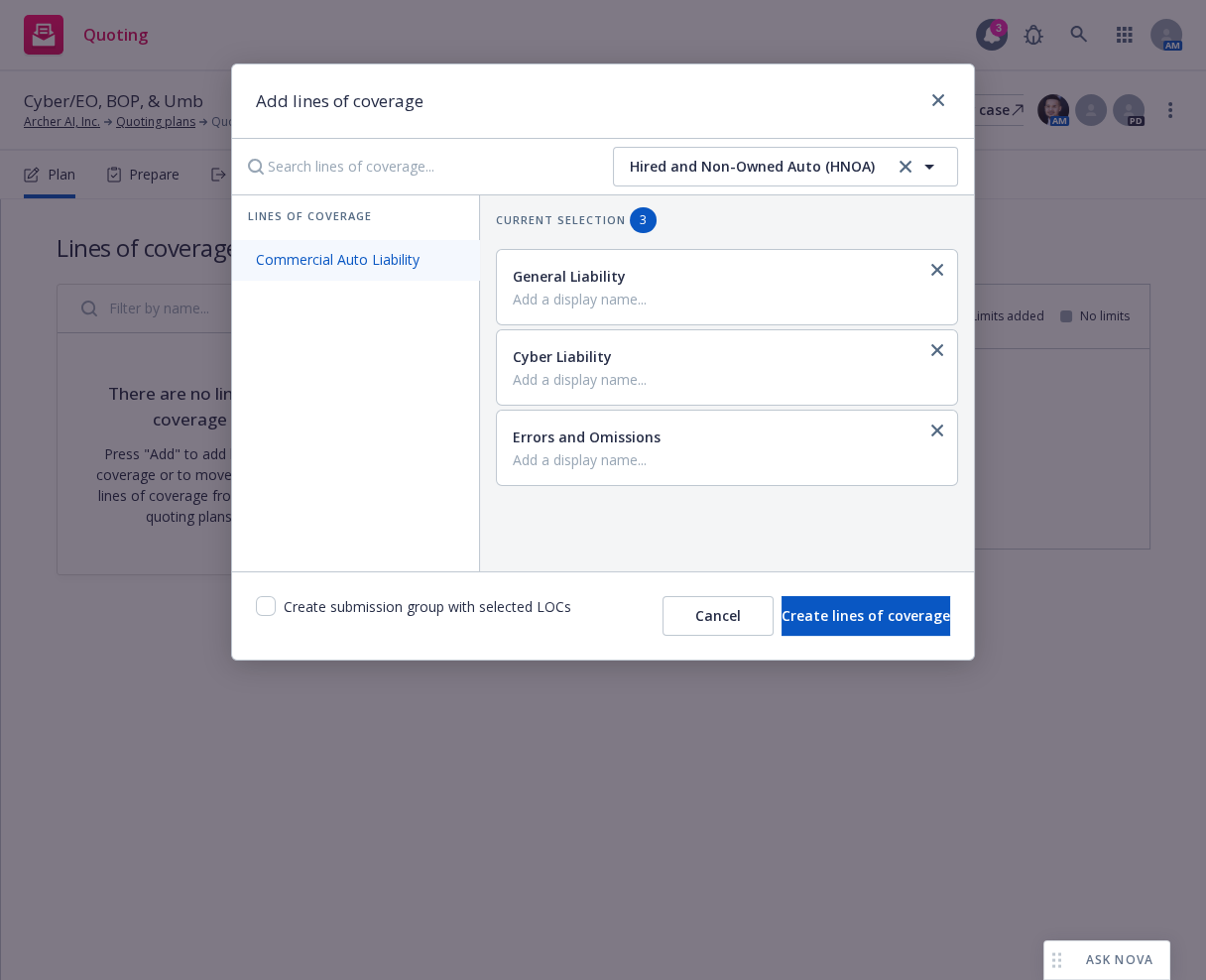 click on "Commercial Auto Liability" at bounding box center (355, 260) 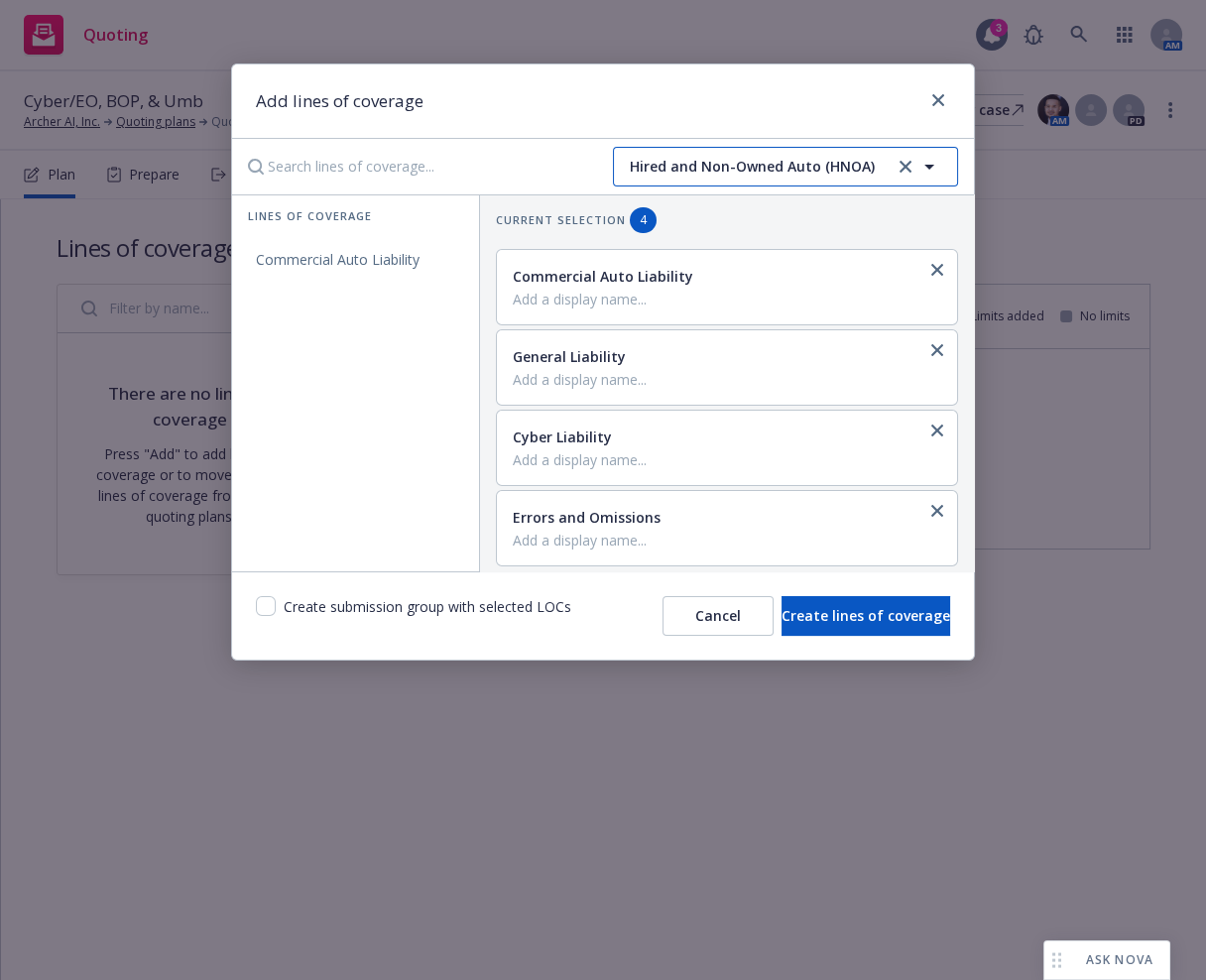 click on "Hired and Non-Owned Auto (HNOA)" at bounding box center [785, 167] 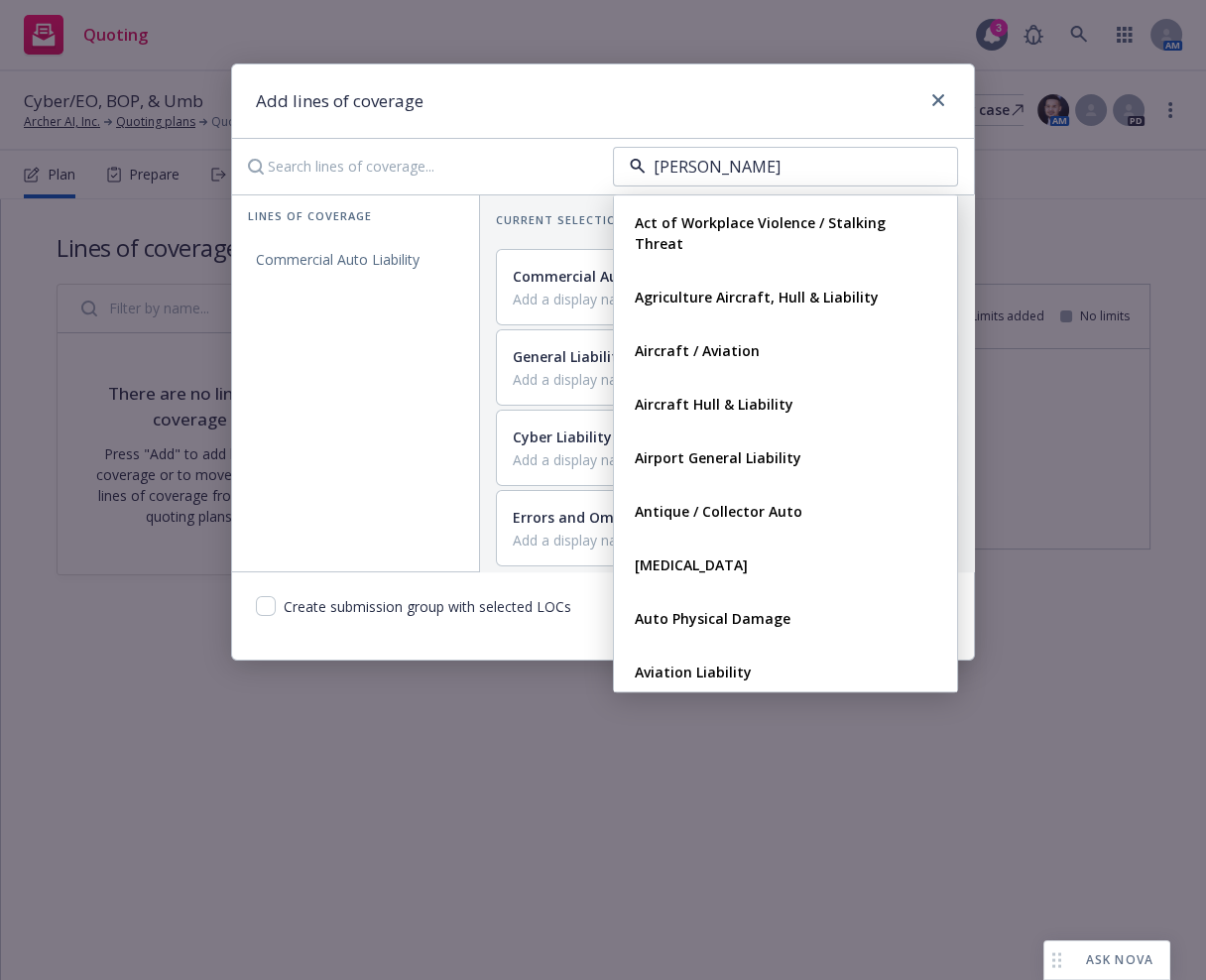 type on "umbrella" 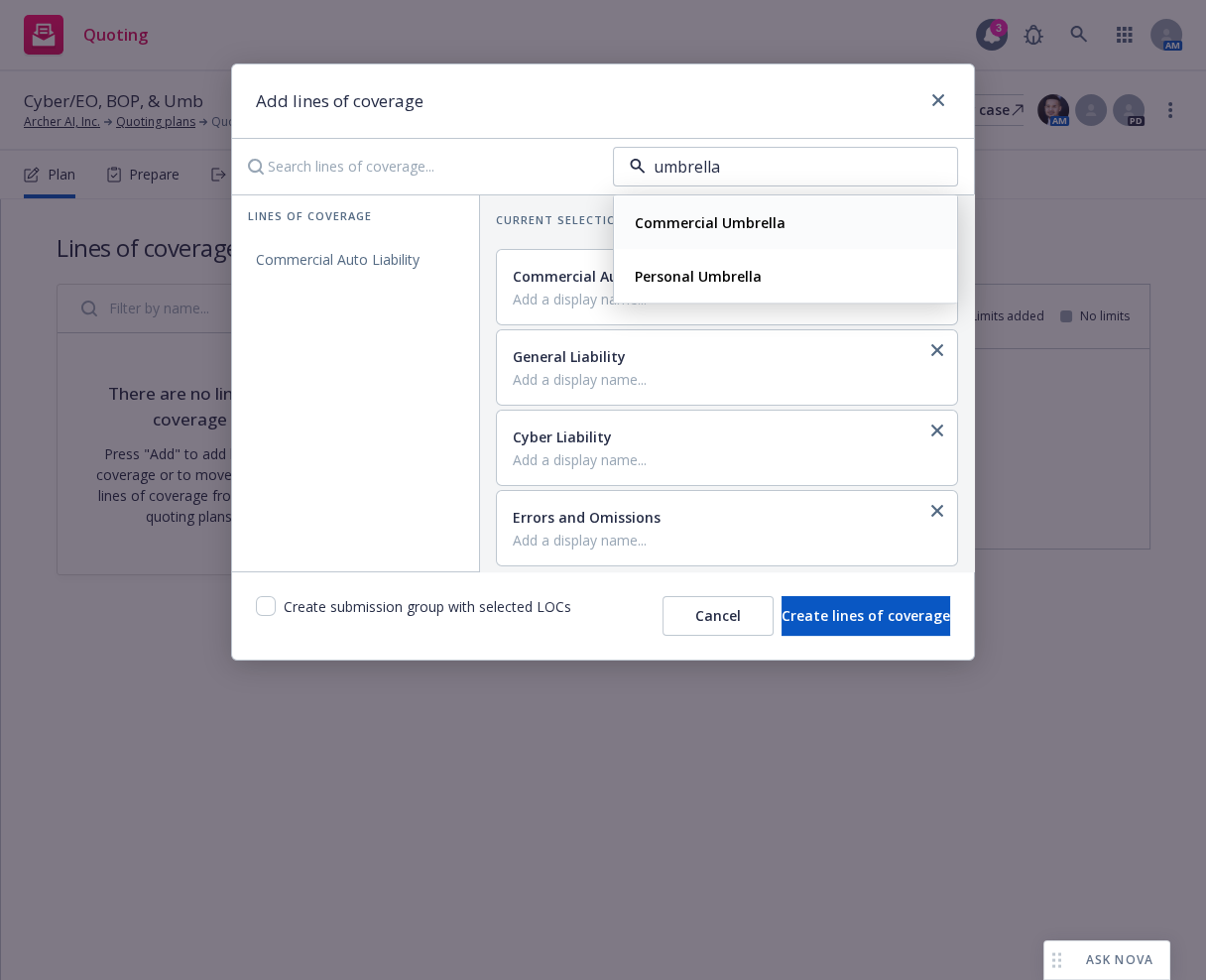 click on "Commercial Umbrella" at bounding box center (785, 222) 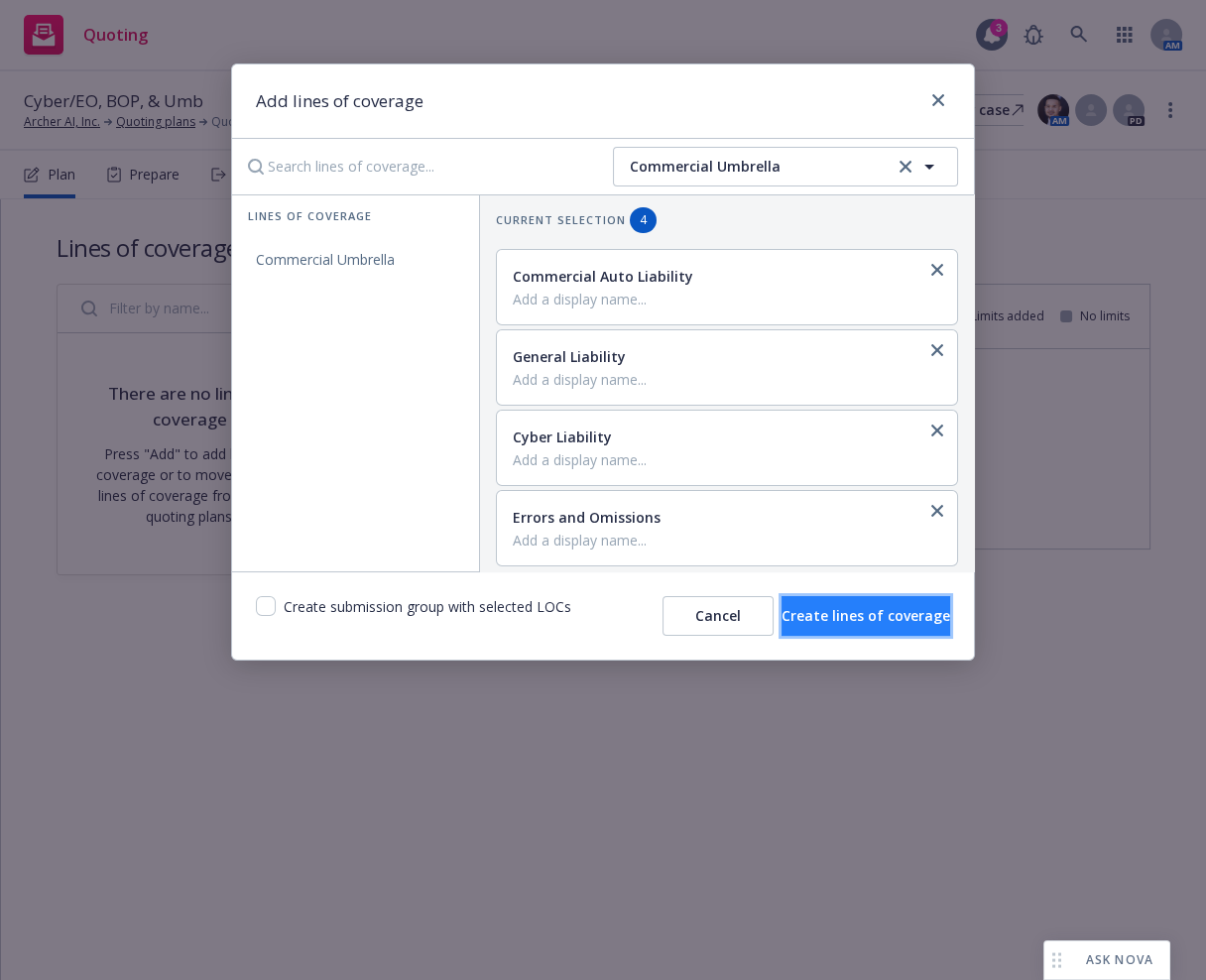 click on "Create lines of coverage" at bounding box center [866, 616] 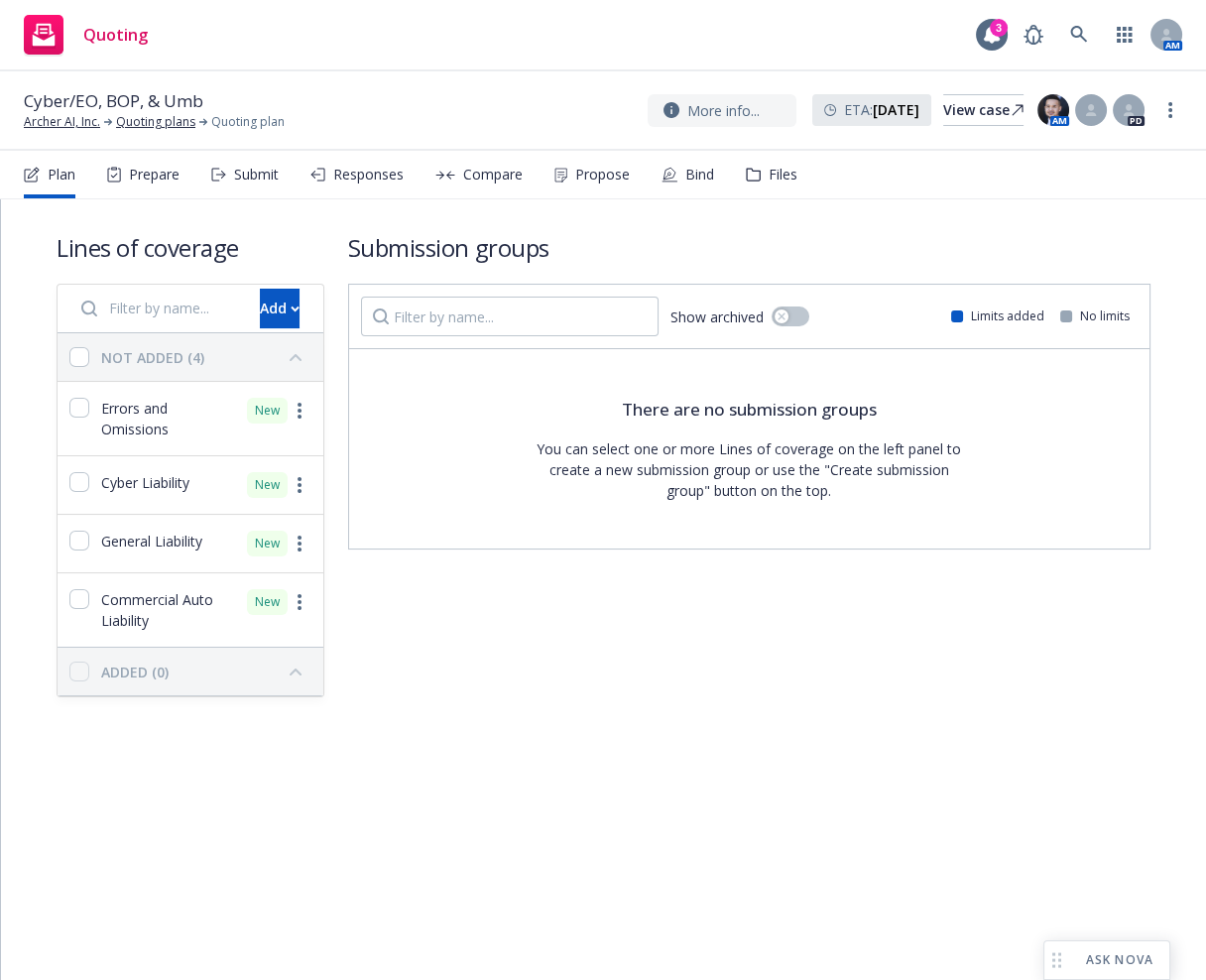click on "Quoting 3 AM" at bounding box center (603, 36) 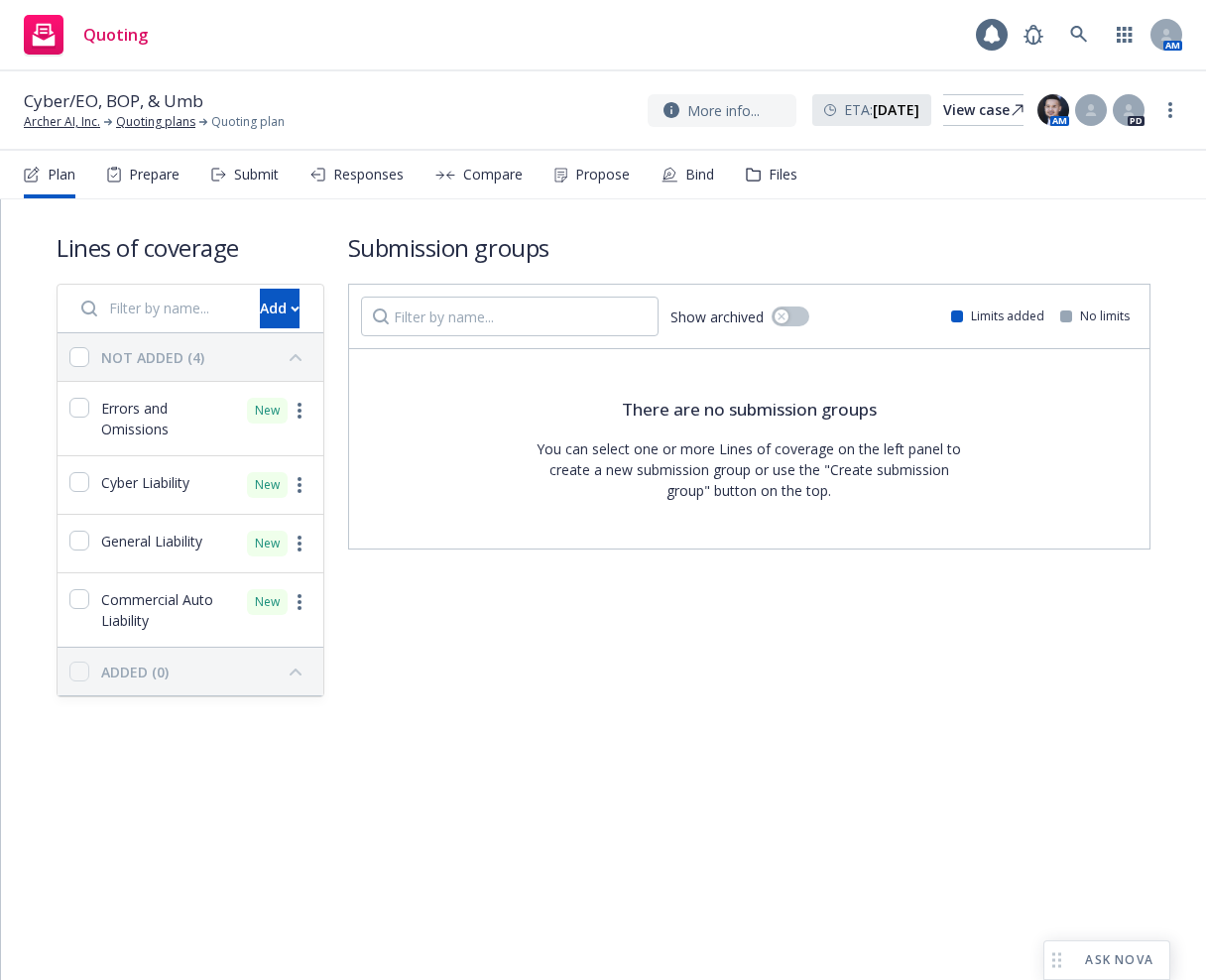 scroll, scrollTop: 0, scrollLeft: 0, axis: both 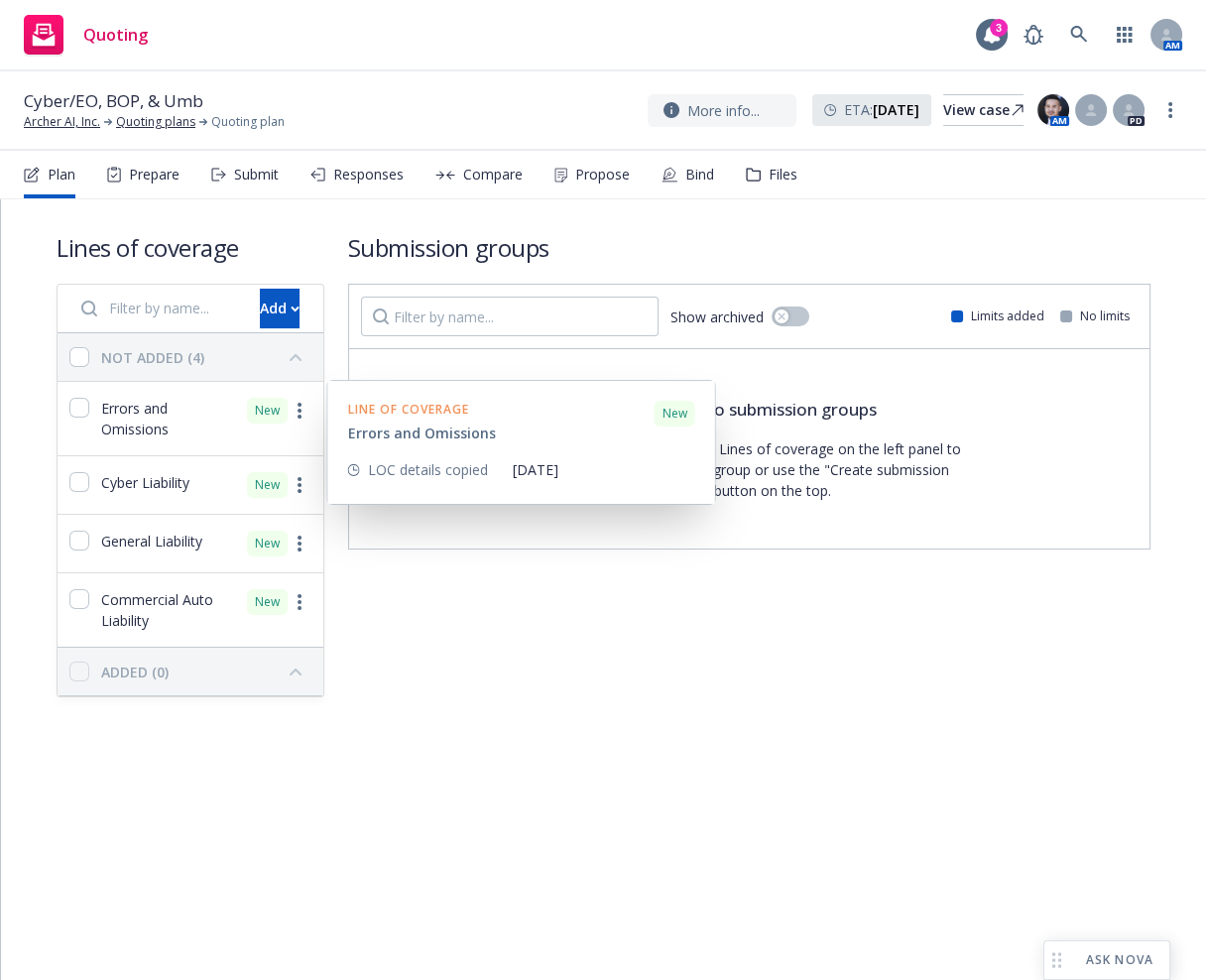 click on "Errors and Omissions" at bounding box center (168, 419) 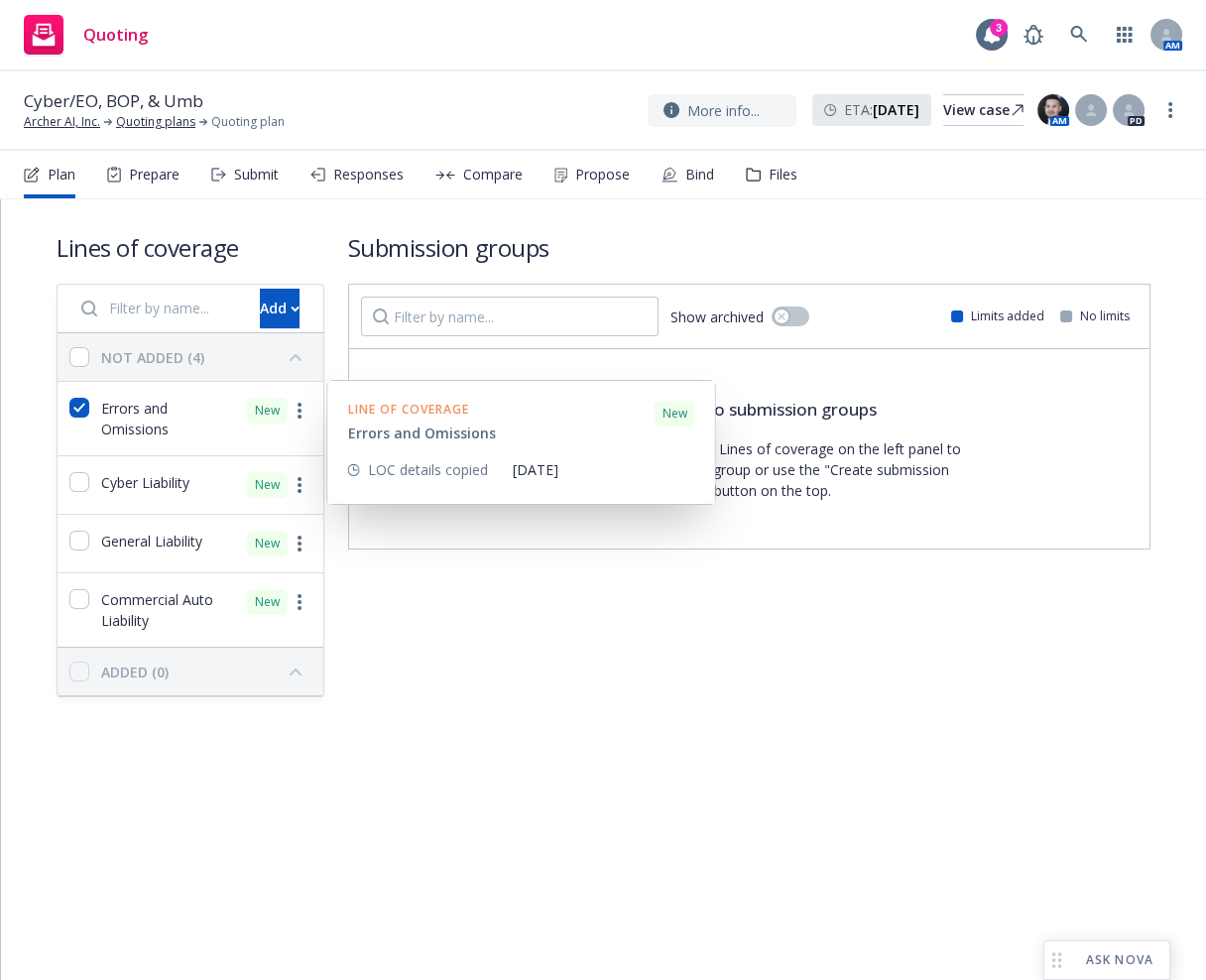 checkbox on "true" 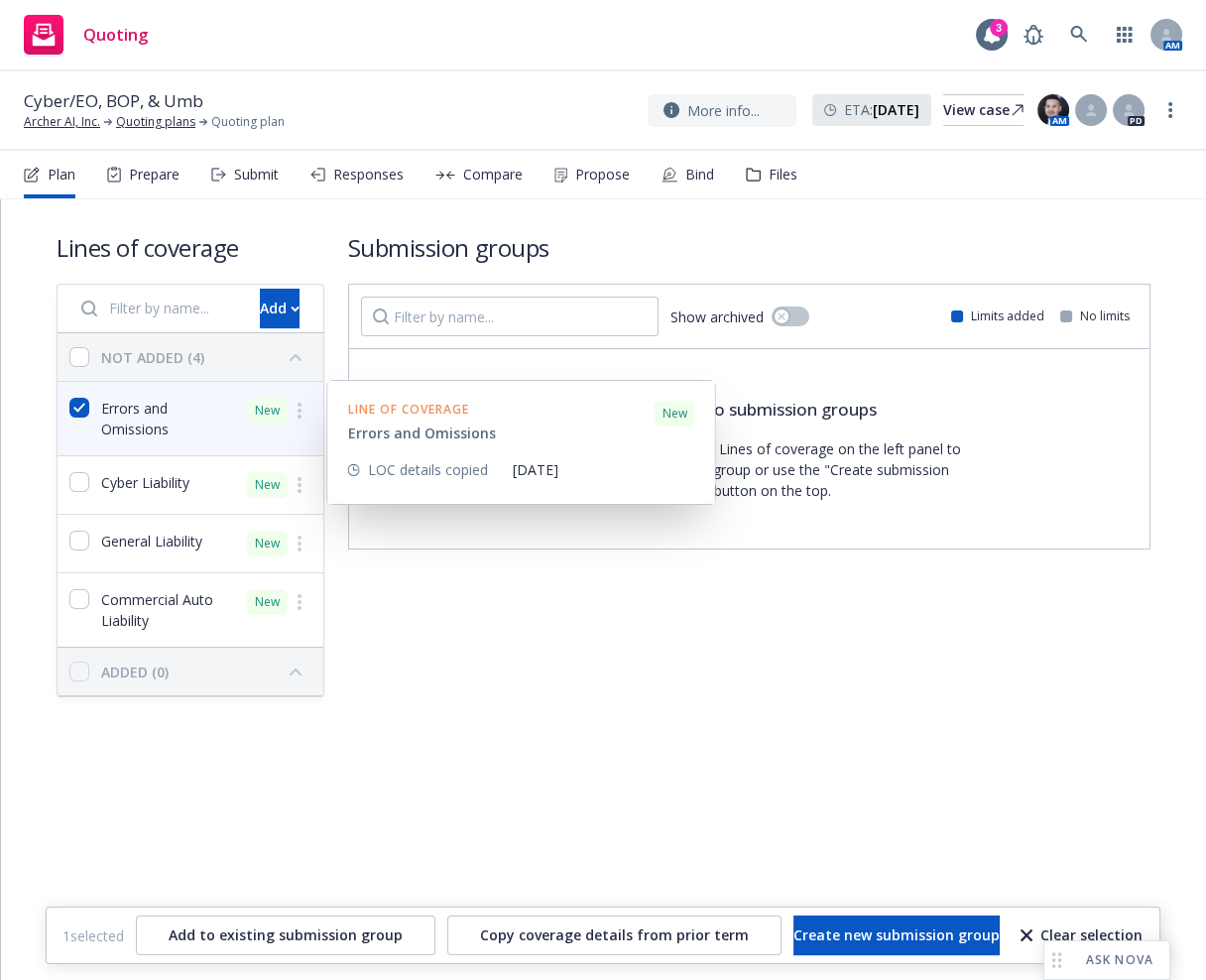 click on "Cyber Liability" at bounding box center [123, 485] 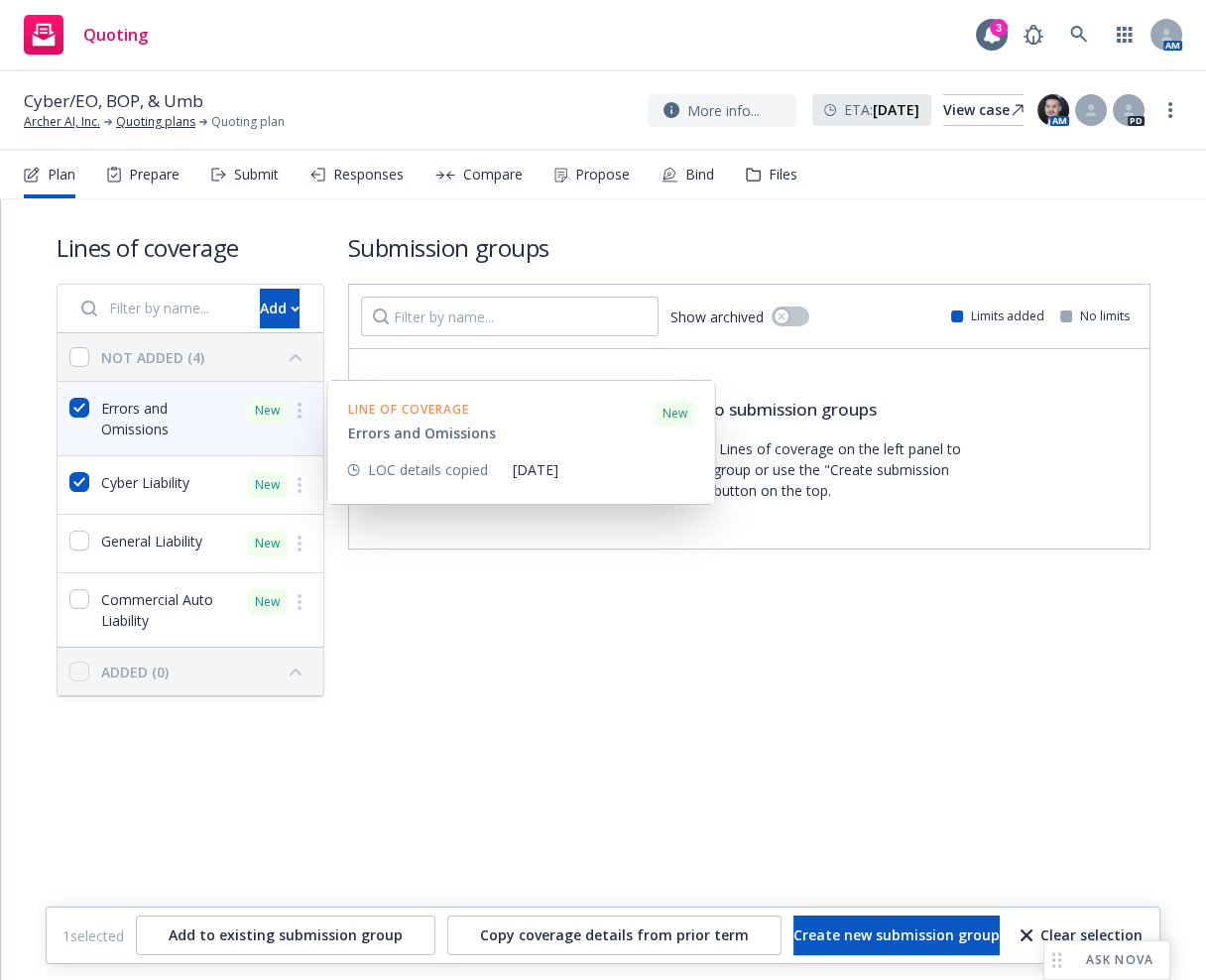 checkbox on "true" 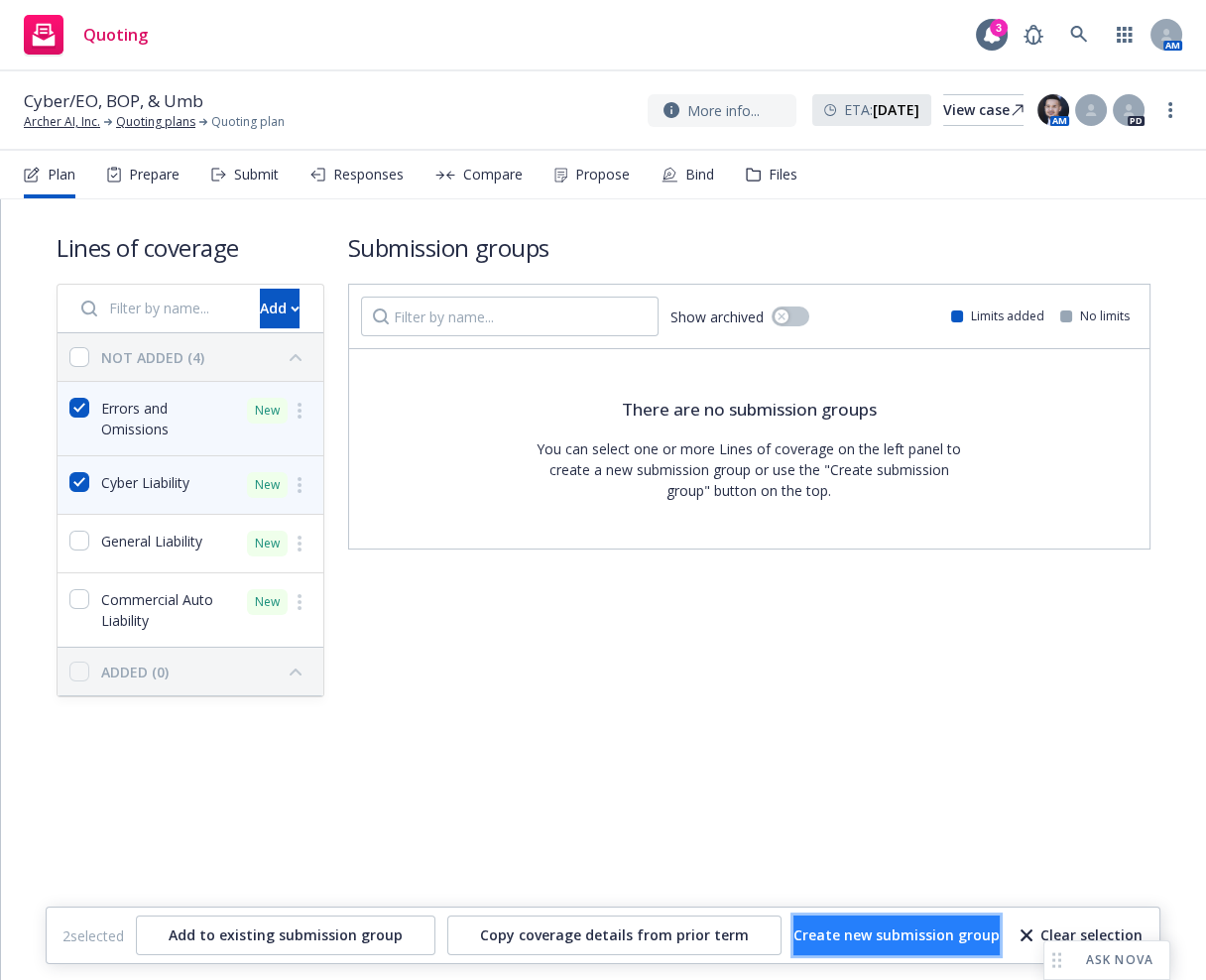 click on "Create new submission group" at bounding box center (897, 935) 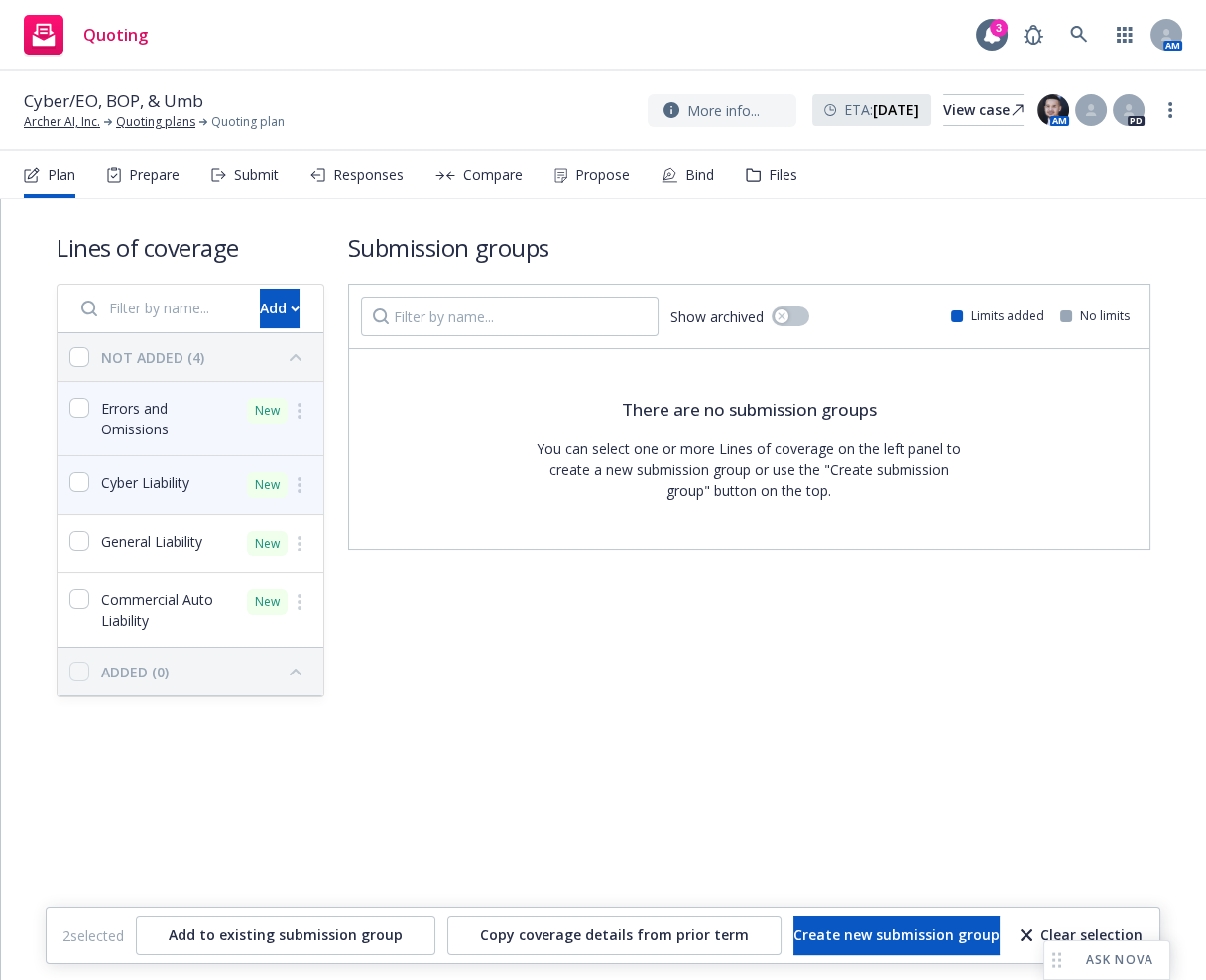 checkbox on "false" 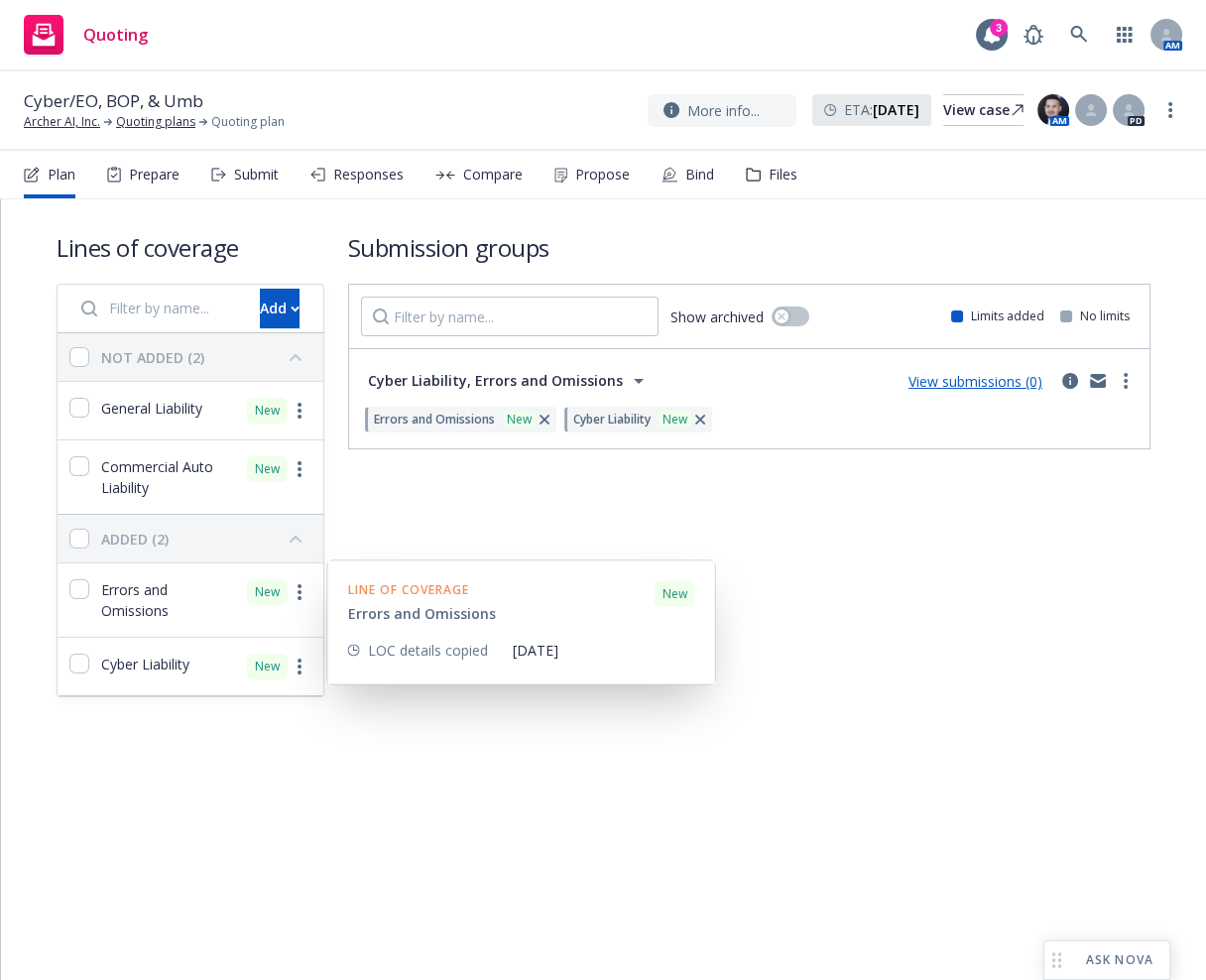 click at bounding box center [79, 600] 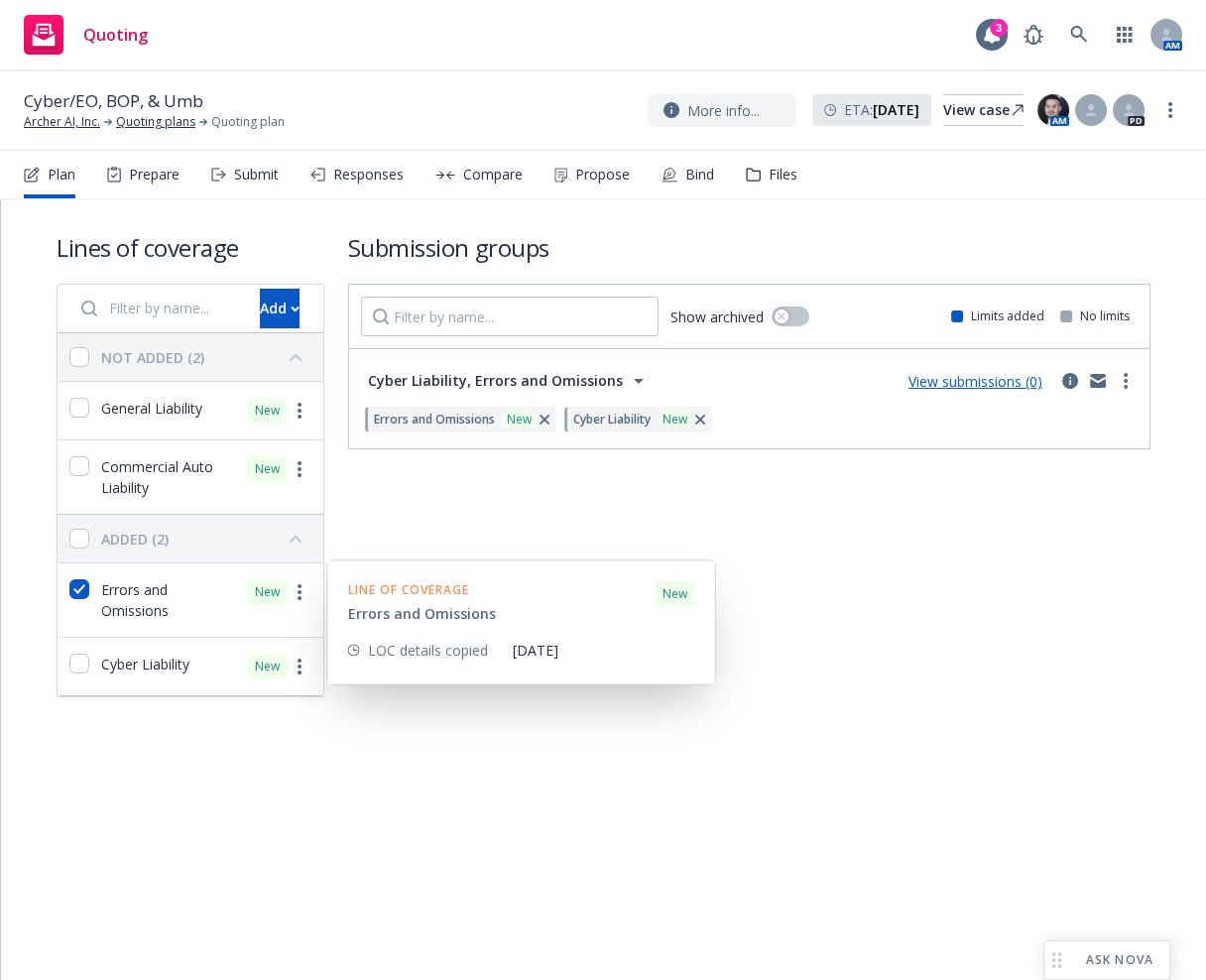 checkbox on "true" 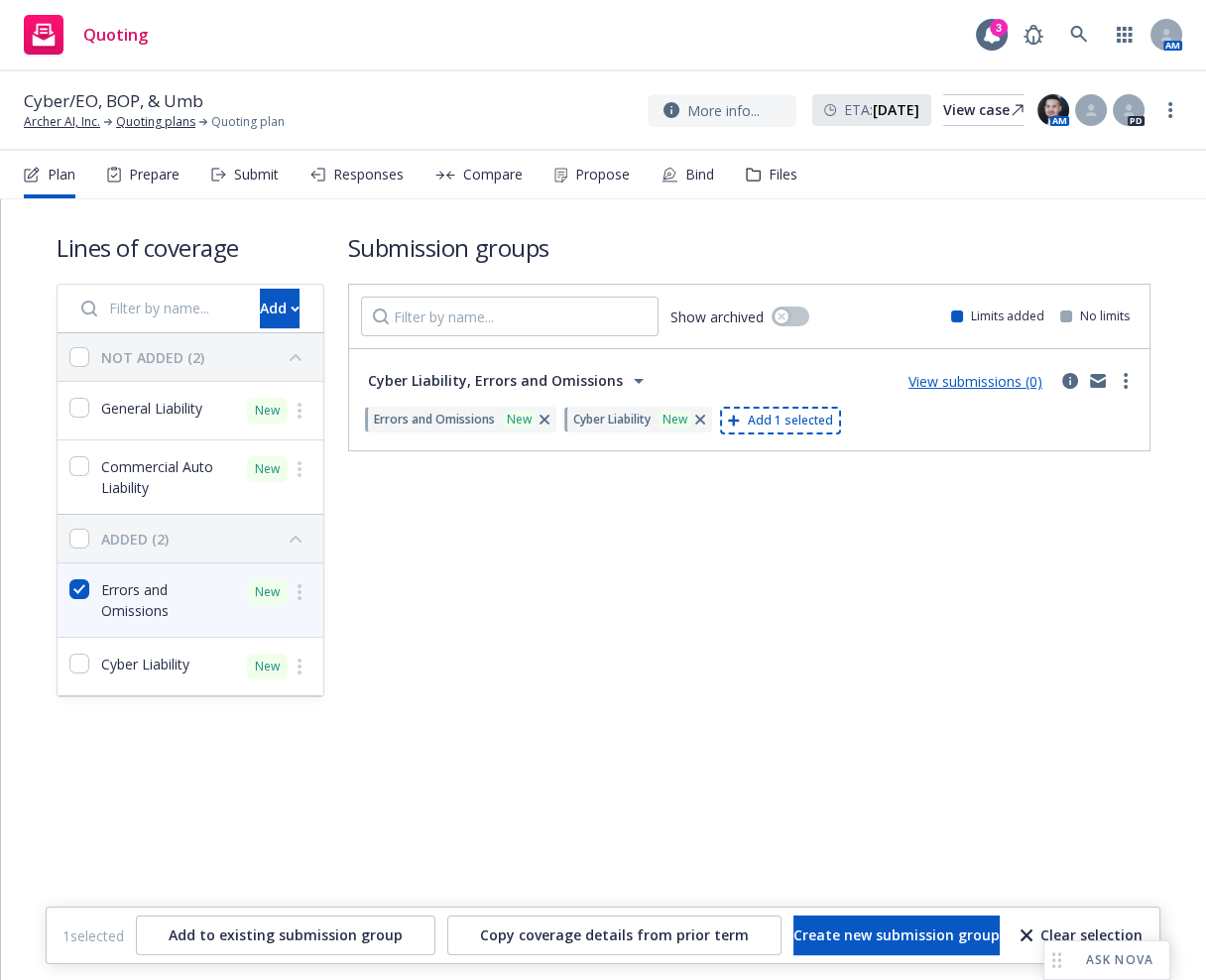 click on "Cyber Liability" at bounding box center [123, 667] 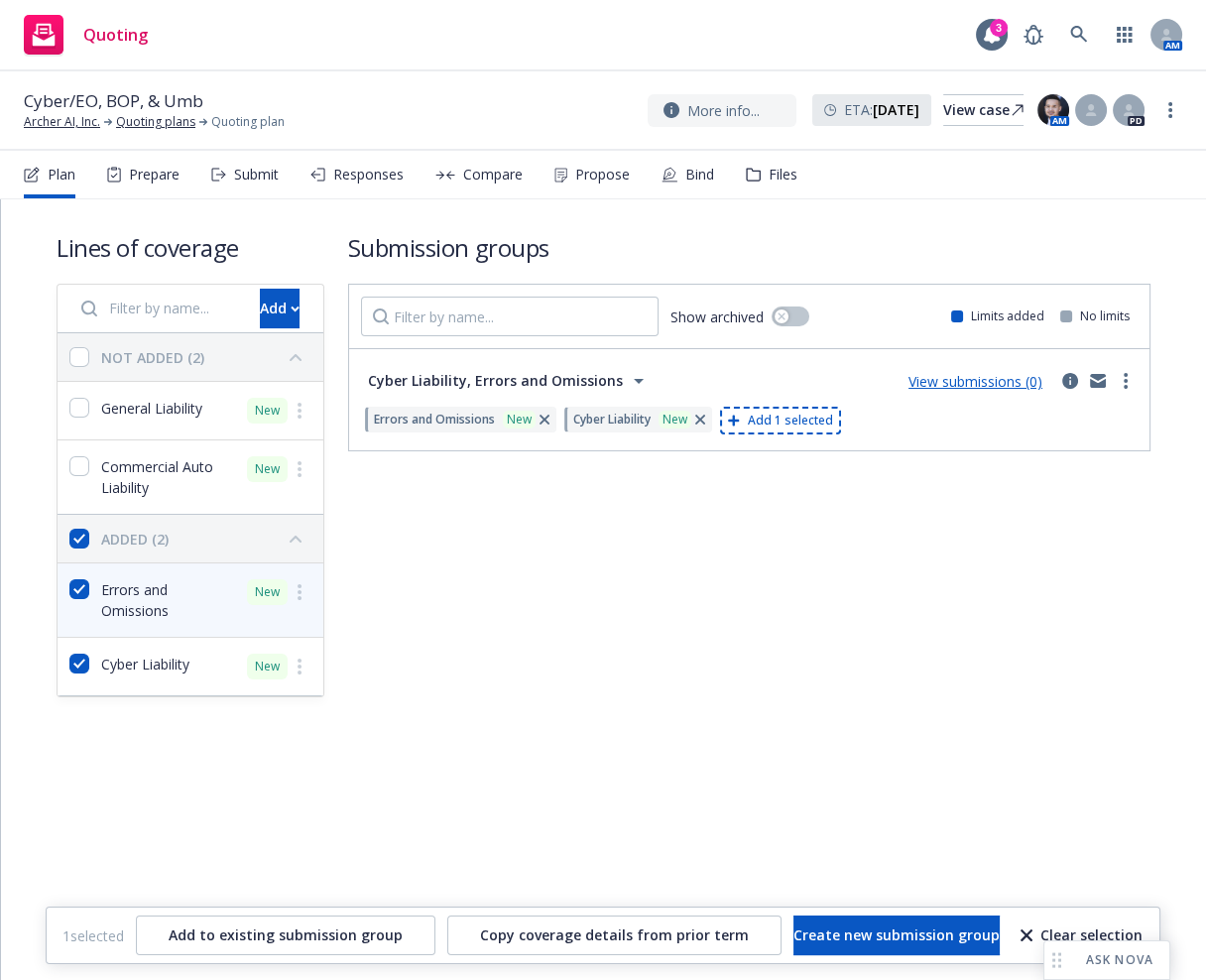 checkbox on "true" 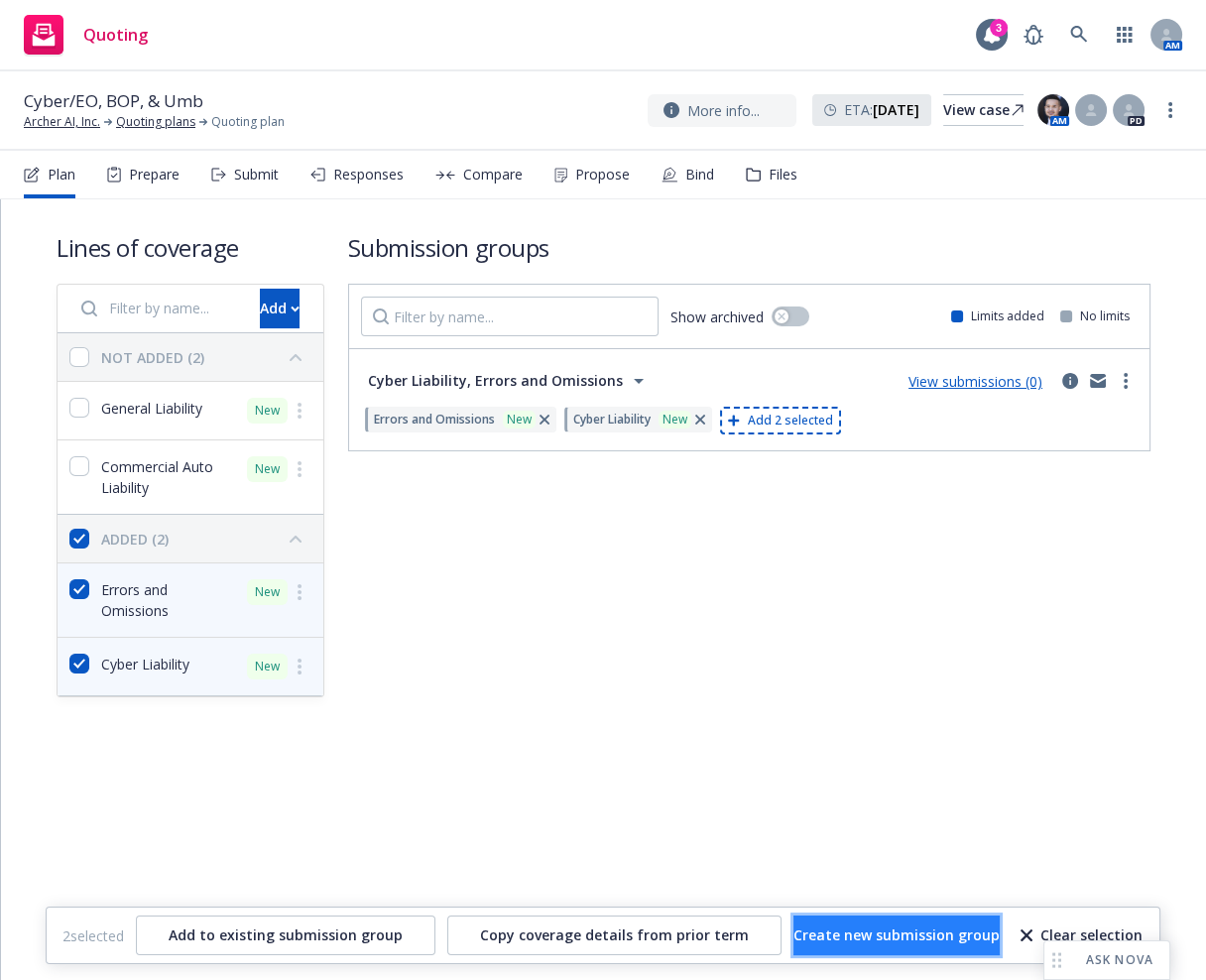 click on "Create new submission group" at bounding box center [897, 935] 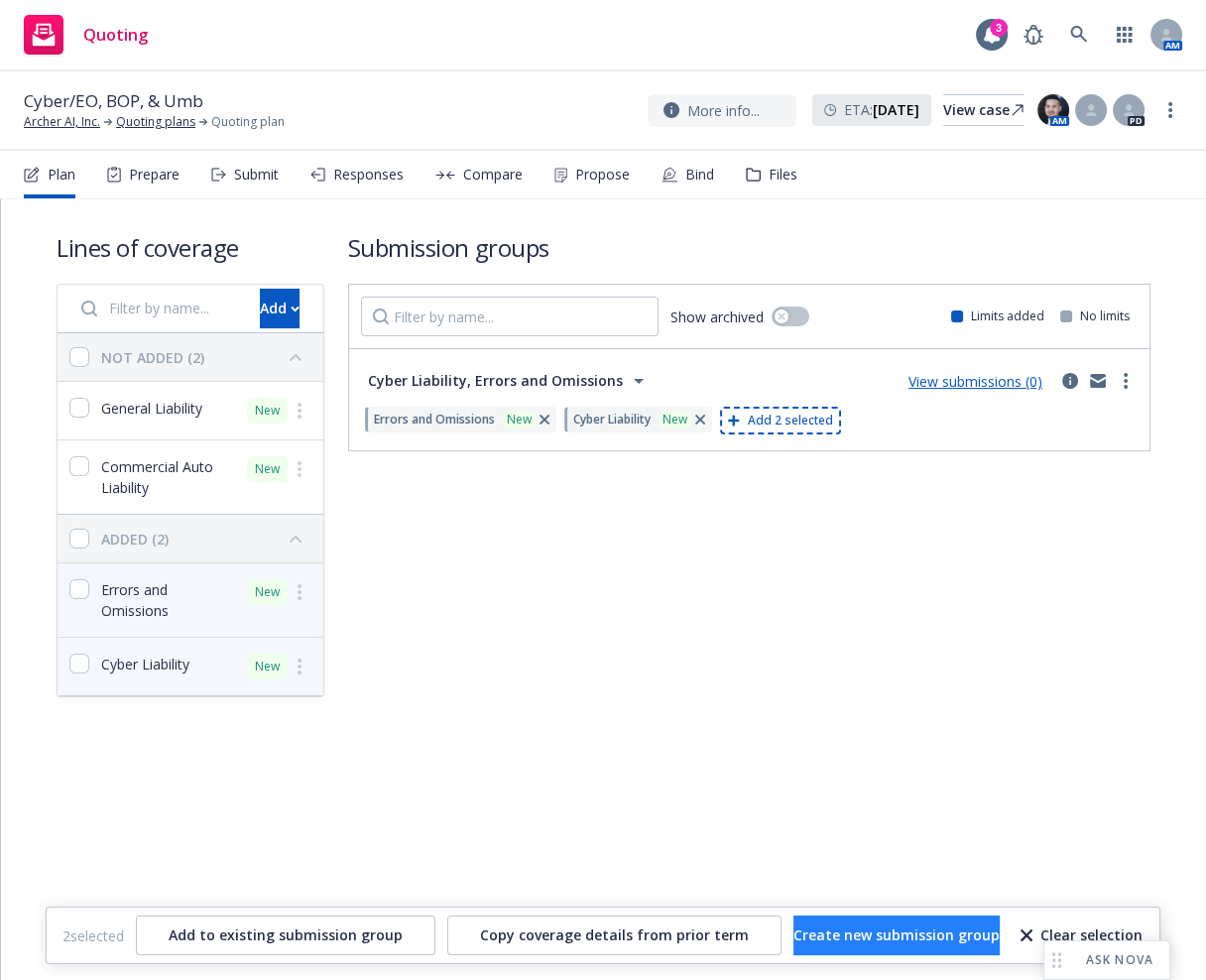 checkbox on "false" 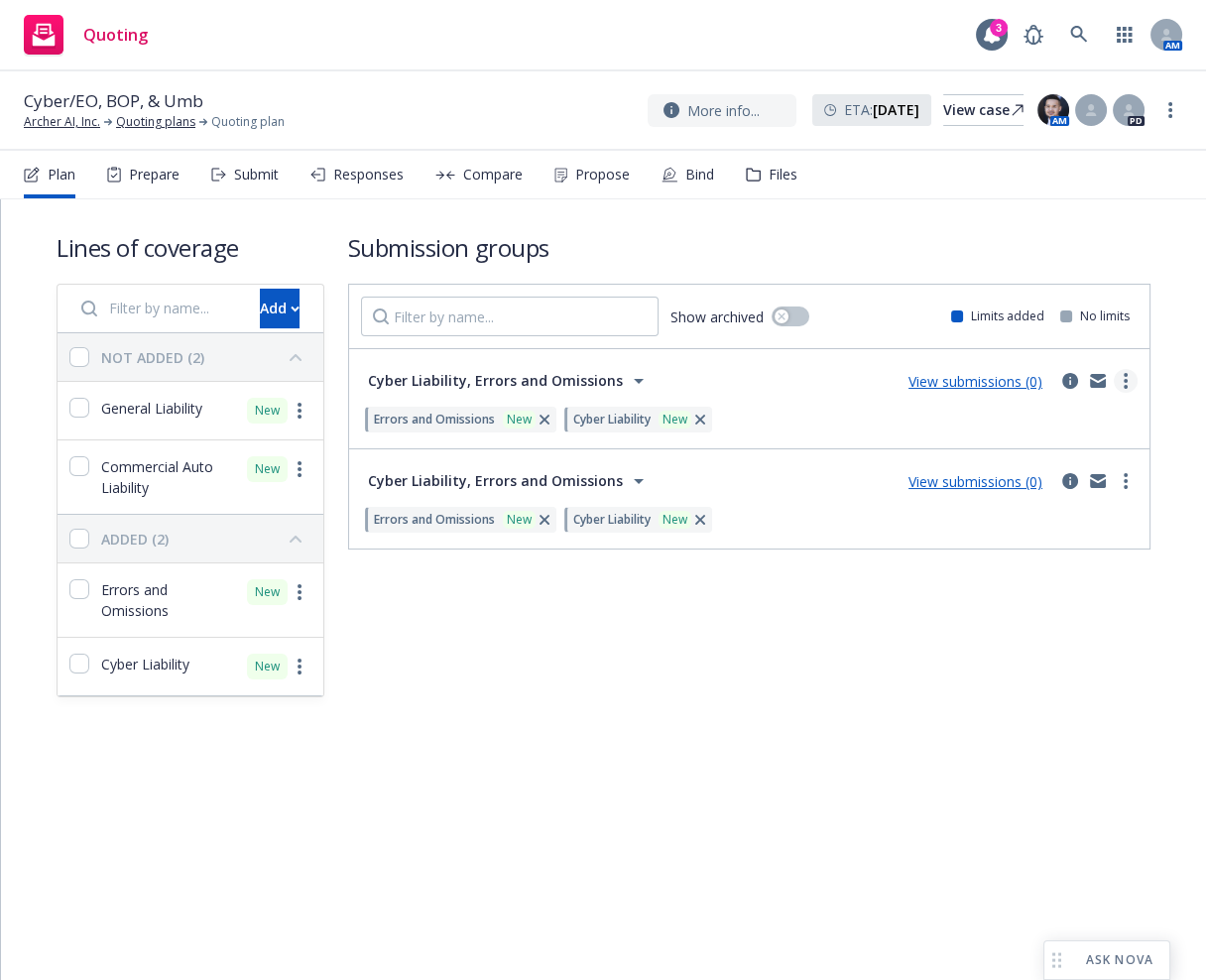 click at bounding box center [1126, 381] 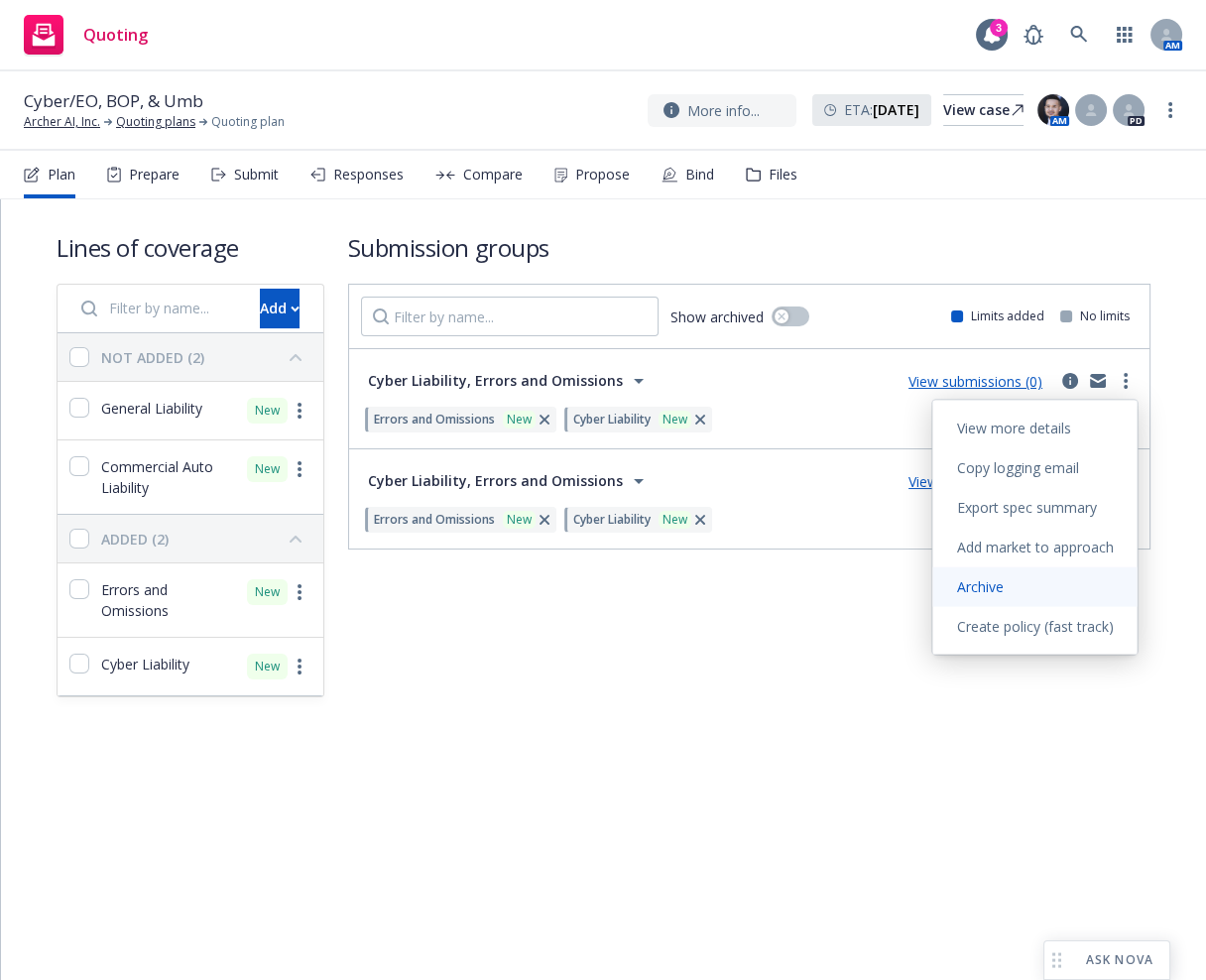 click on "Archive" at bounding box center (979, 586) 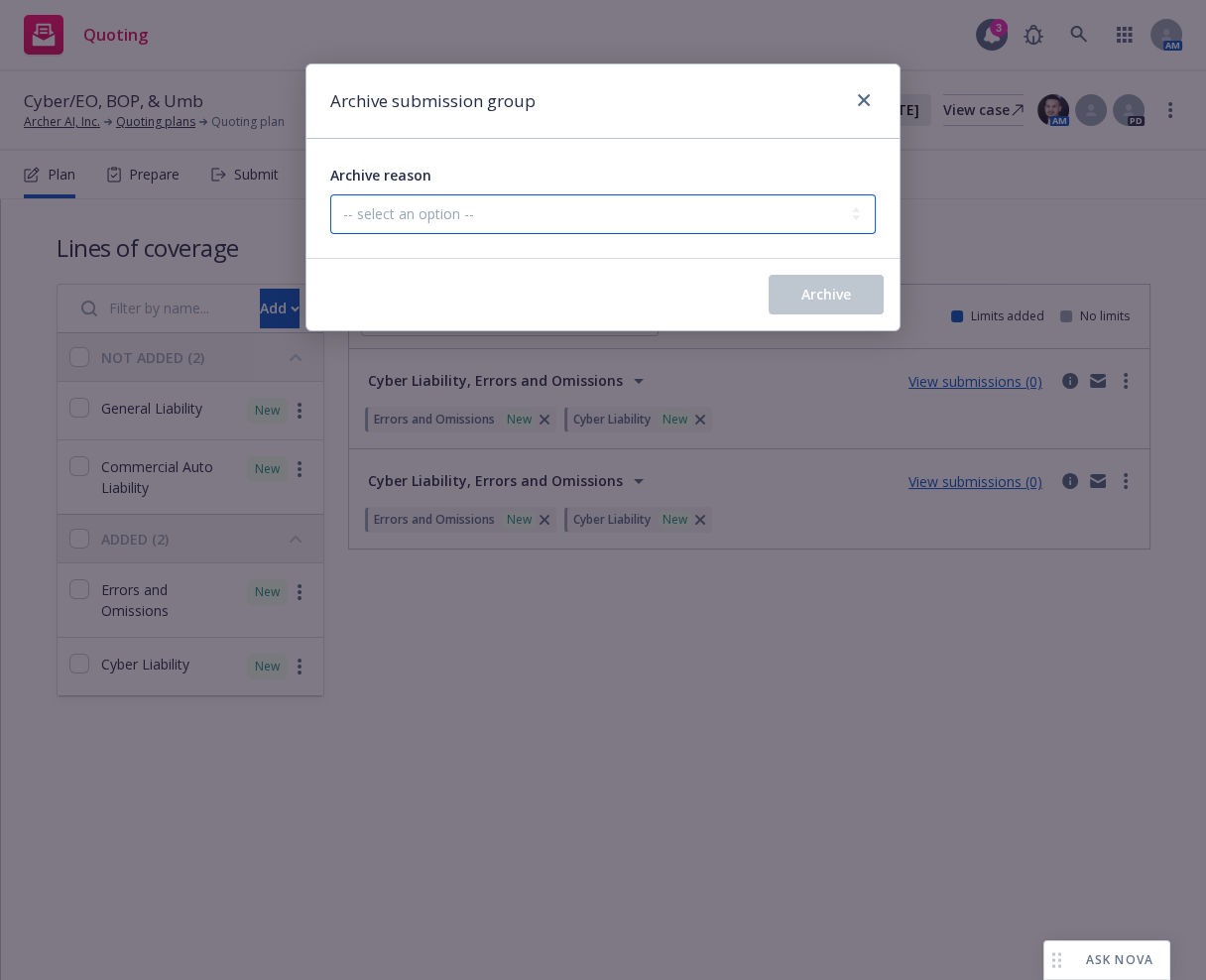 click on "-- select an option -- Customer no longer needs this coverage Duplicate Historical Made by mistake Policy will be auto-renewed Pursuing package instead of monoline policy" at bounding box center [603, 214] 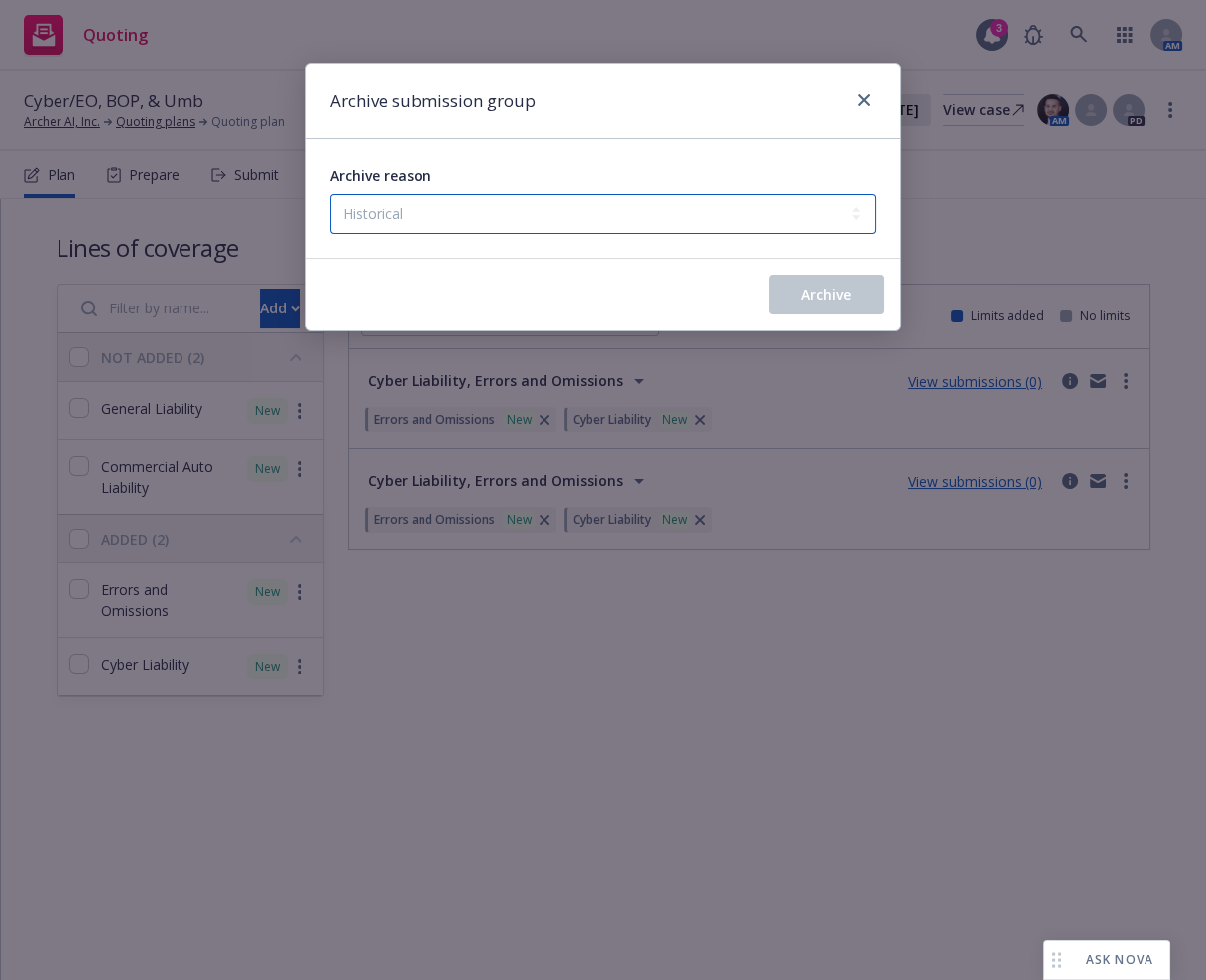 click on "-- select an option -- Customer no longer needs this coverage Duplicate Historical Made by mistake Policy will be auto-renewed Pursuing package instead of monoline policy" at bounding box center (603, 214) 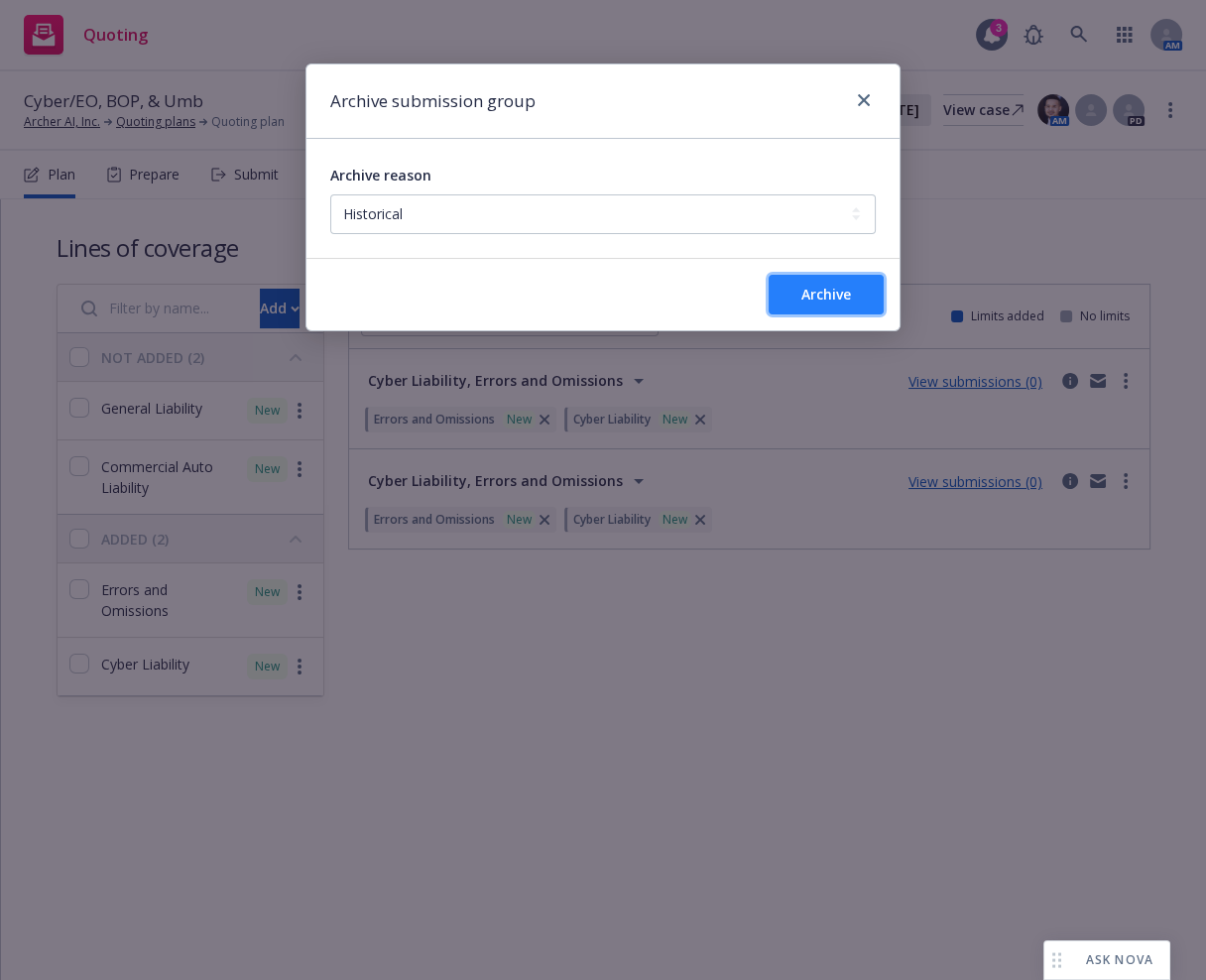 click on "Archive" at bounding box center [826, 295] 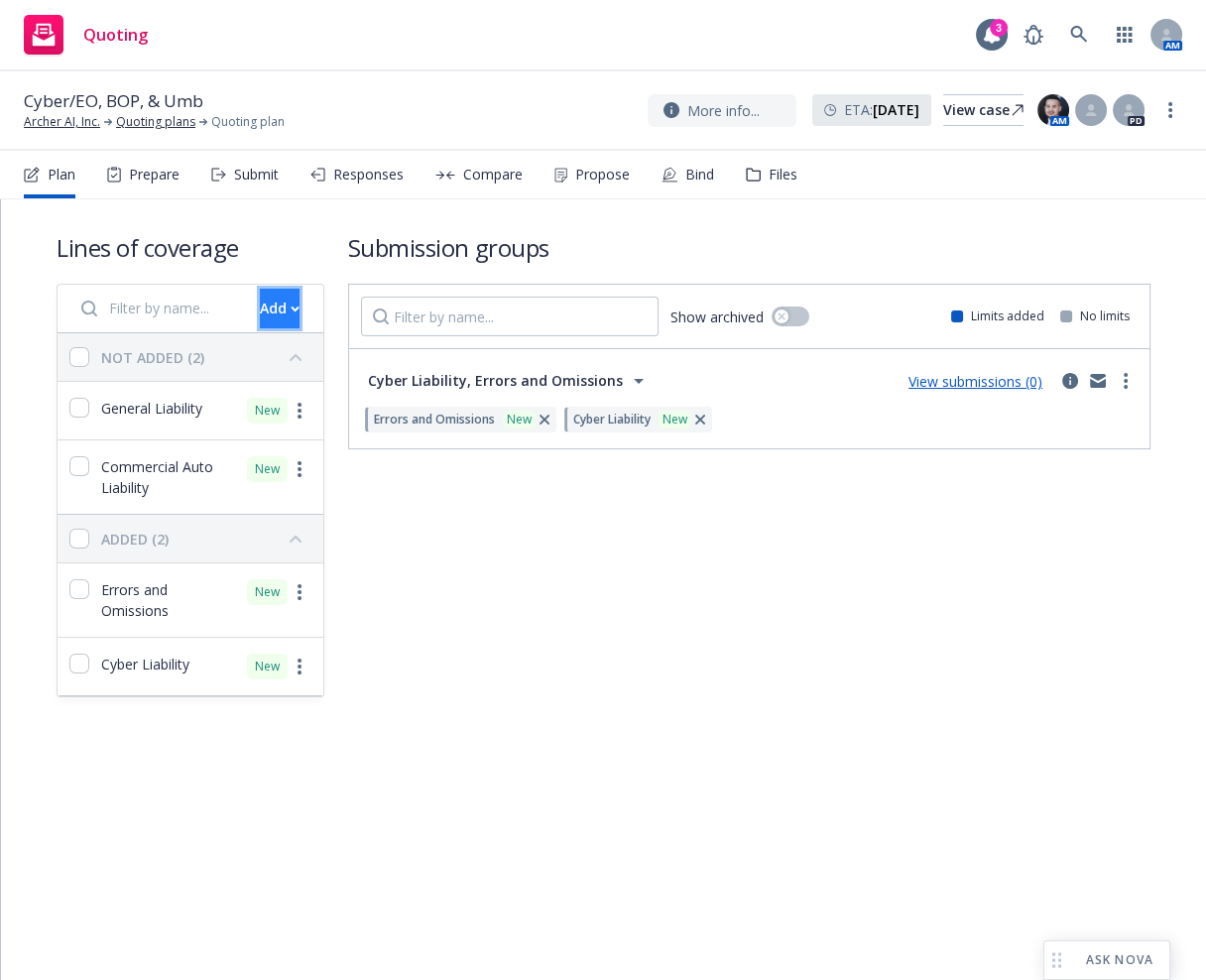 click on "Add" at bounding box center [280, 308] 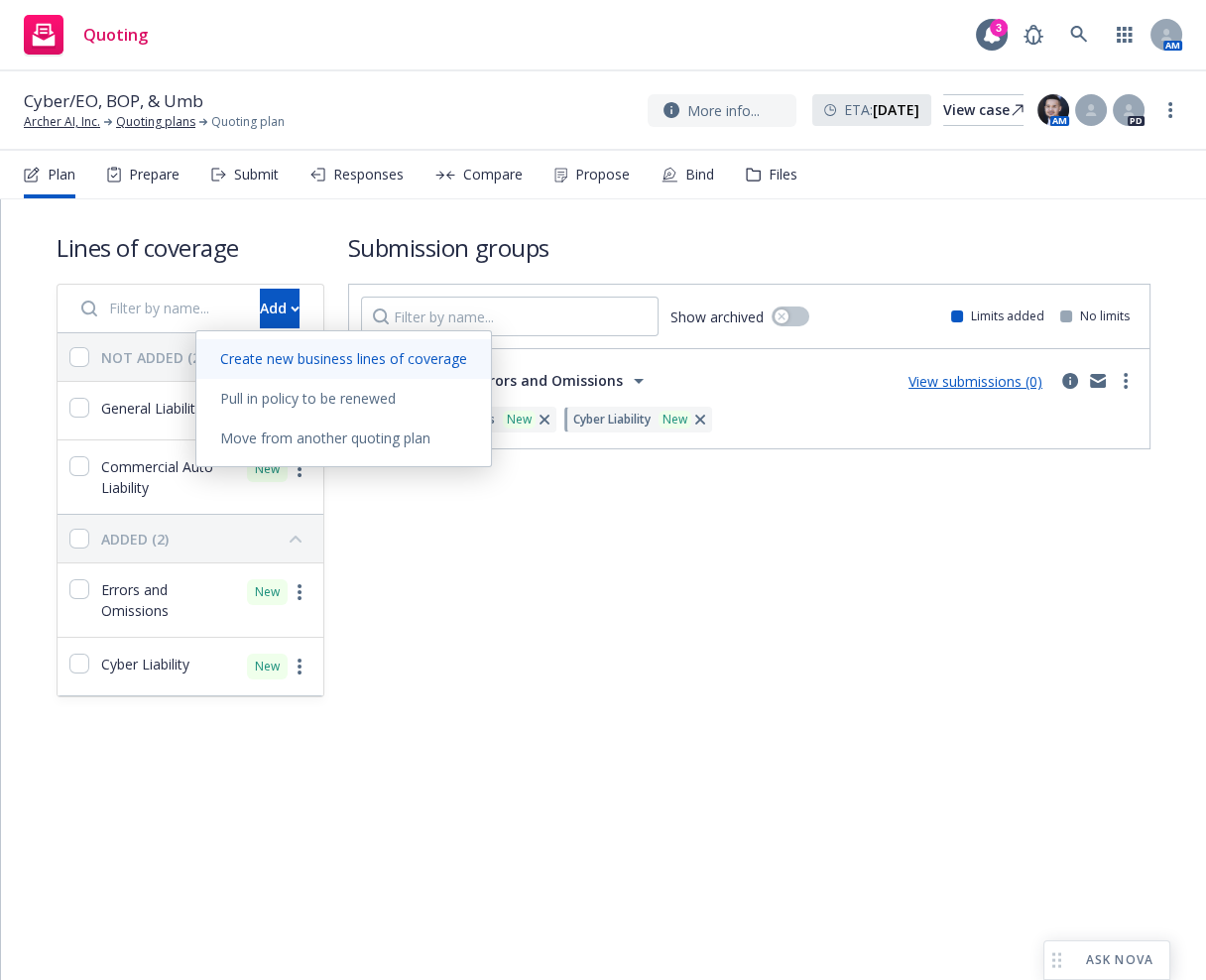 click on "Create new business lines of coverage" at bounding box center (343, 358) 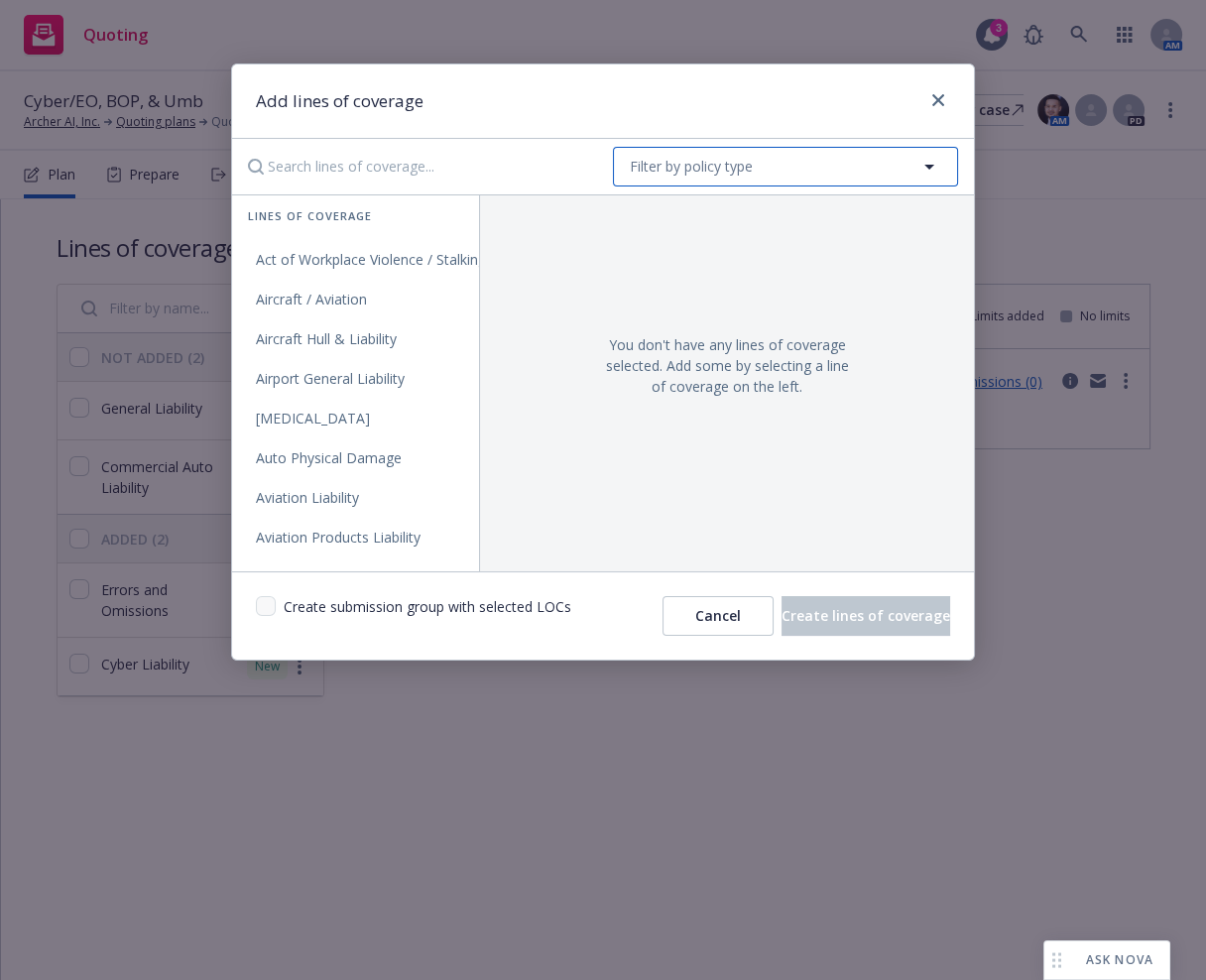 click on "Filter by policy type" at bounding box center (691, 166) 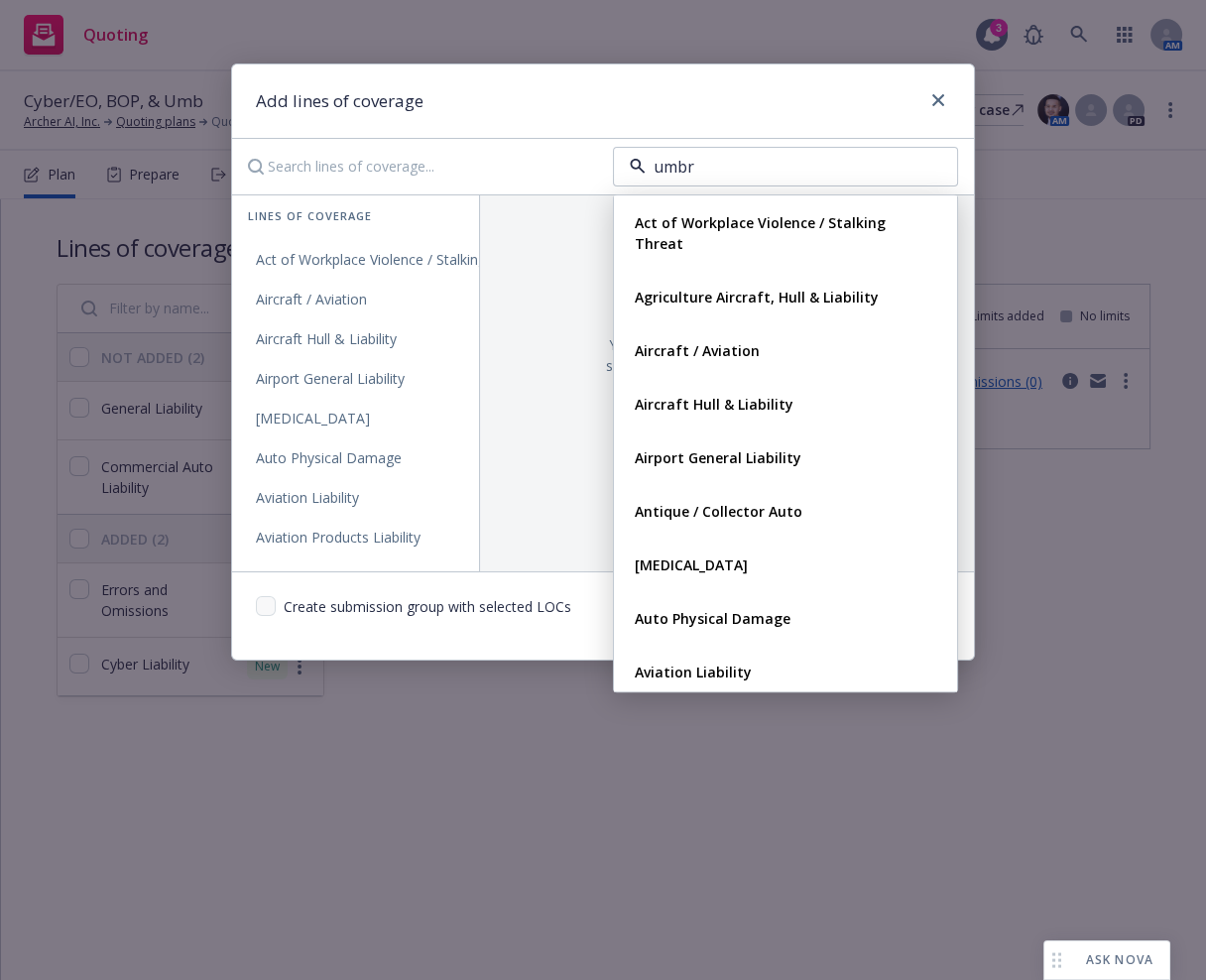 type on "umbre" 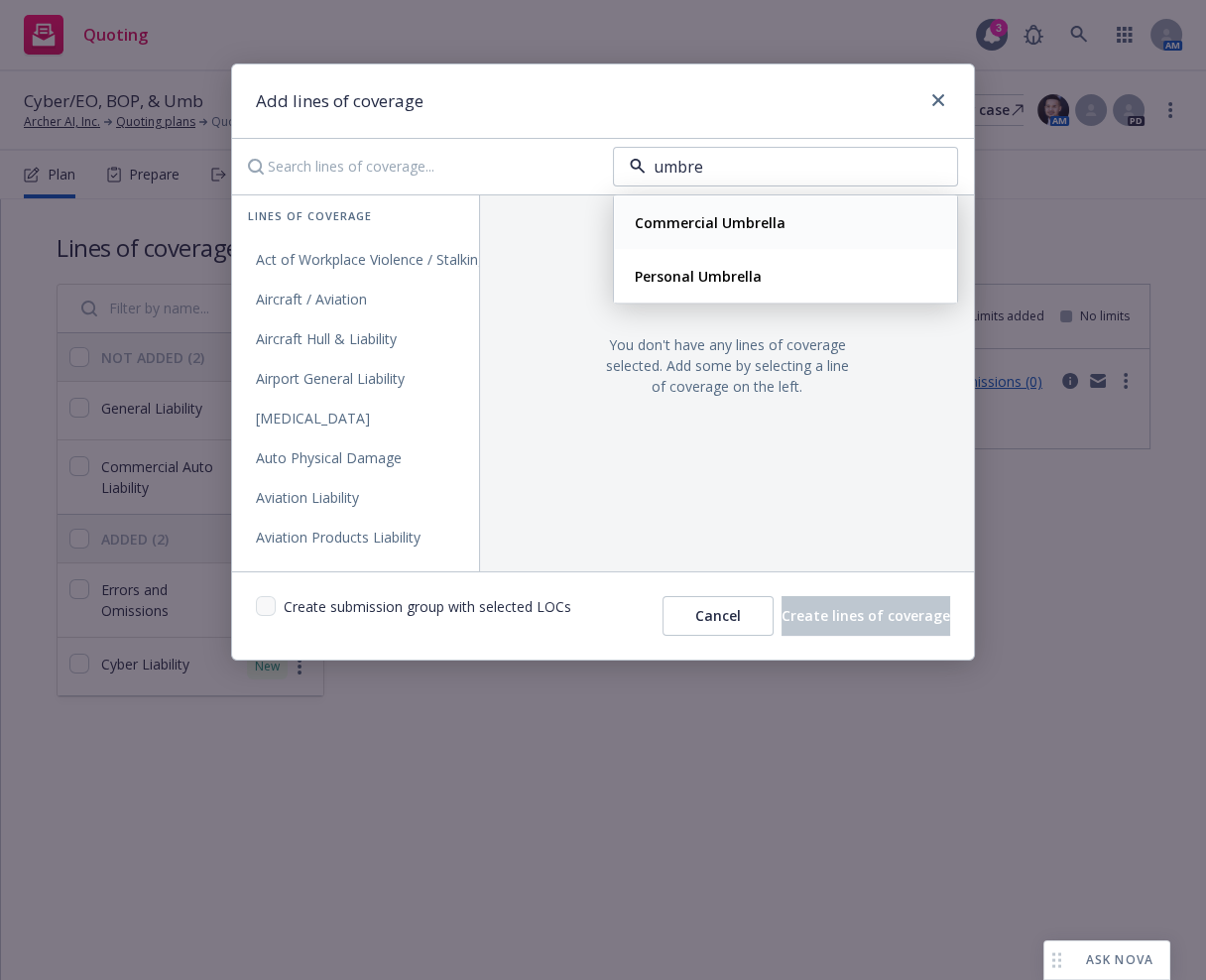 drag, startPoint x: 732, startPoint y: 226, endPoint x: 554, endPoint y: 283, distance: 186.90372 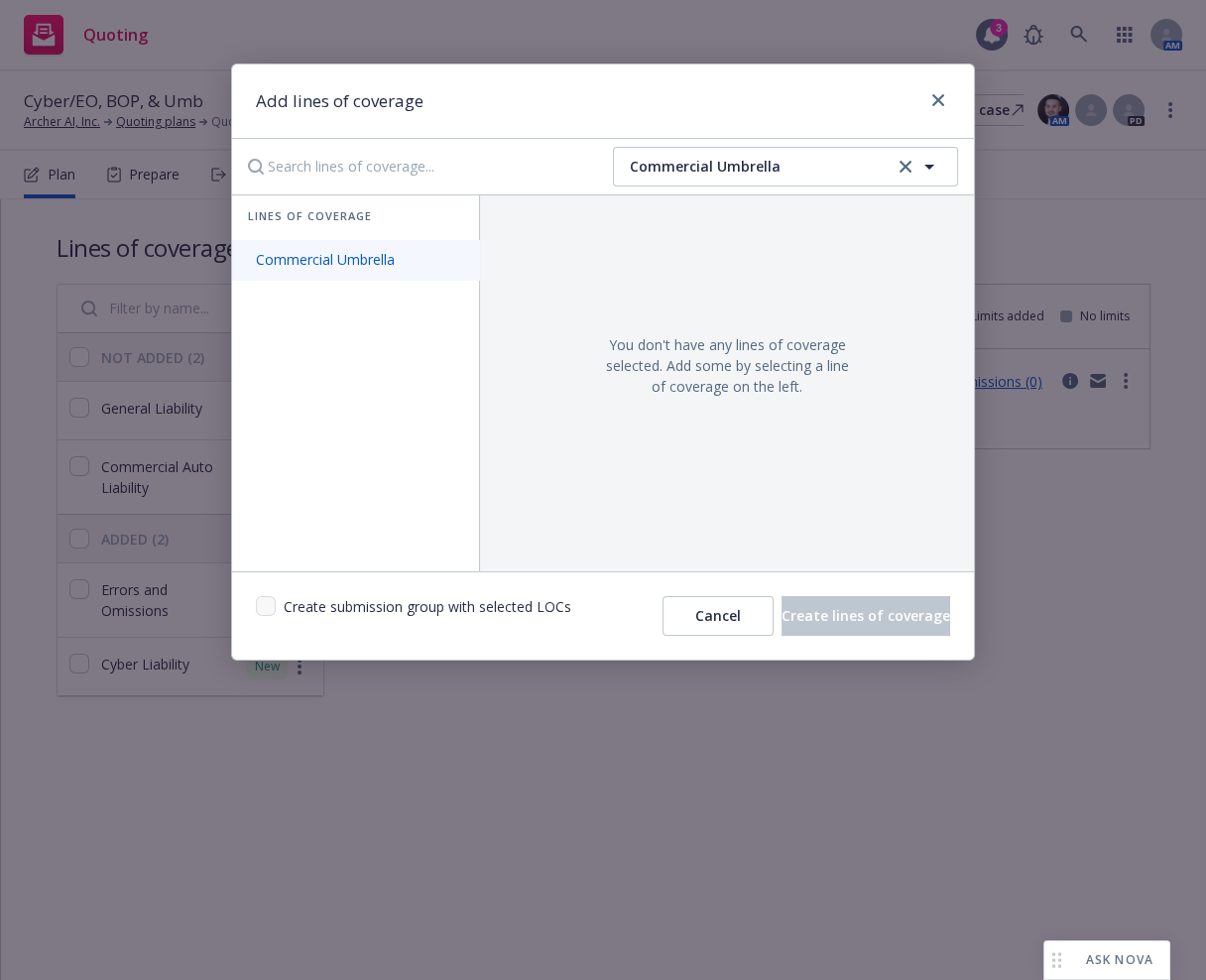 click on "Commercial Umbrella" at bounding box center [355, 260] 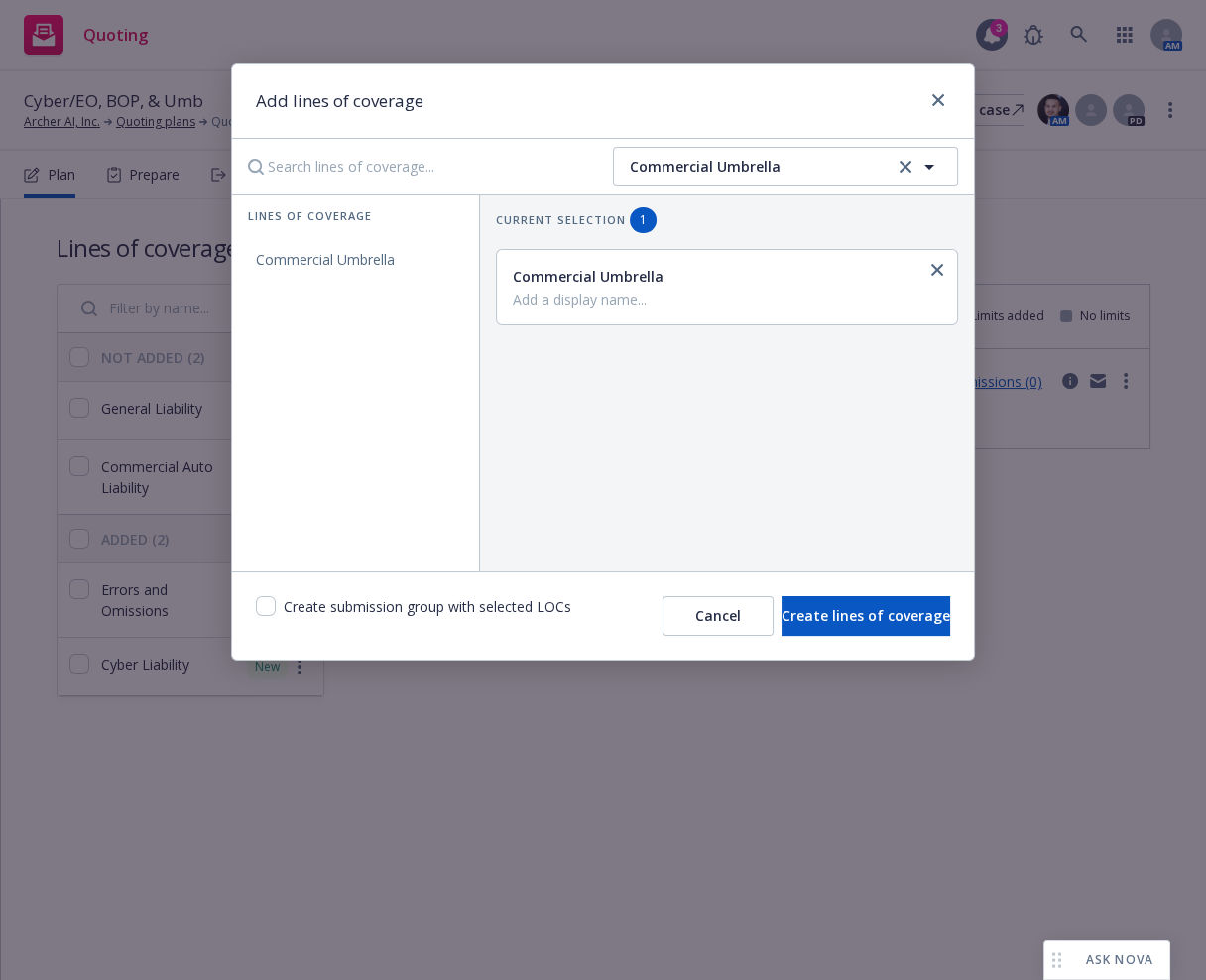 click at bounding box center (725, 300) 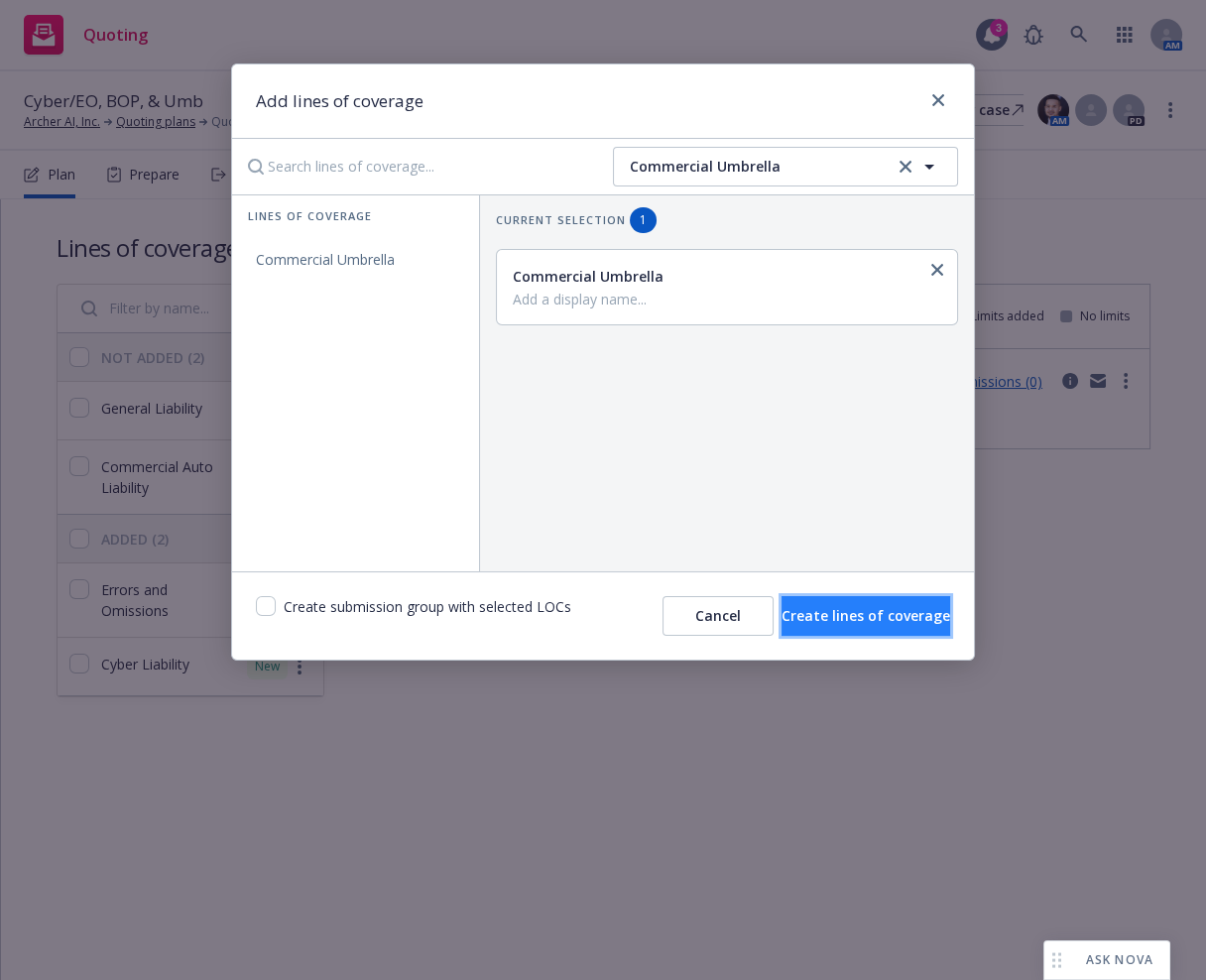 click on "Create lines of coverage" at bounding box center [866, 615] 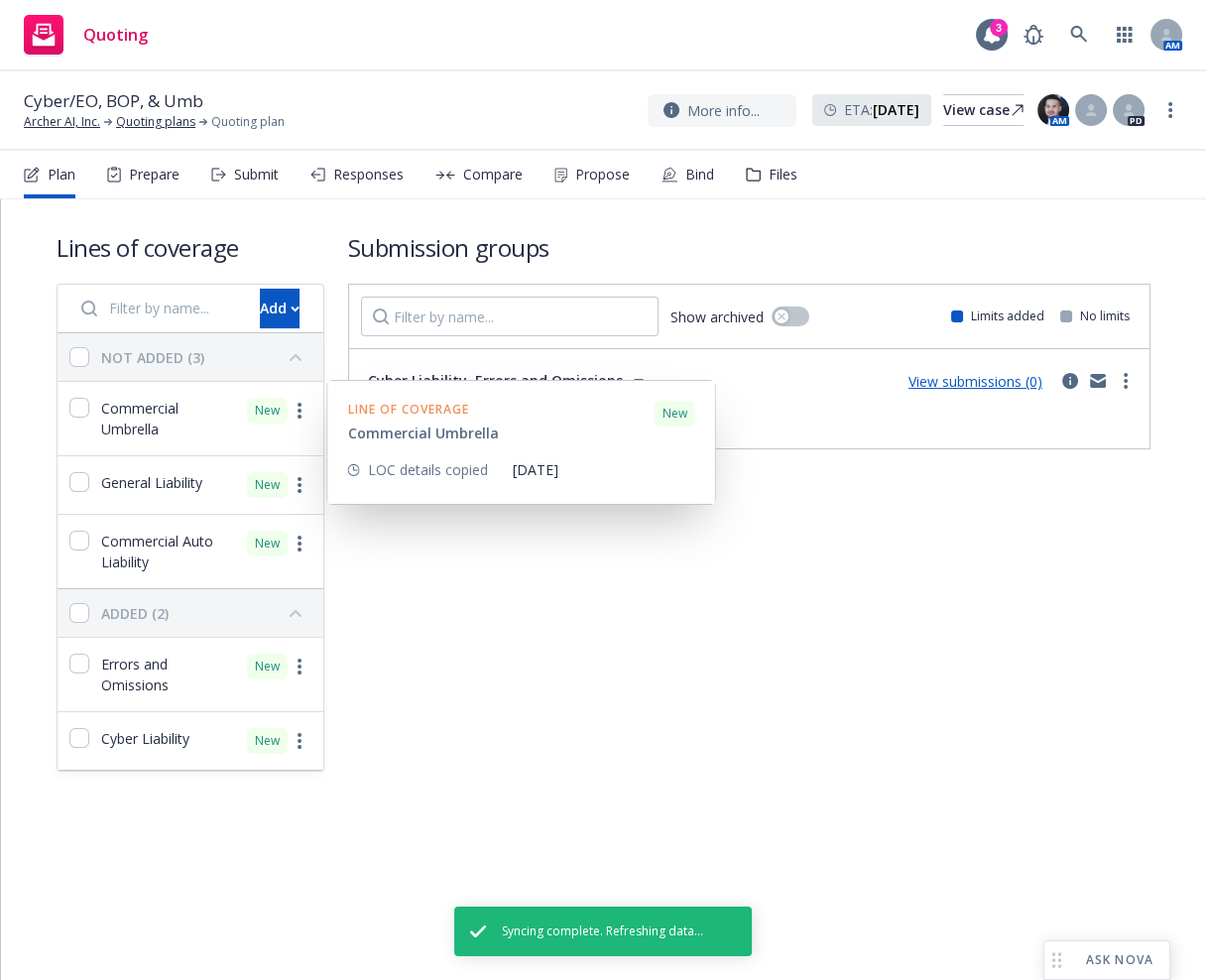 click at bounding box center [79, 419] 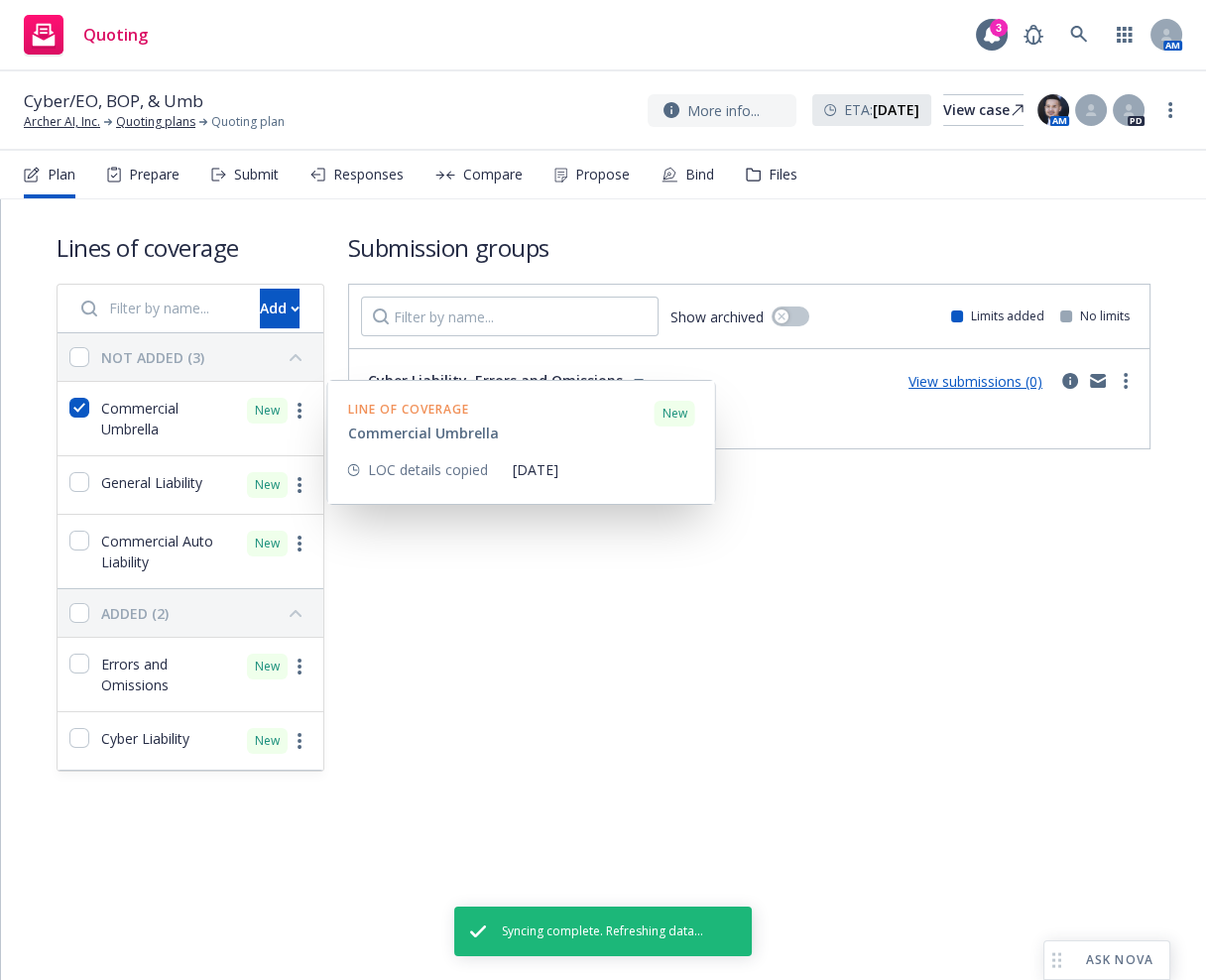 checkbox on "true" 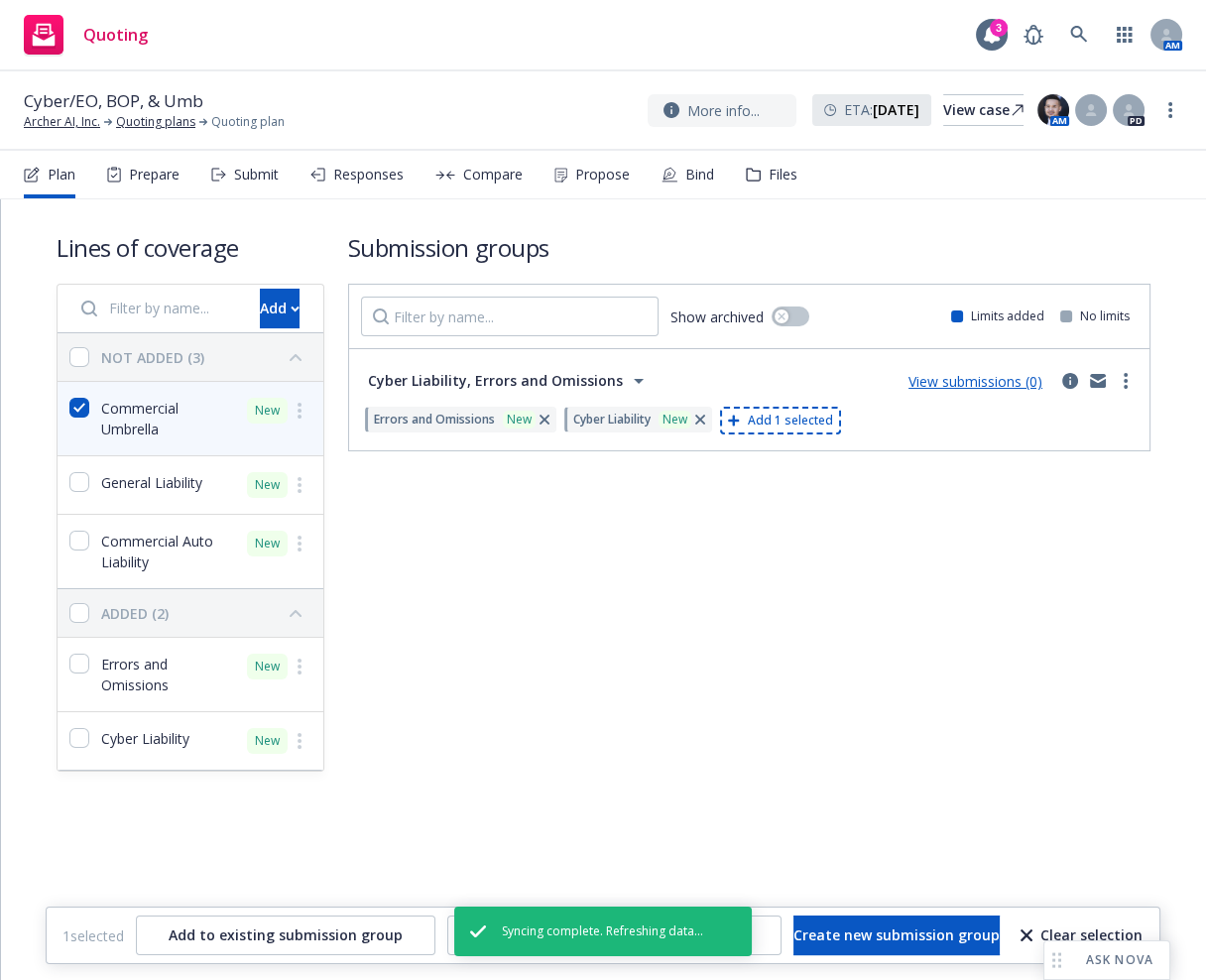 drag, startPoint x: 84, startPoint y: 466, endPoint x: 84, endPoint y: 508, distance: 42 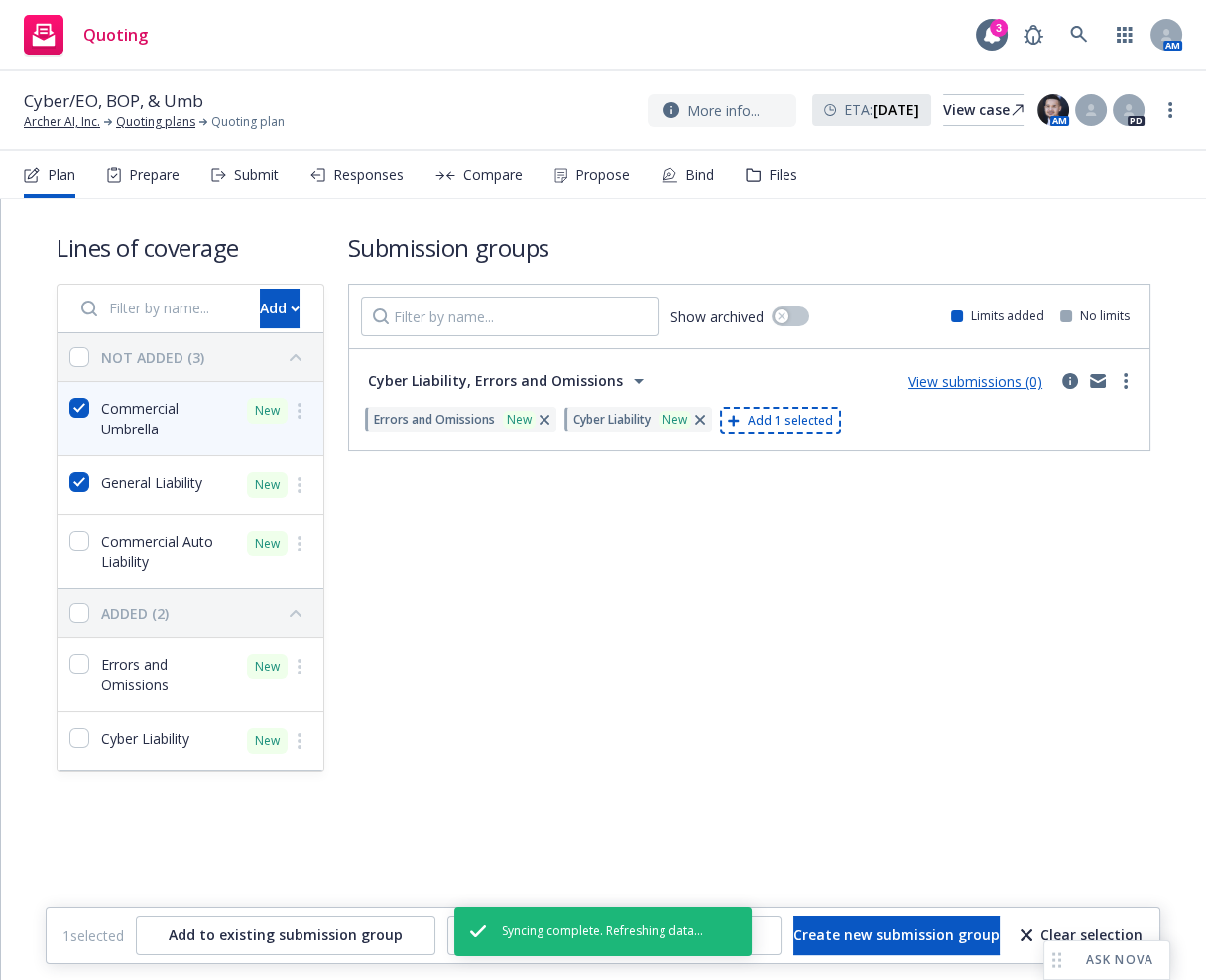 checkbox on "true" 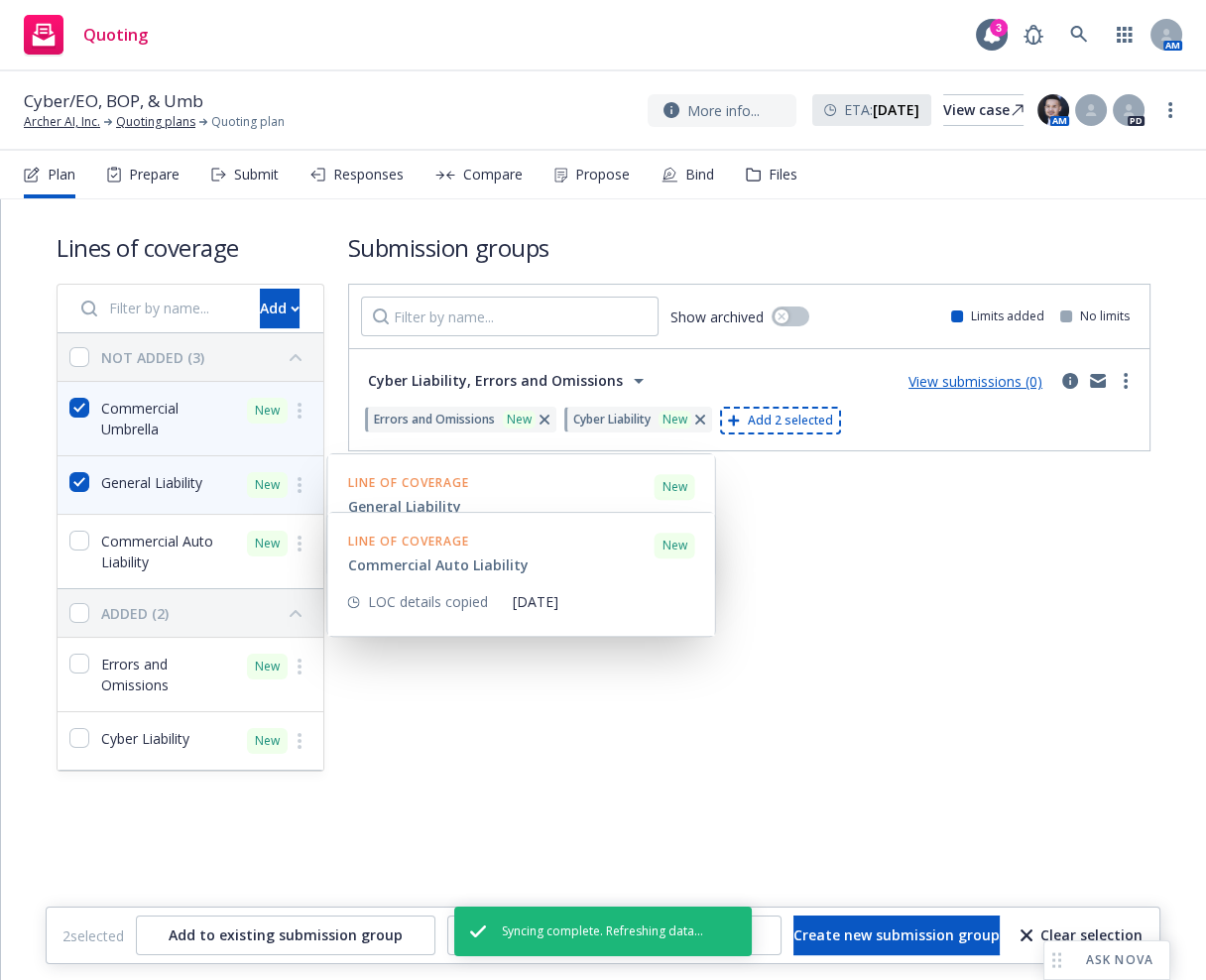 click at bounding box center (79, 551) 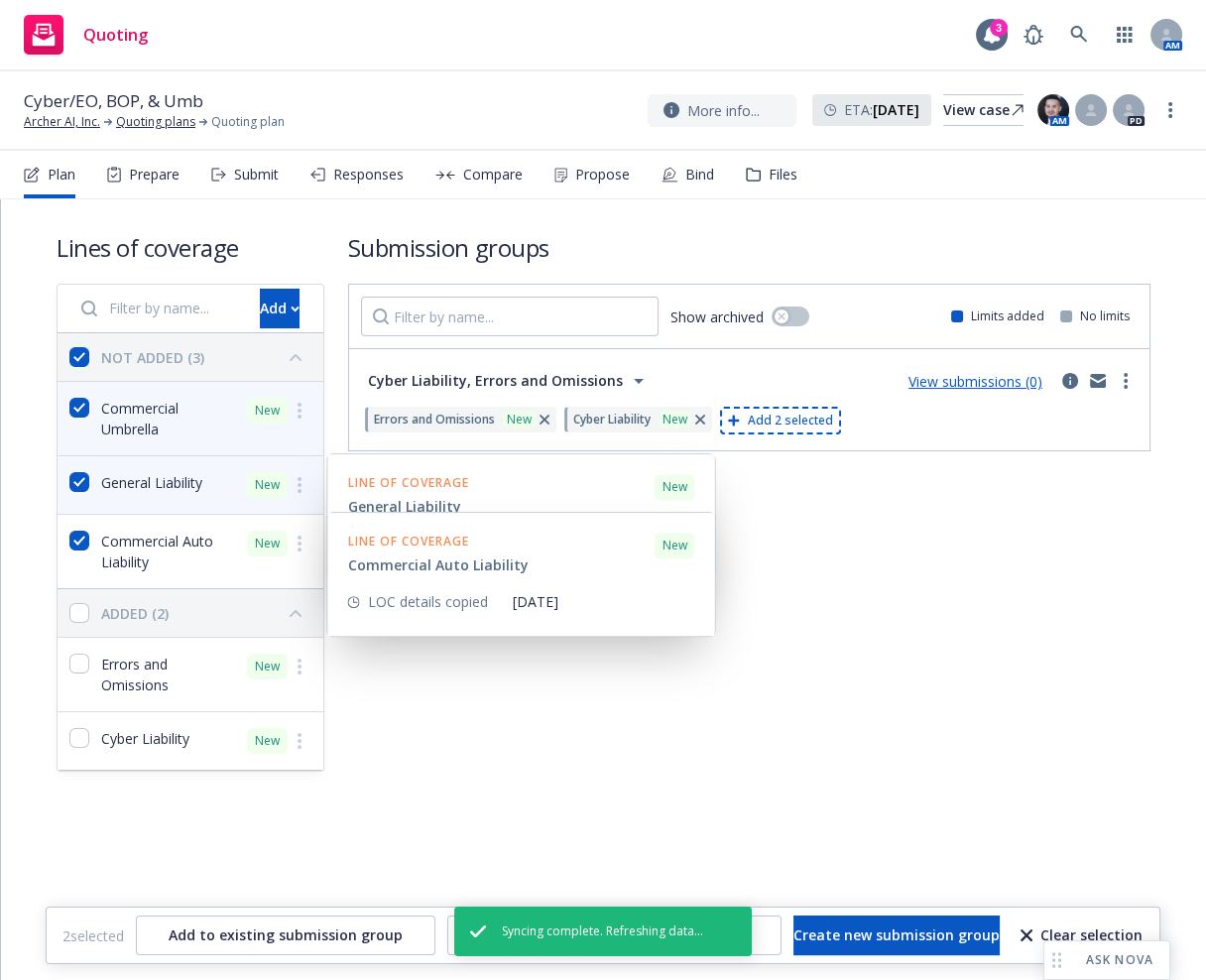 checkbox on "true" 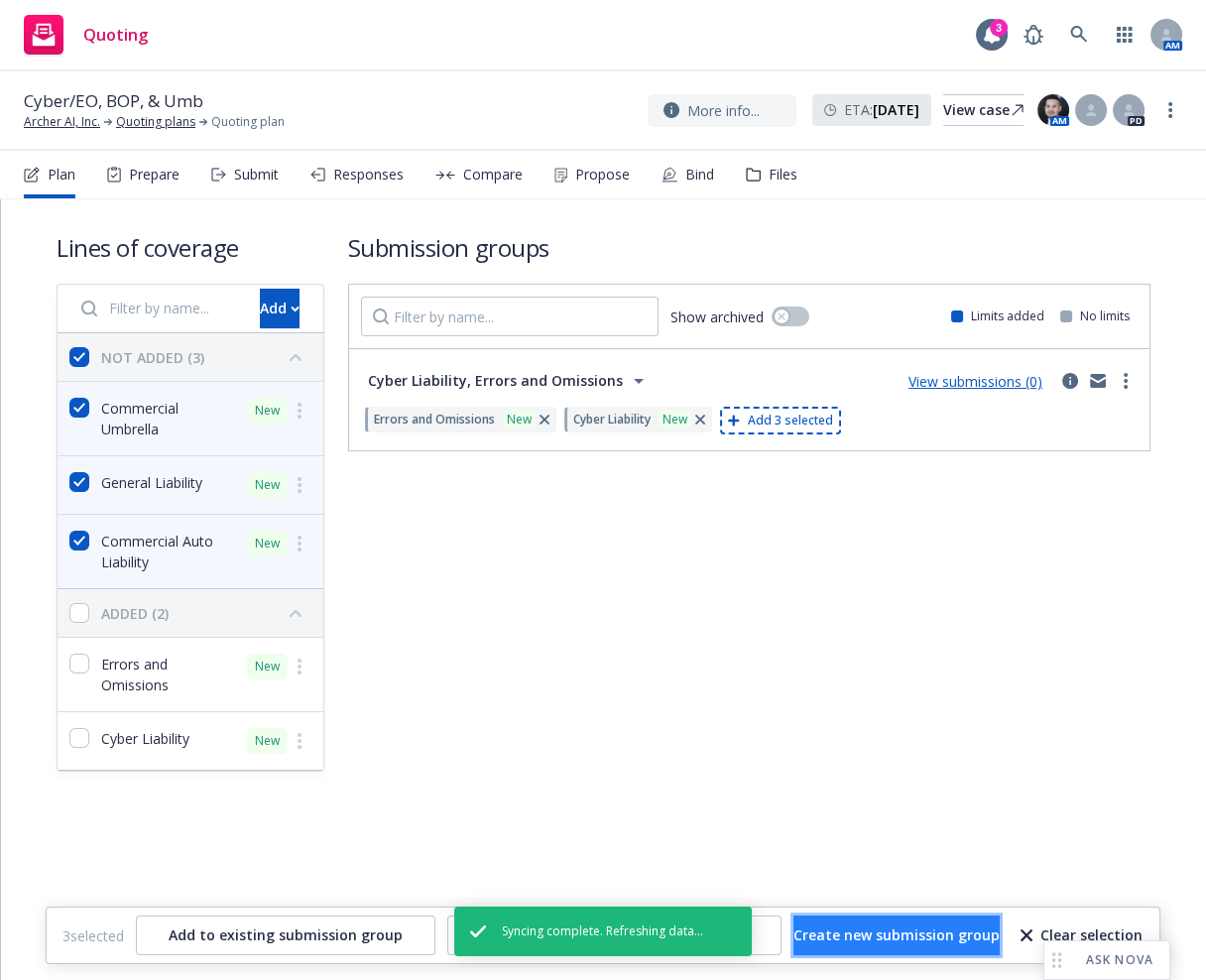 click on "Create new submission group" at bounding box center [897, 935] 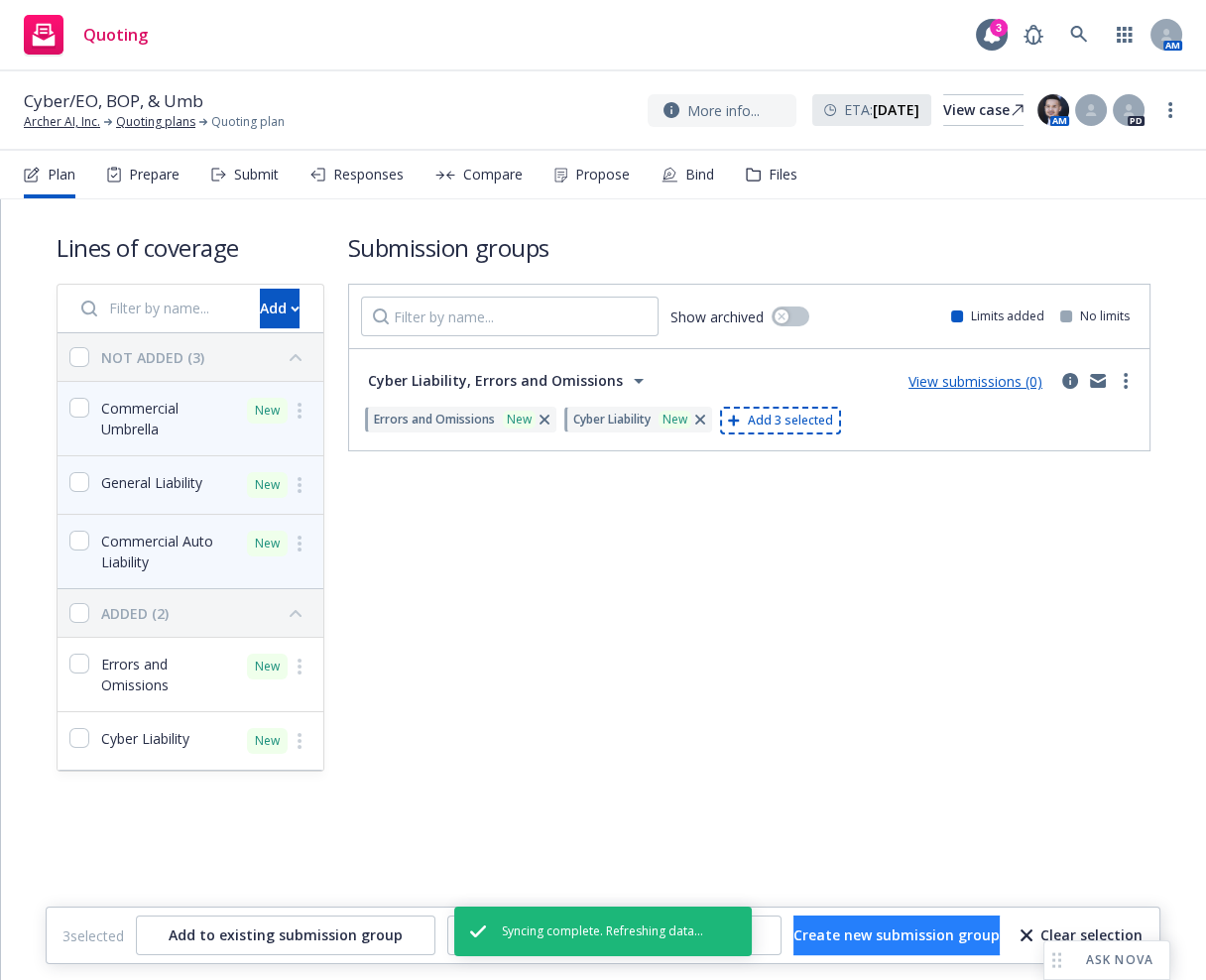checkbox on "false" 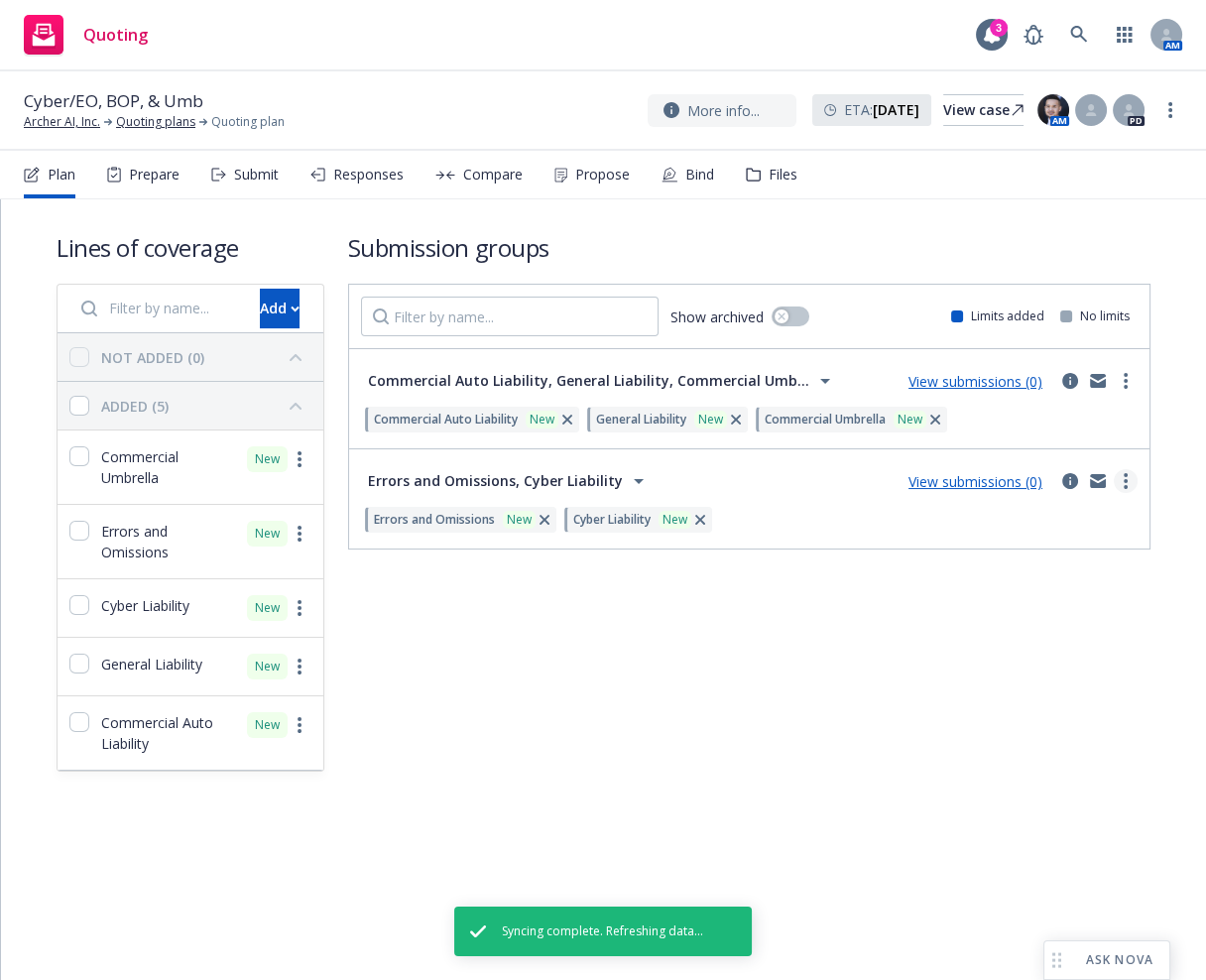click at bounding box center [1126, 481] 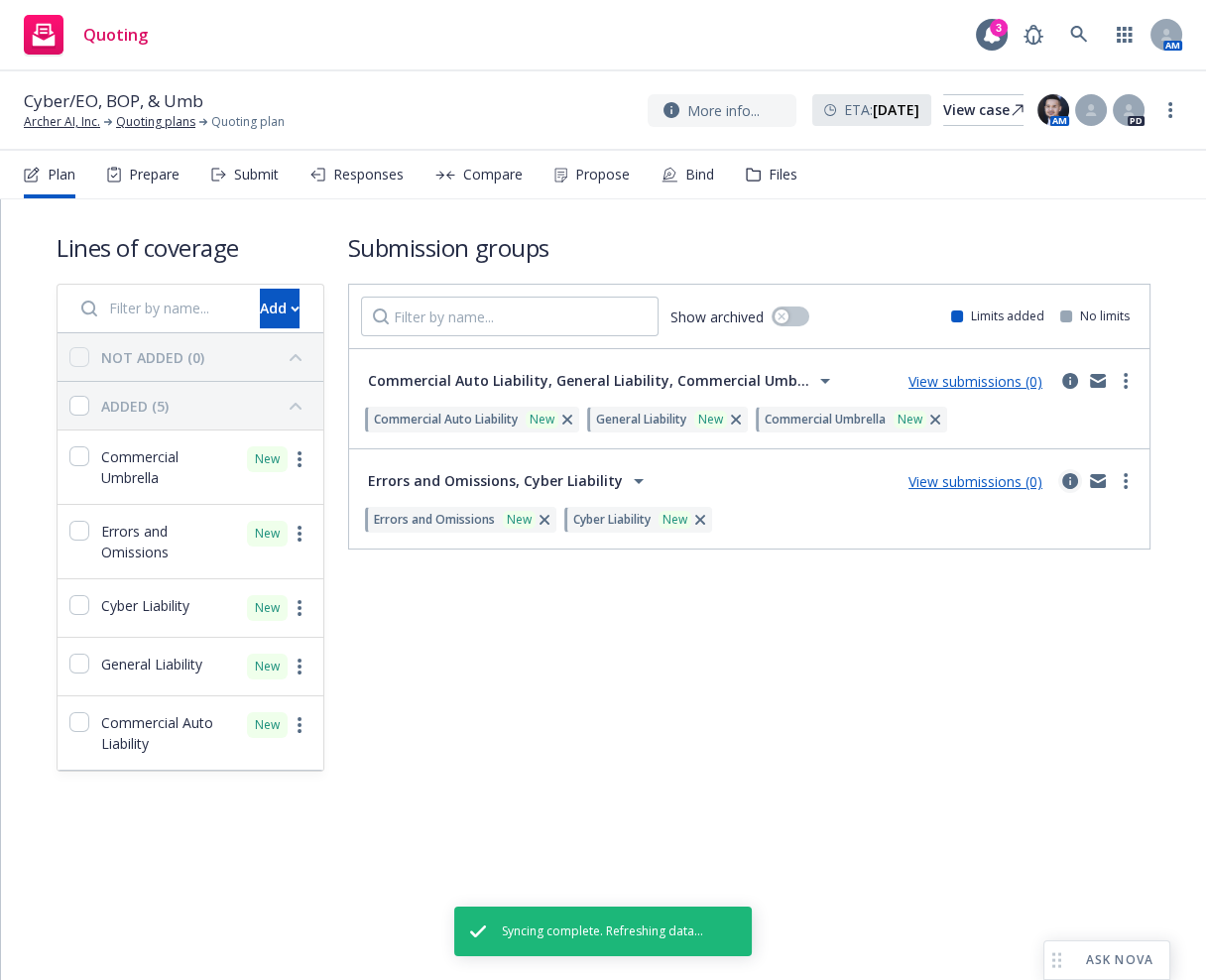 click 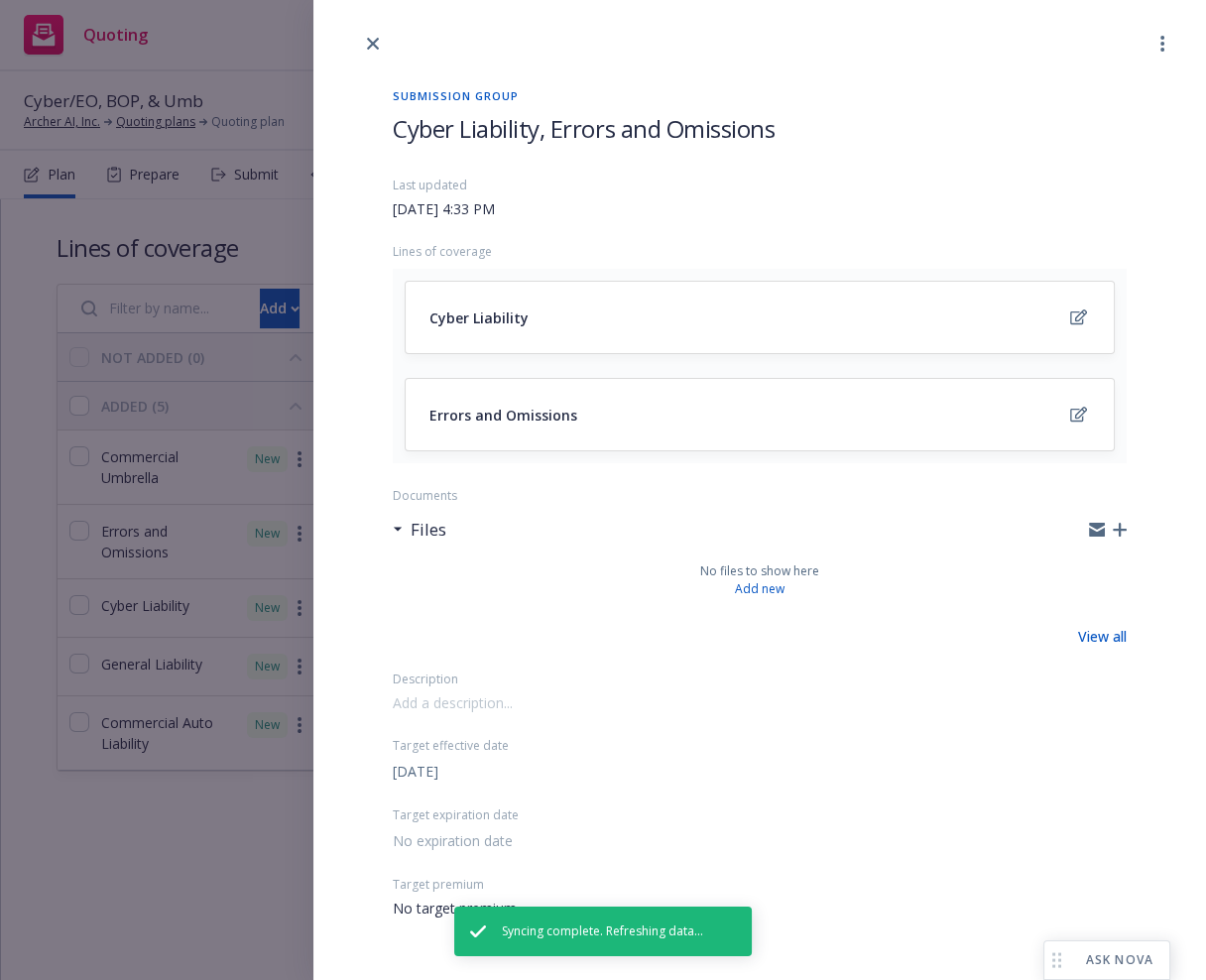 click on "Cyber Liability, Errors and Omissions" at bounding box center (760, 144) 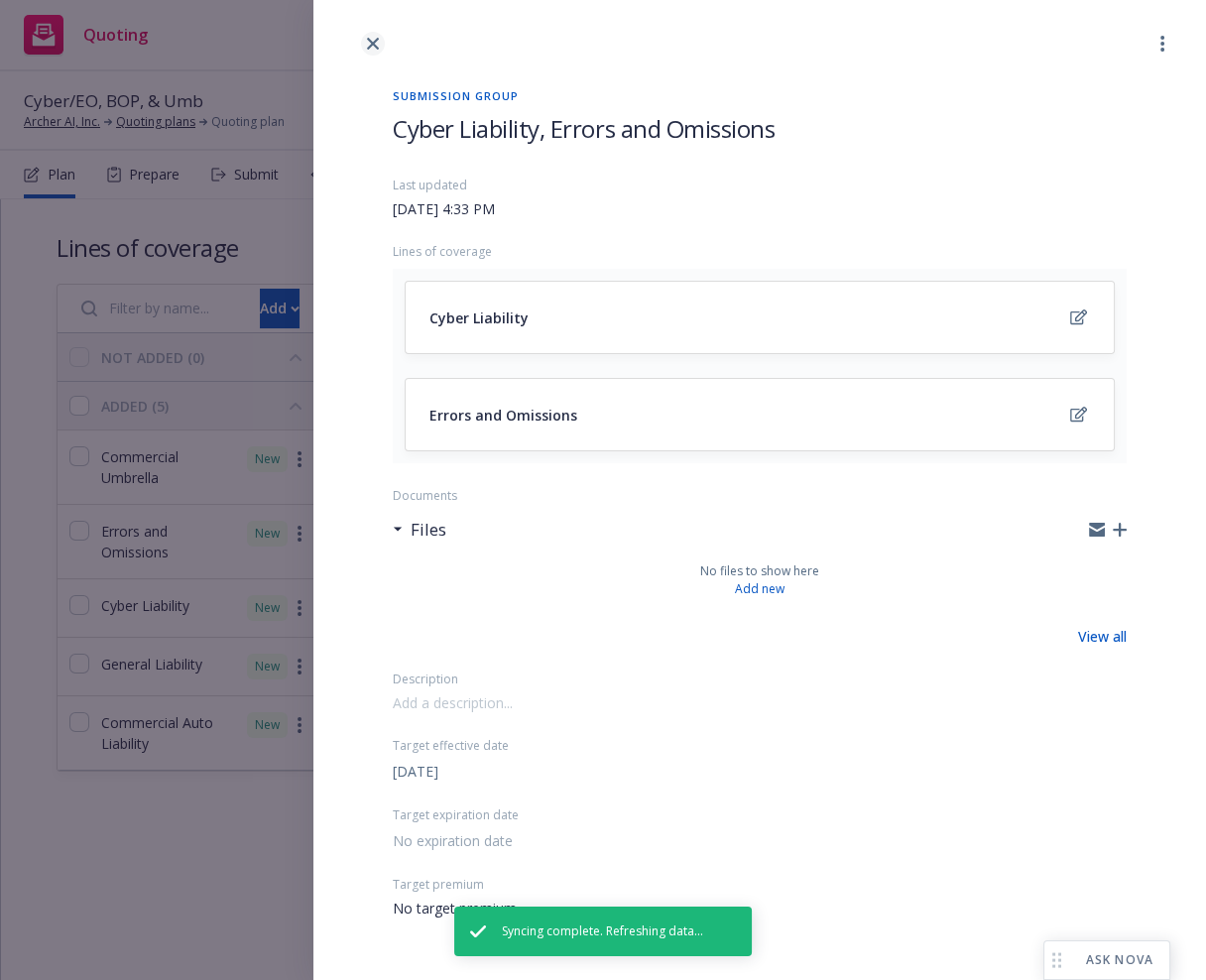 click at bounding box center (373, 44) 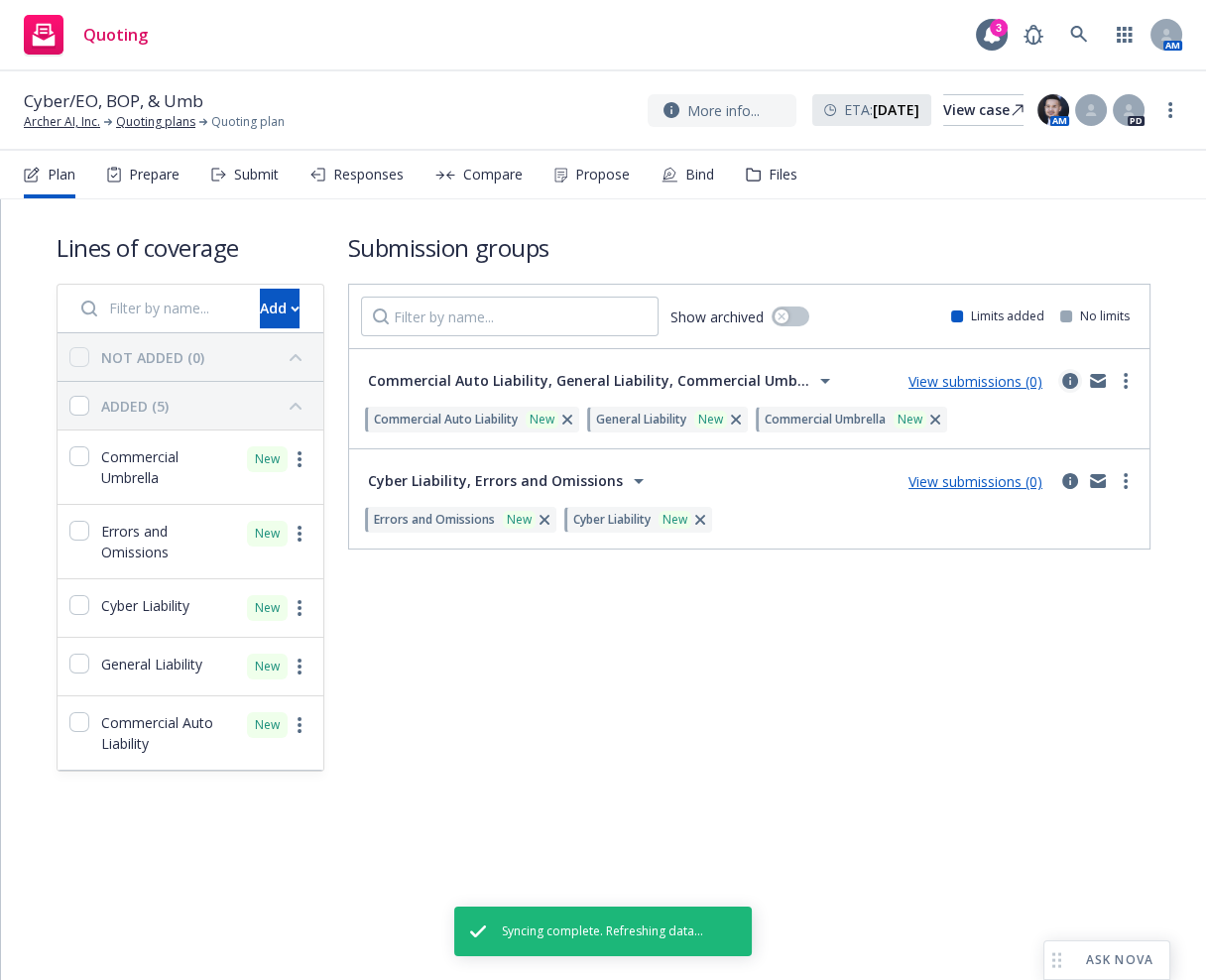 click 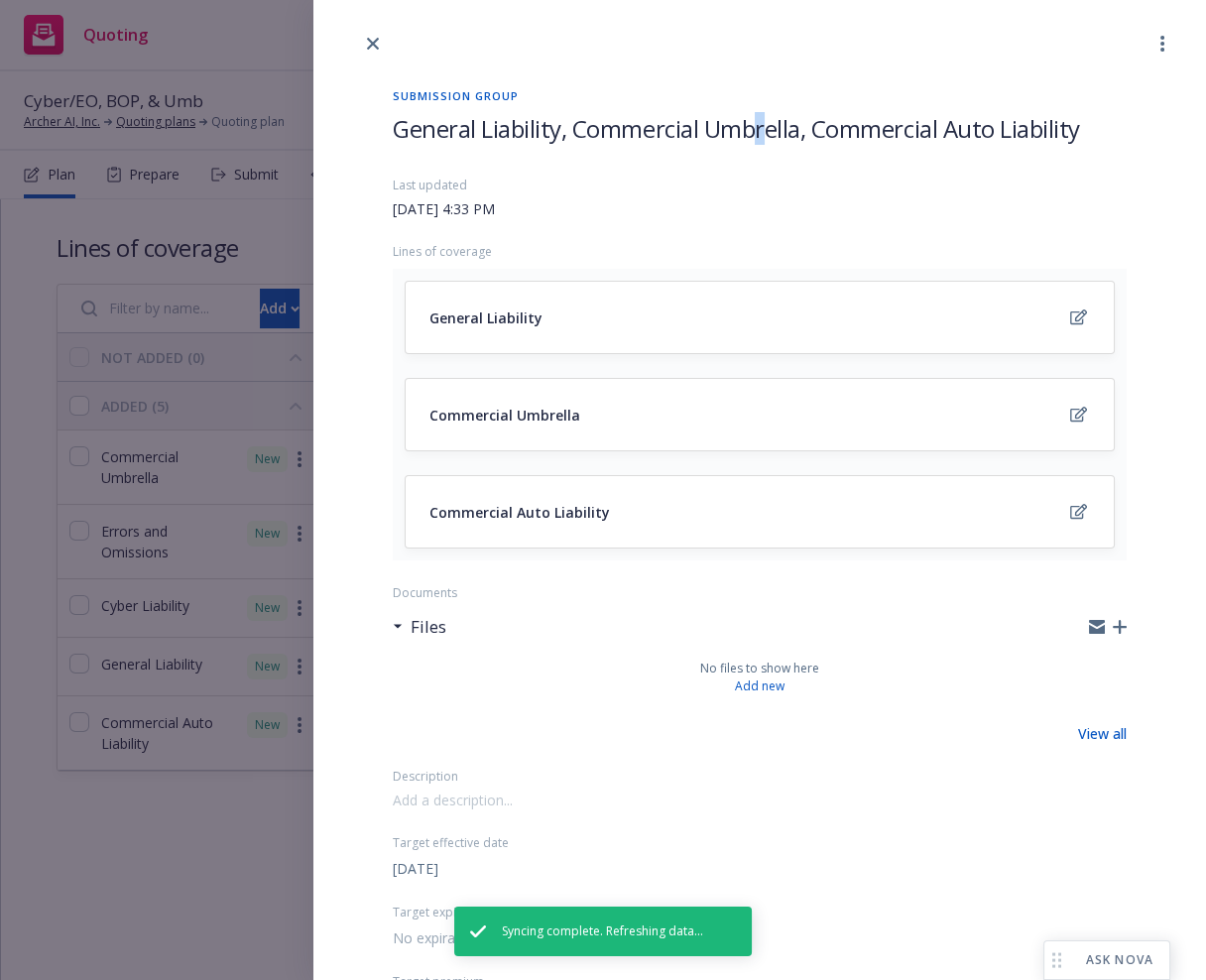 click on "General Liability, Commercial Umbrella, Commercial Auto Liability" at bounding box center (736, 128) 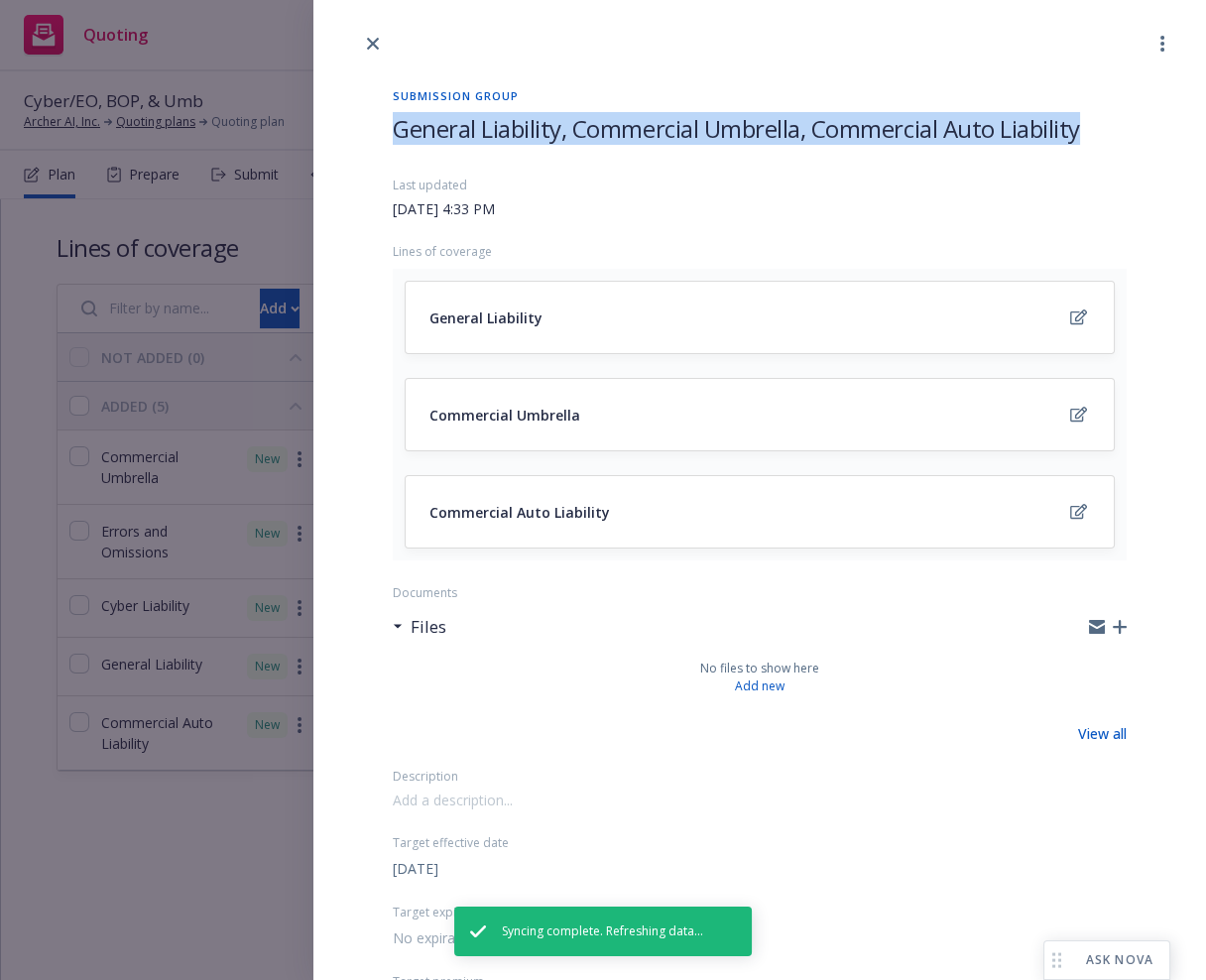type 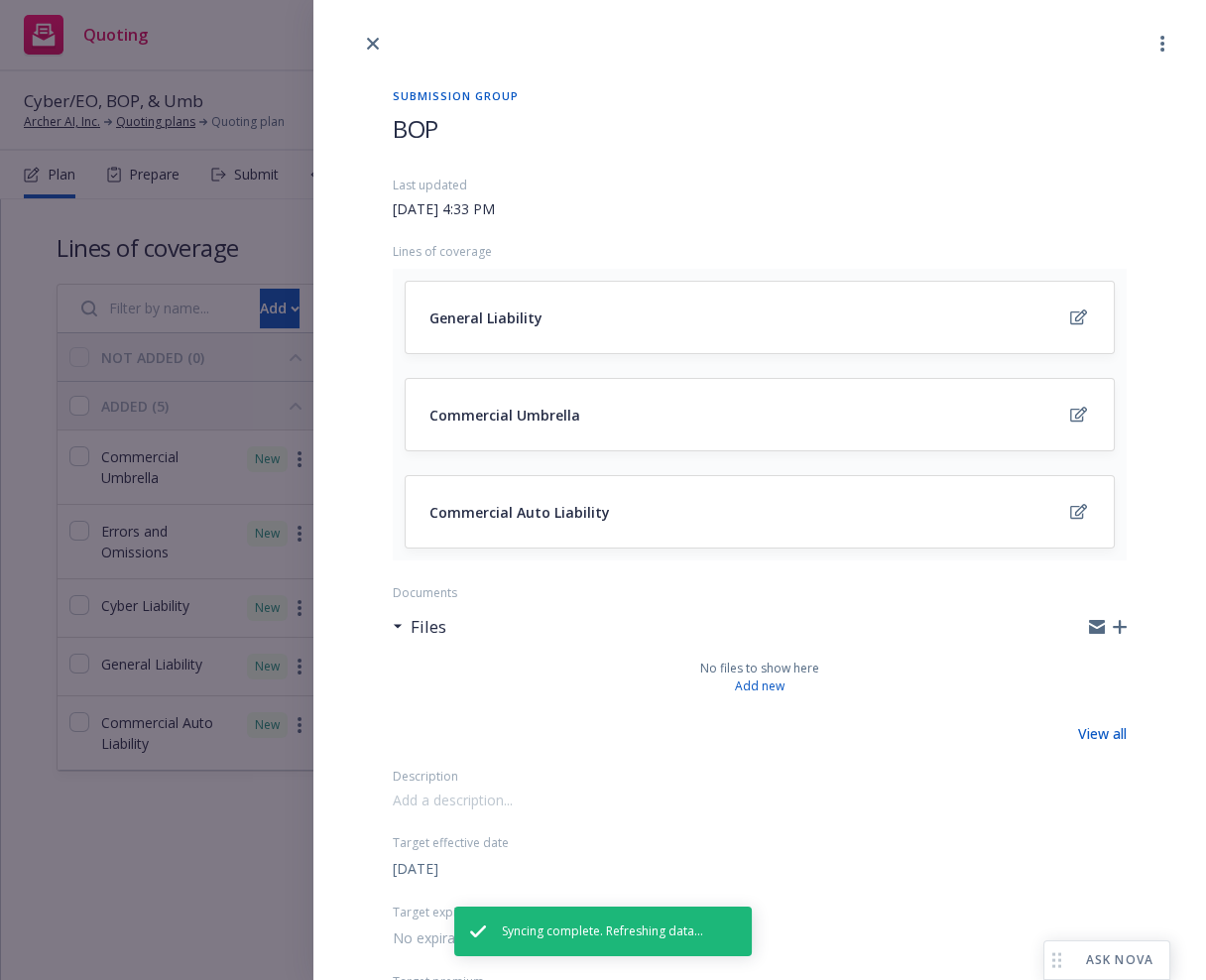 click at bounding box center [760, 28] 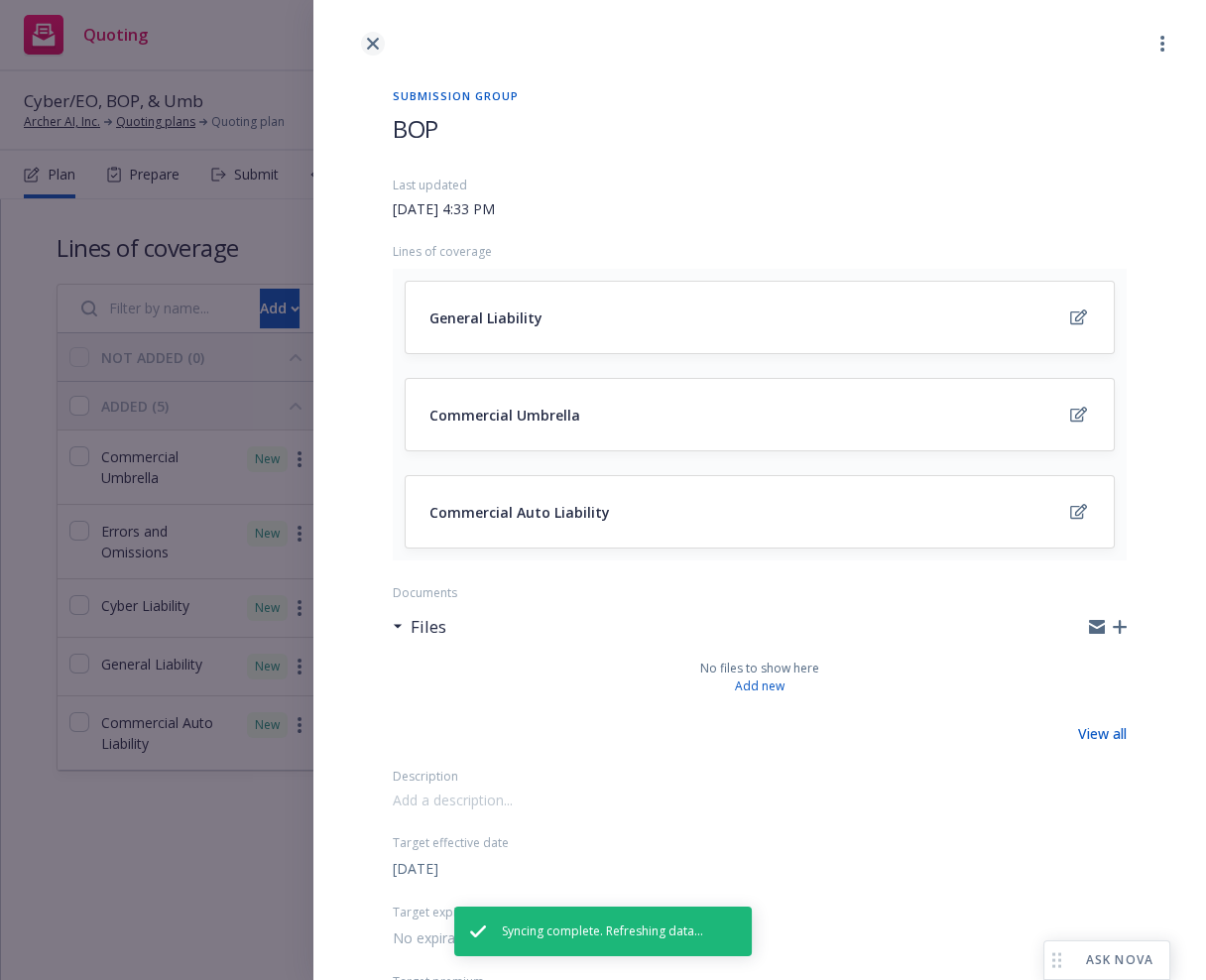 click at bounding box center (373, 44) 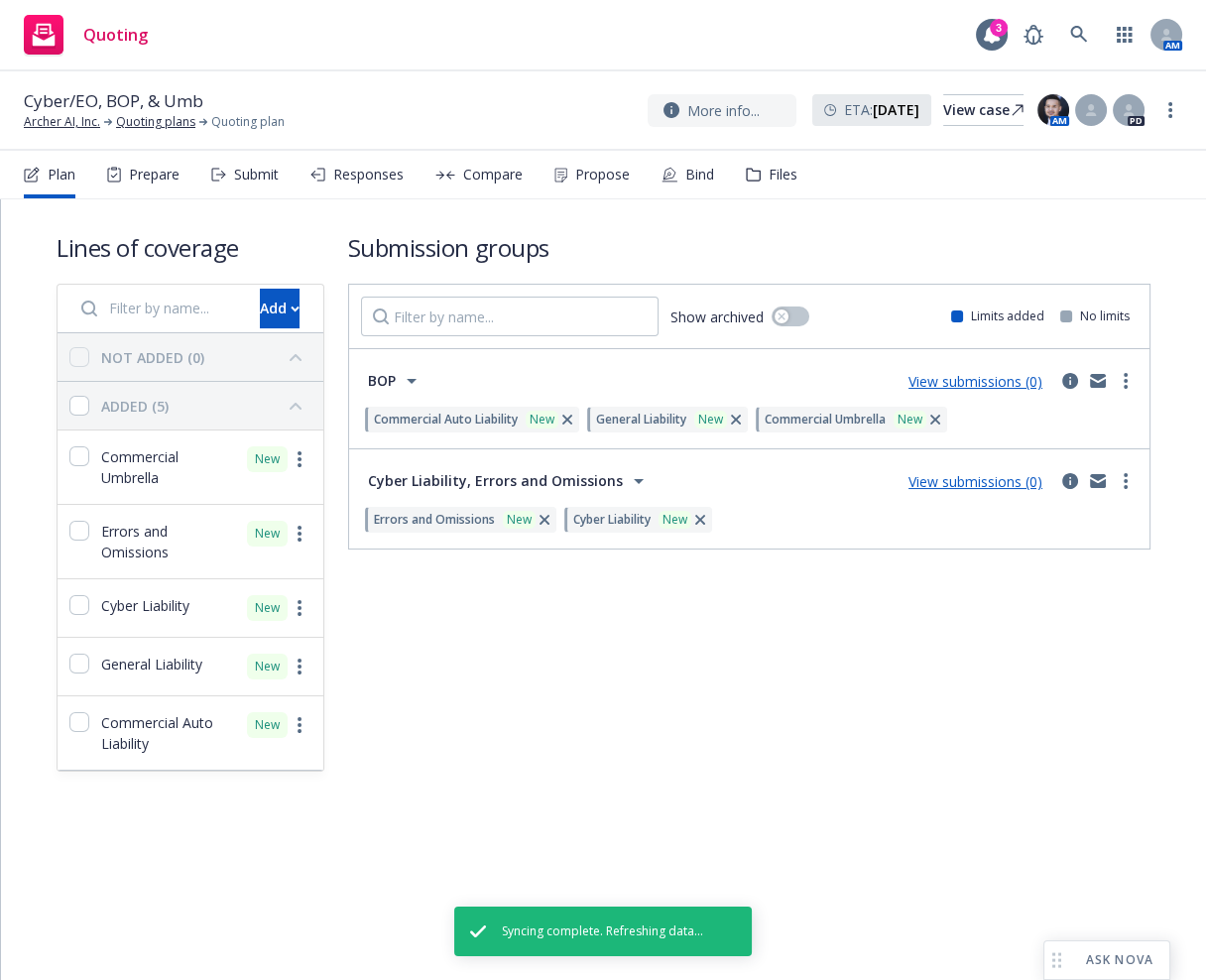 click on "Submission groups Show archived Limits added No limits BOP View submissions (0) Commercial Auto Liability New General Liability New Commercial Umbrella New Line of coverage Commercial Auto Liability New LOC details copied 07/09/2025 Line of coverage General Liability New LOC details copied 07/09/2025 Line of coverage Commercial Umbrella New LOC details copied 07/09/2025 Cyber Liability, Errors and Omissions View submissions (0) Errors and Omissions New Cyber Liability New Line of coverage Errors and Omissions New LOC details copied 07/09/2025 Line of coverage Cyber Liability New LOC details copied 07/09/2025" at bounding box center (749, 501) 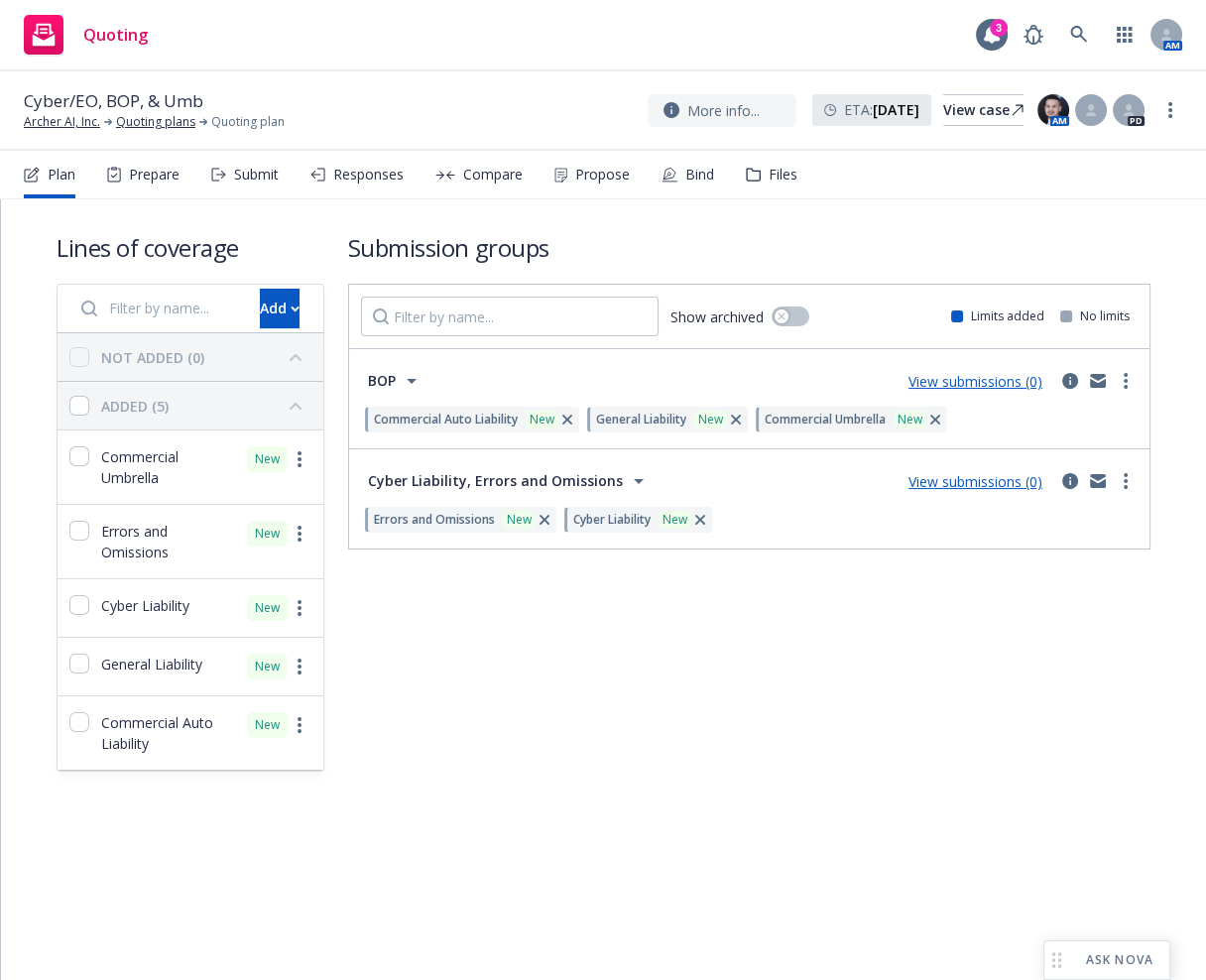 click on "Submission groups Show archived Limits added No limits BOP View submissions (0) Commercial Auto Liability New General Liability New Commercial Umbrella New Line of coverage Commercial Auto Liability New LOC details copied 07/09/2025 Line of coverage General Liability New LOC details copied 07/09/2025 Line of coverage Commercial Umbrella New LOC details copied 07/09/2025 Cyber Liability, Errors and Omissions View submissions (0) Errors and Omissions New Cyber Liability New Line of coverage Errors and Omissions New LOC details copied 07/09/2025 Line of coverage Cyber Liability New LOC details copied 07/09/2025" at bounding box center [749, 501] 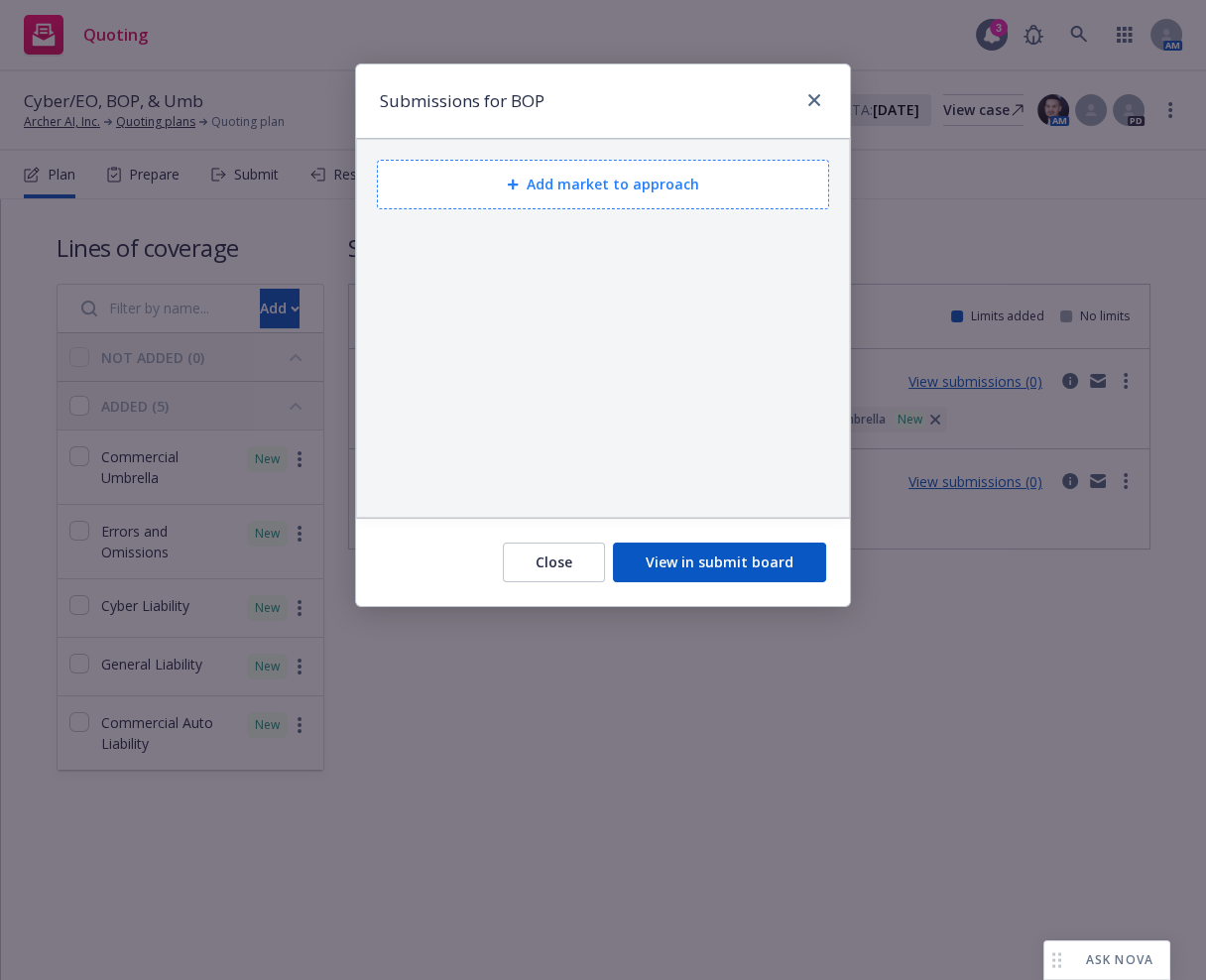 click on "Add market to approach" at bounding box center [603, 184] 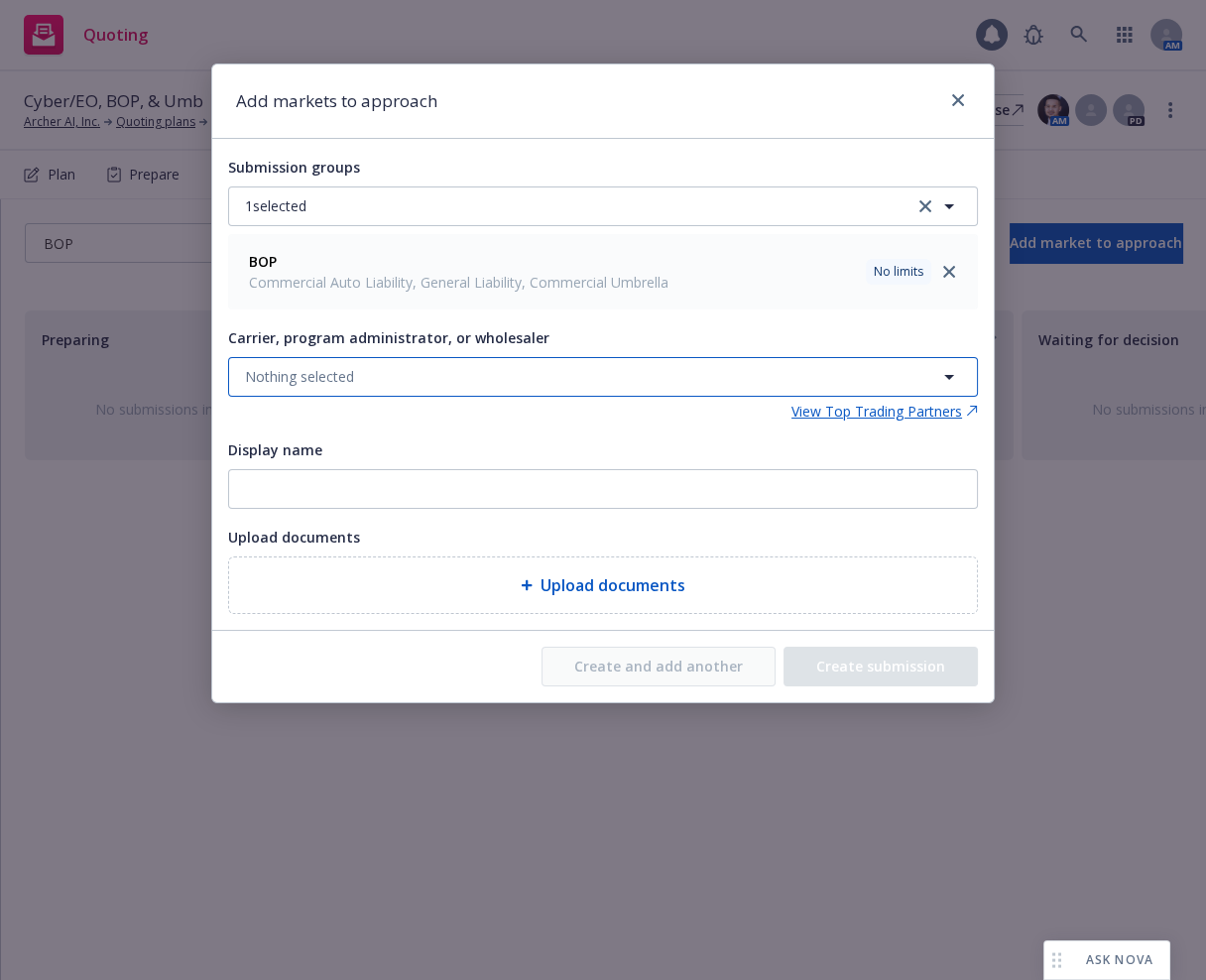 click on "Nothing selected" at bounding box center (603, 377) 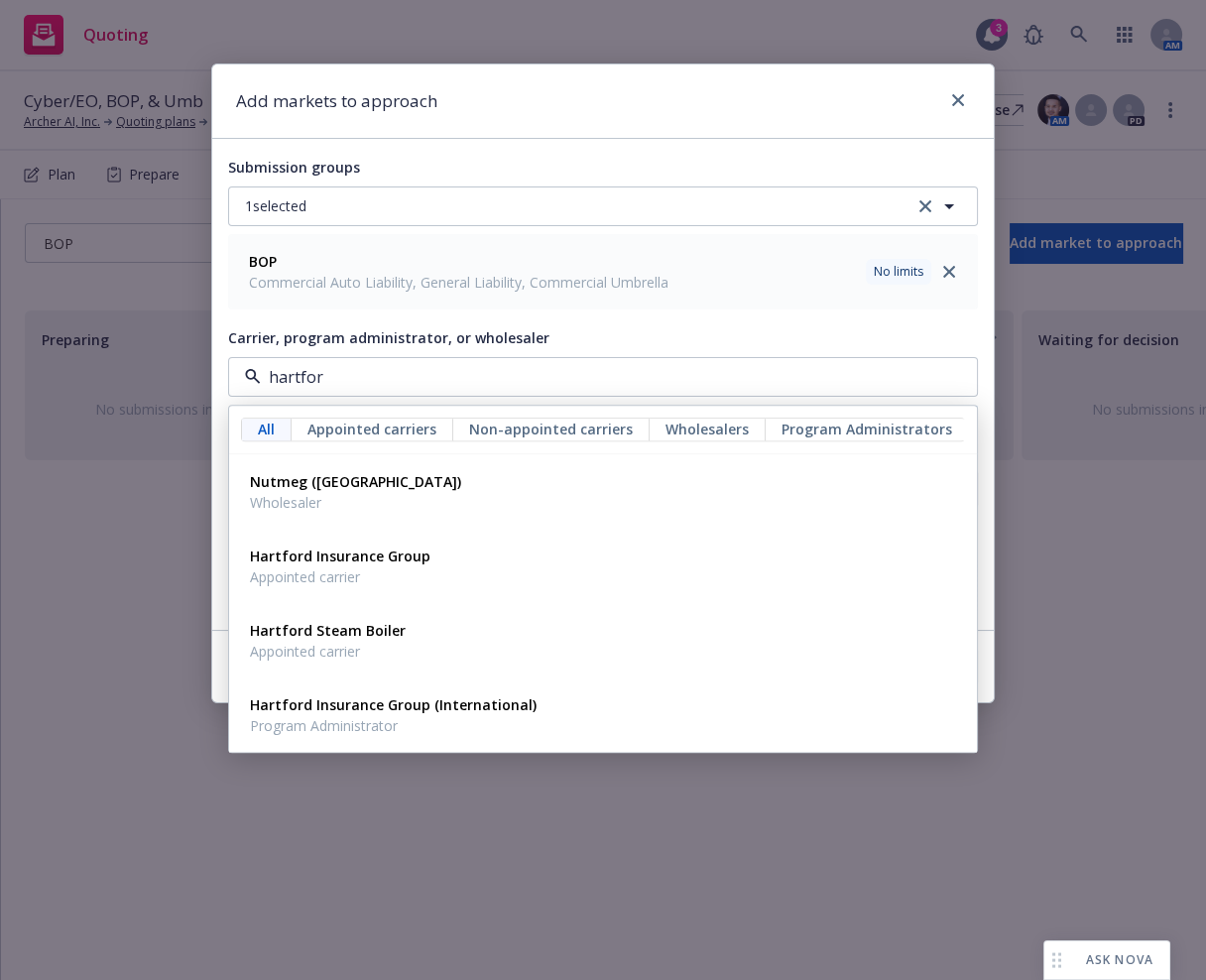 type on "hartford" 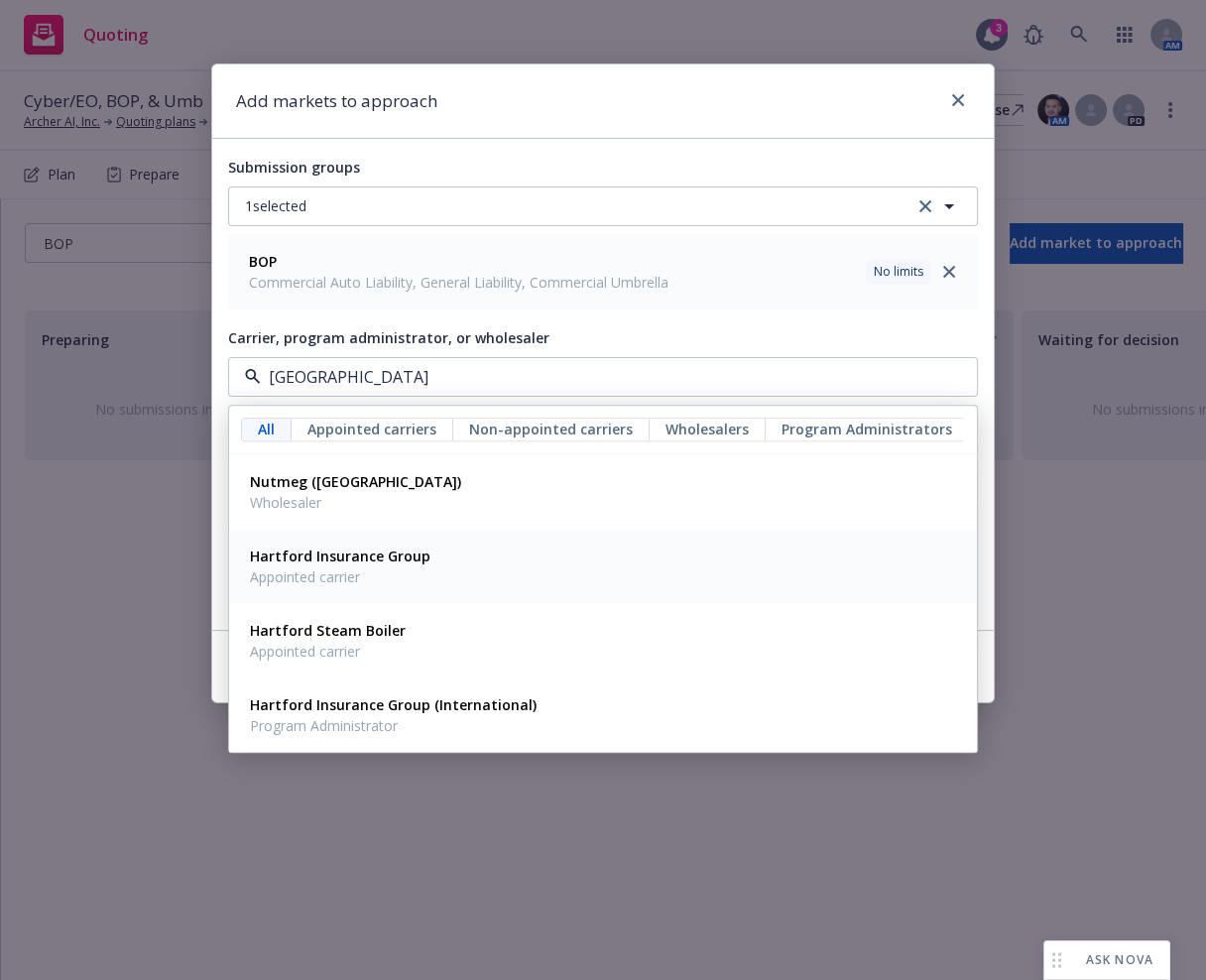 click on "Hartford Insurance Group Appointed carrier" at bounding box center [603, 566] 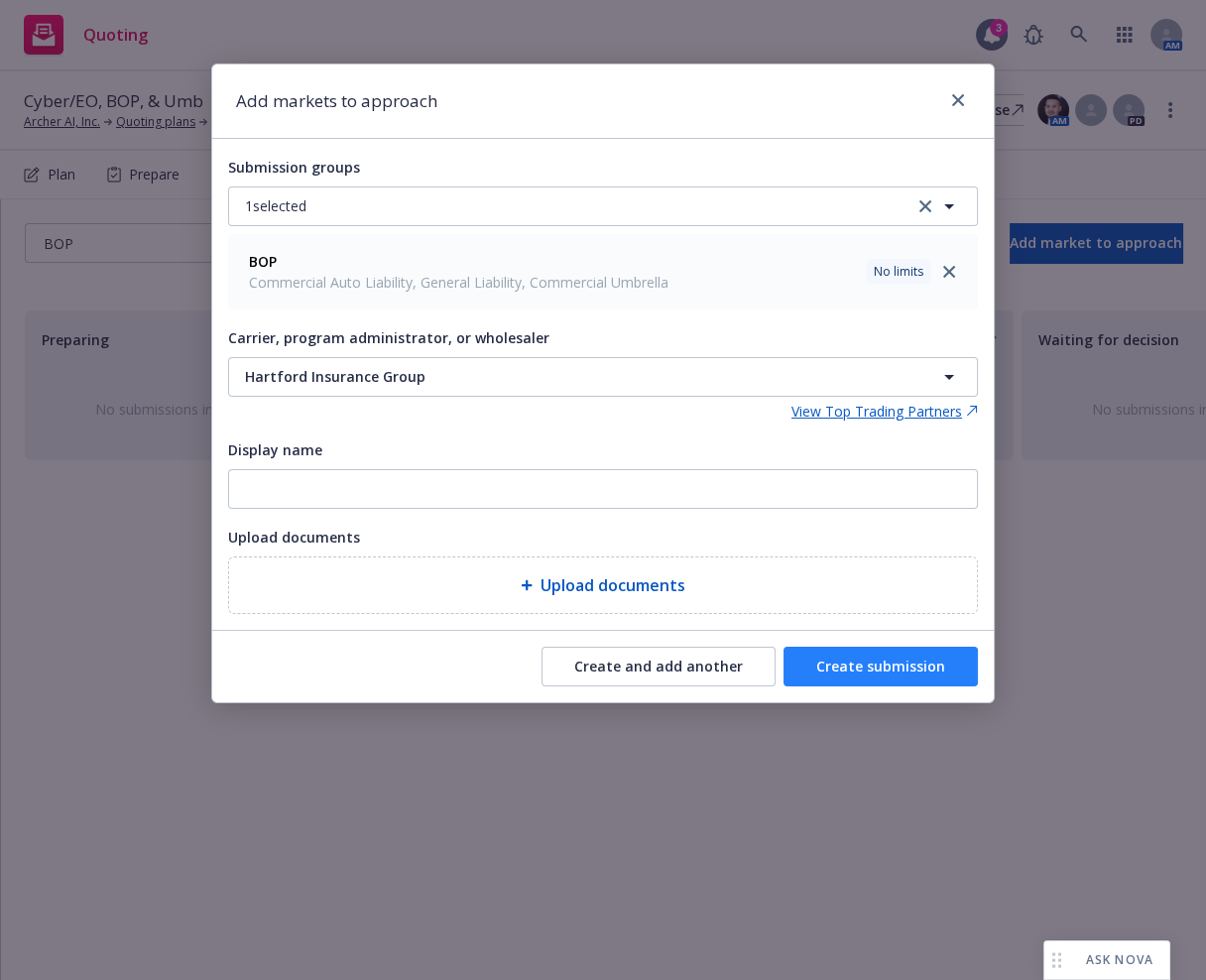 click on "Create submission" at bounding box center [881, 667] 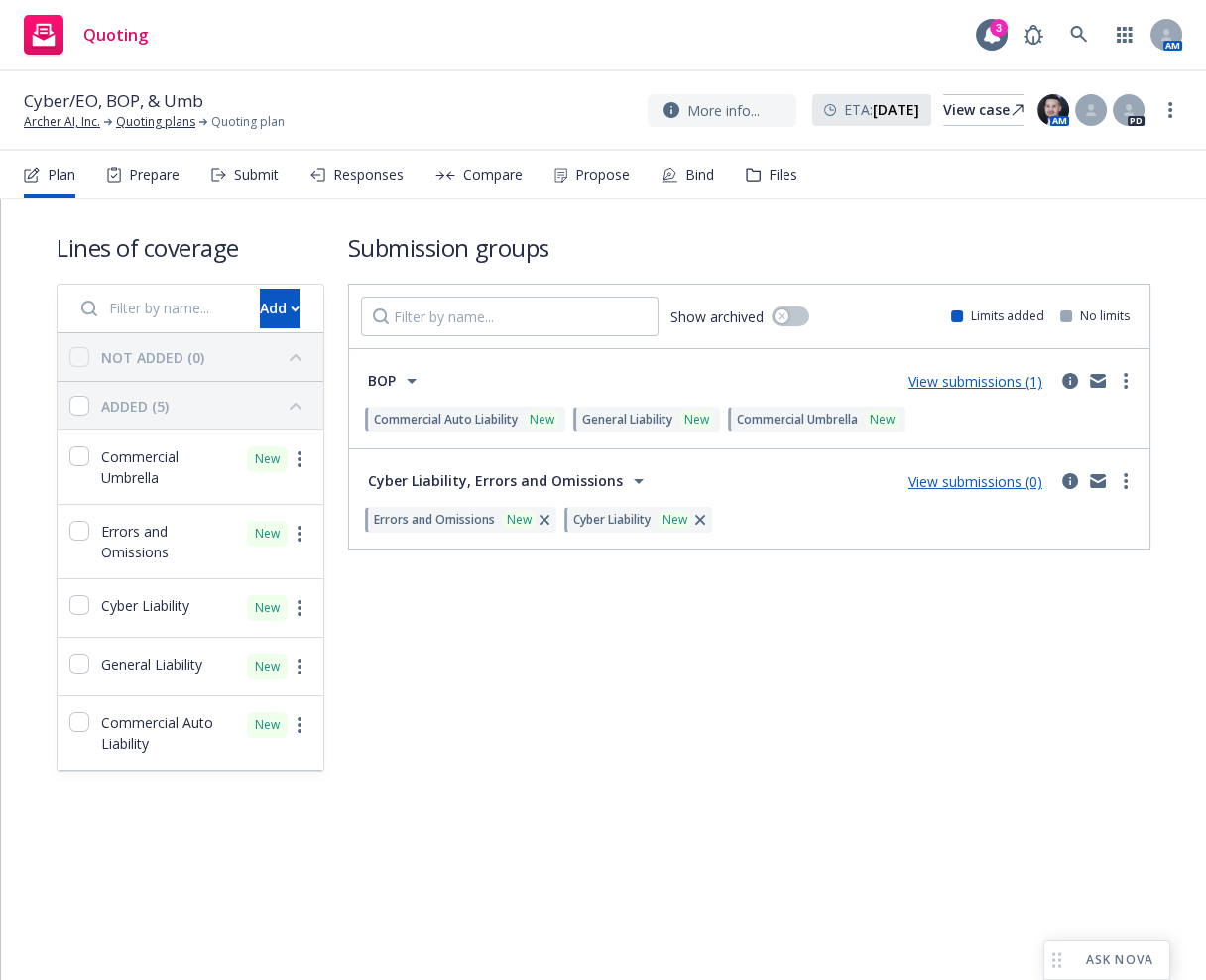 click on "View submissions (0)" at bounding box center [975, 481] 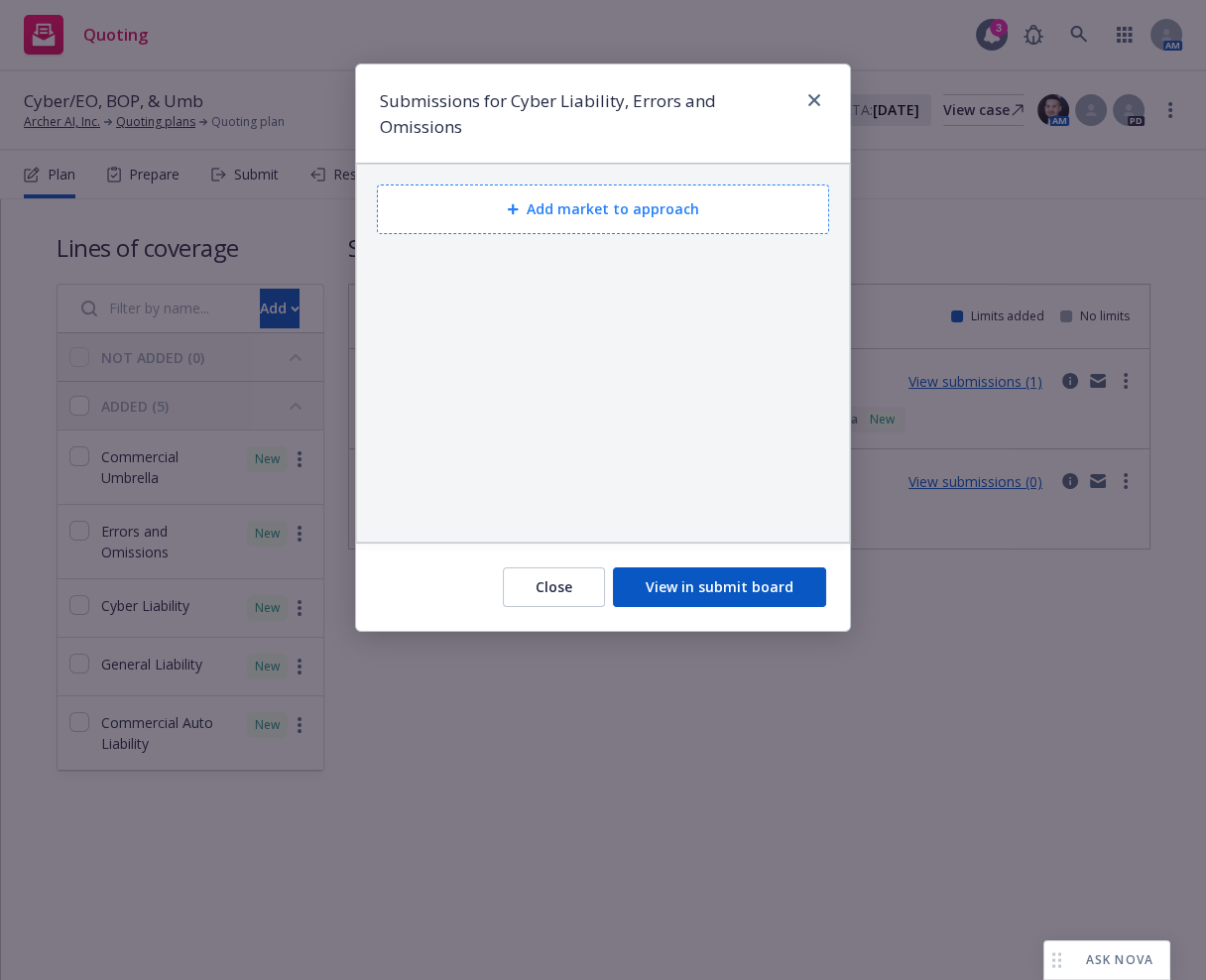 click on "Add market to approach" at bounding box center [603, 209] 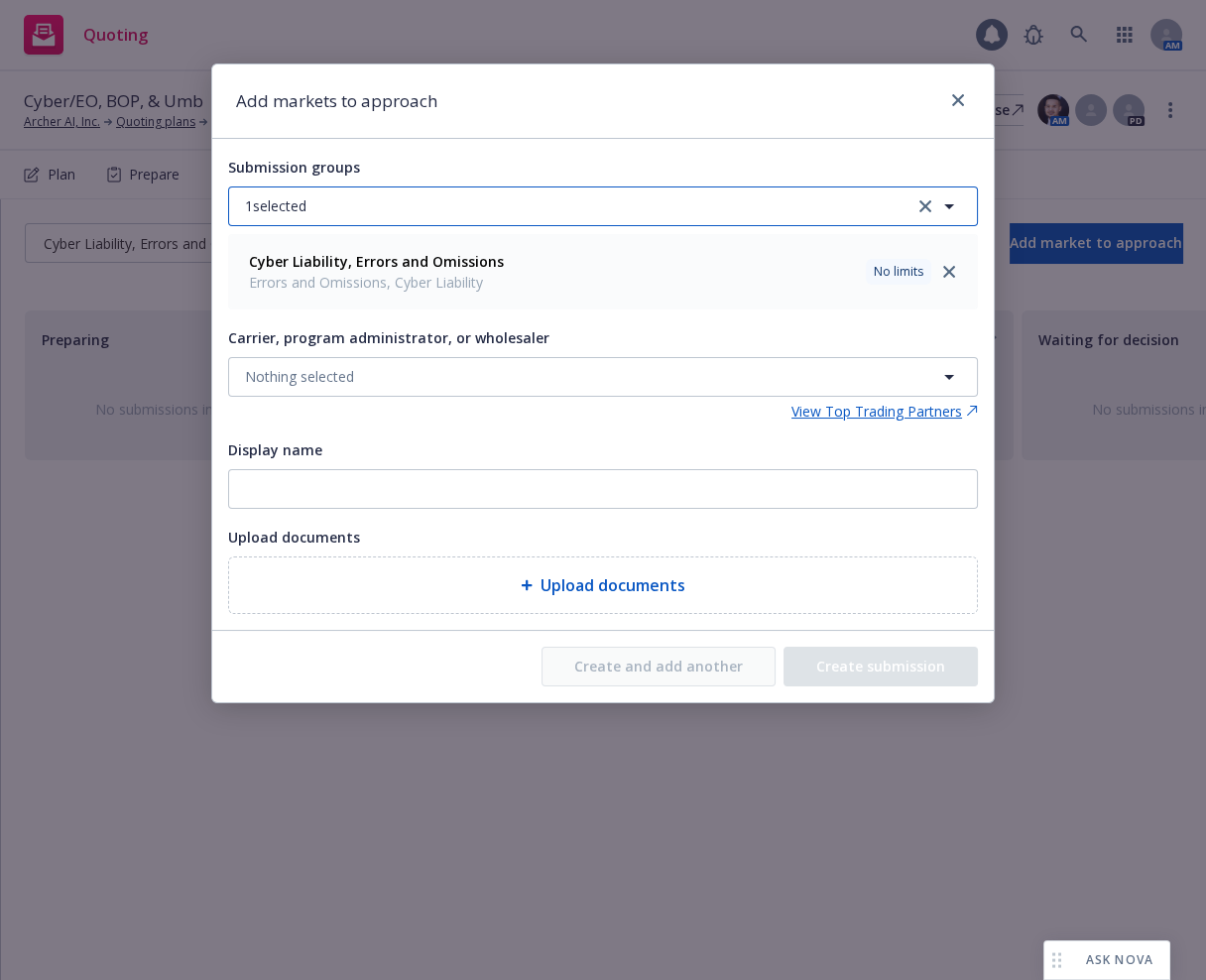 click on "1  selected" at bounding box center (603, 206) 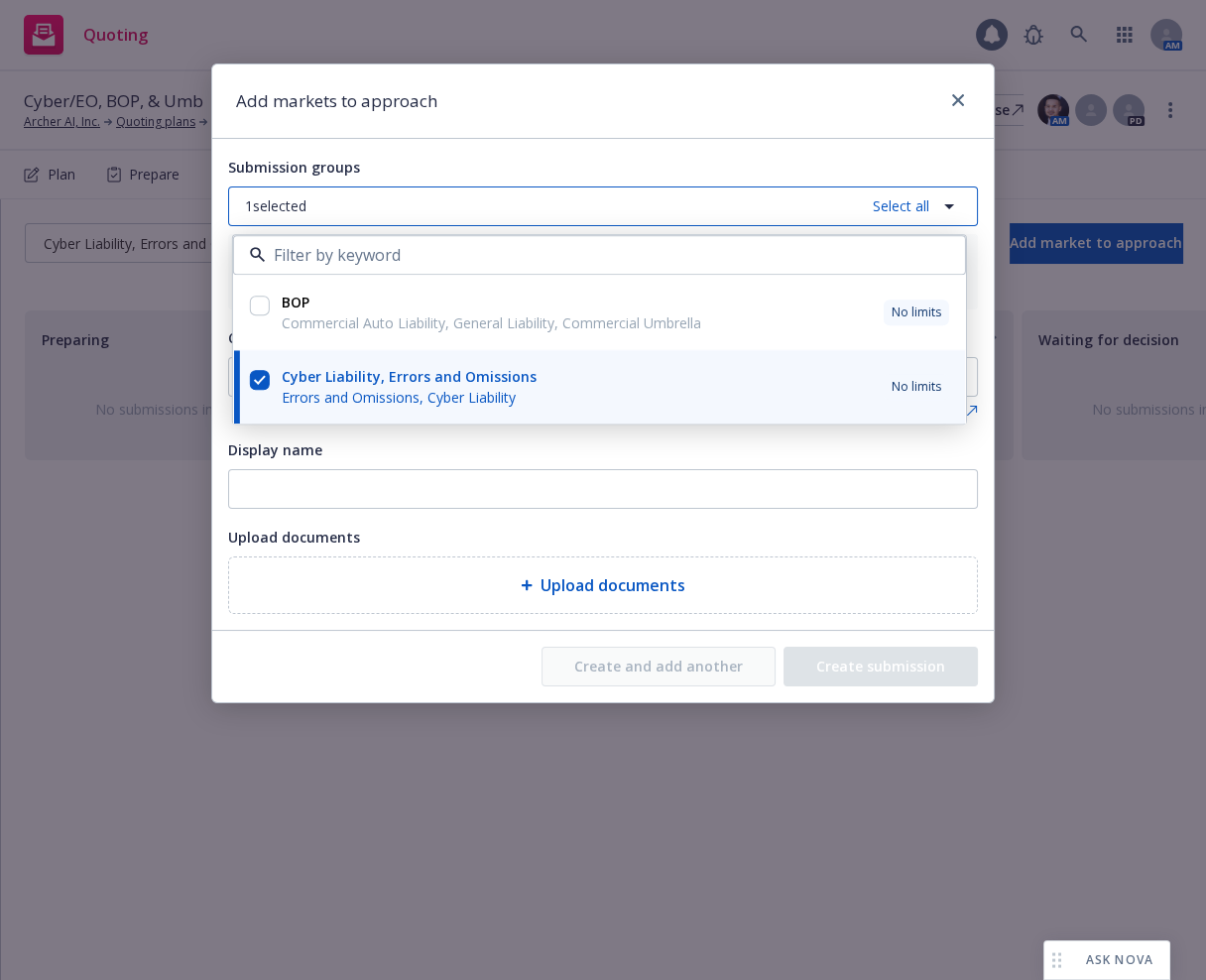 click on "1  selected Select all" at bounding box center [603, 206] 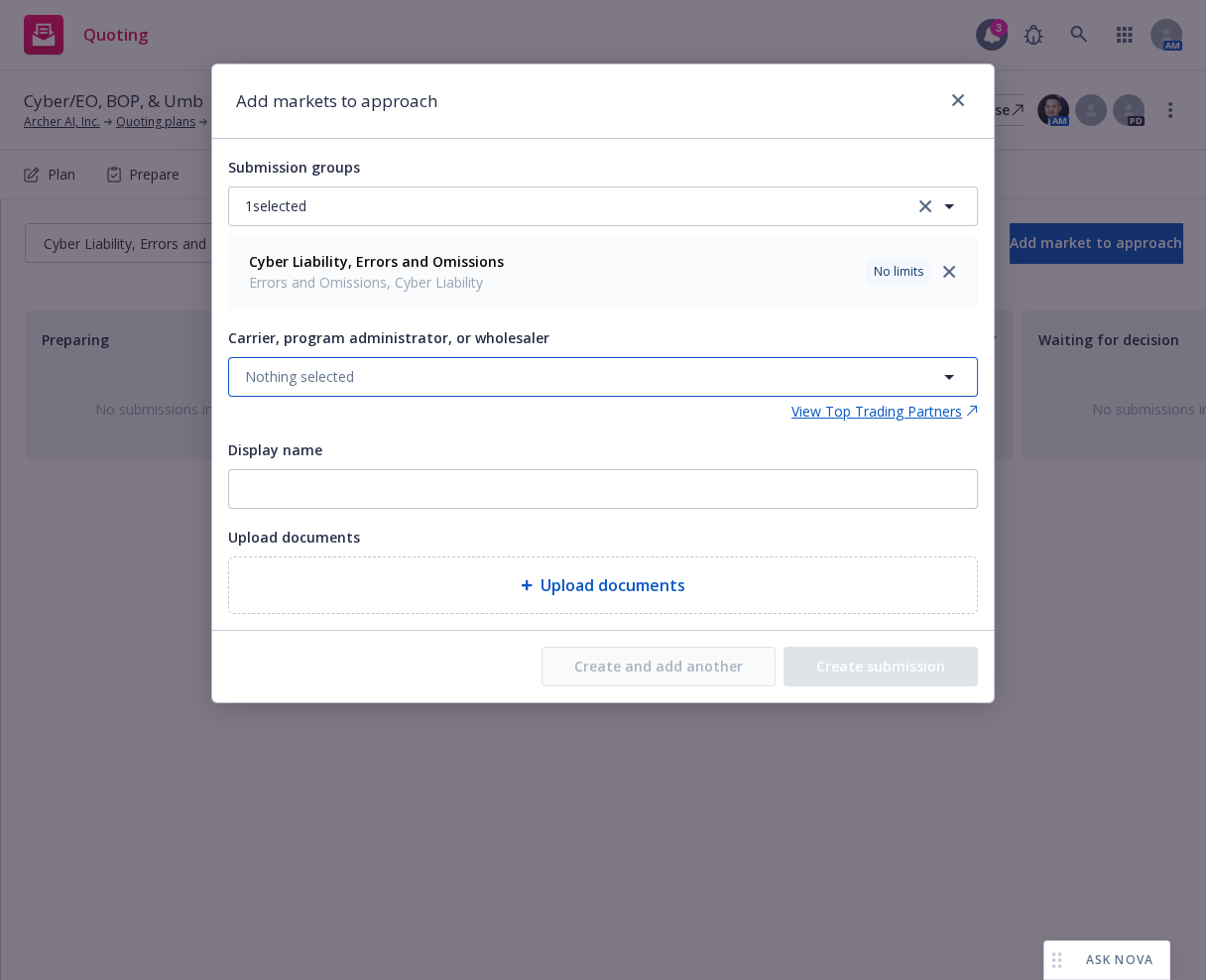 click on "Nothing selected" at bounding box center (603, 377) 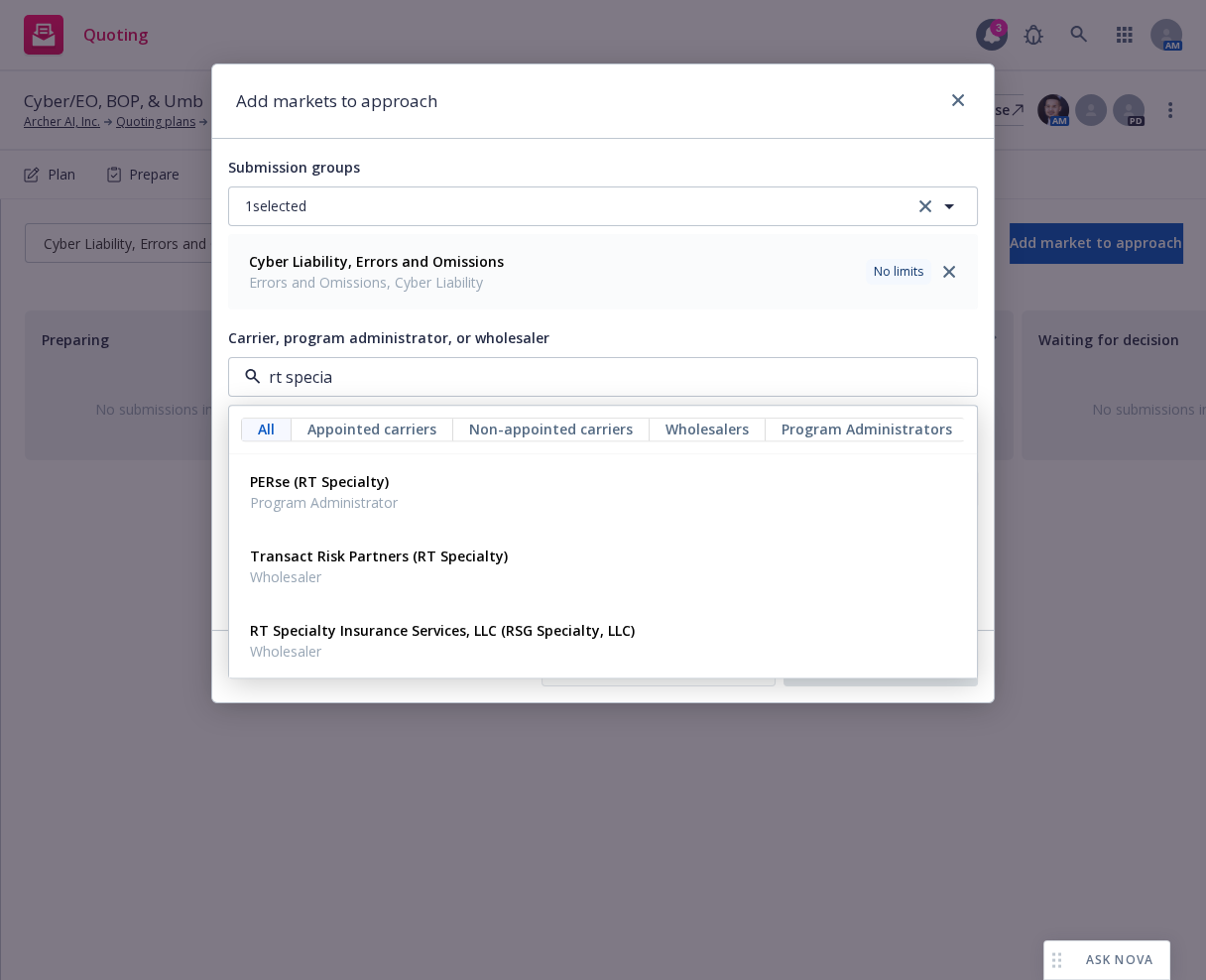 type on "rt special" 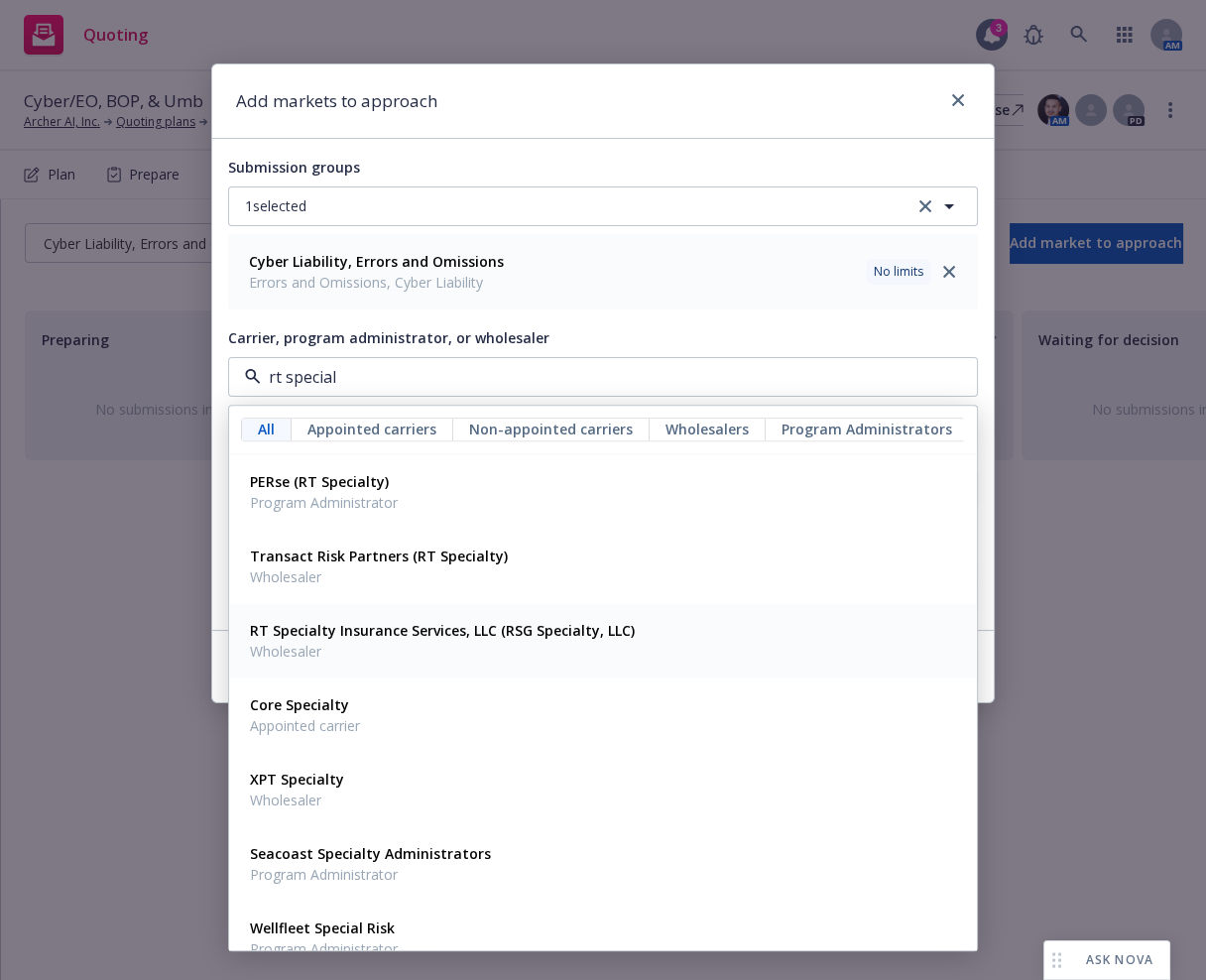 click on "RT Specialty Insurance Services, LLC (RSG Specialty, LLC)" at bounding box center (442, 630) 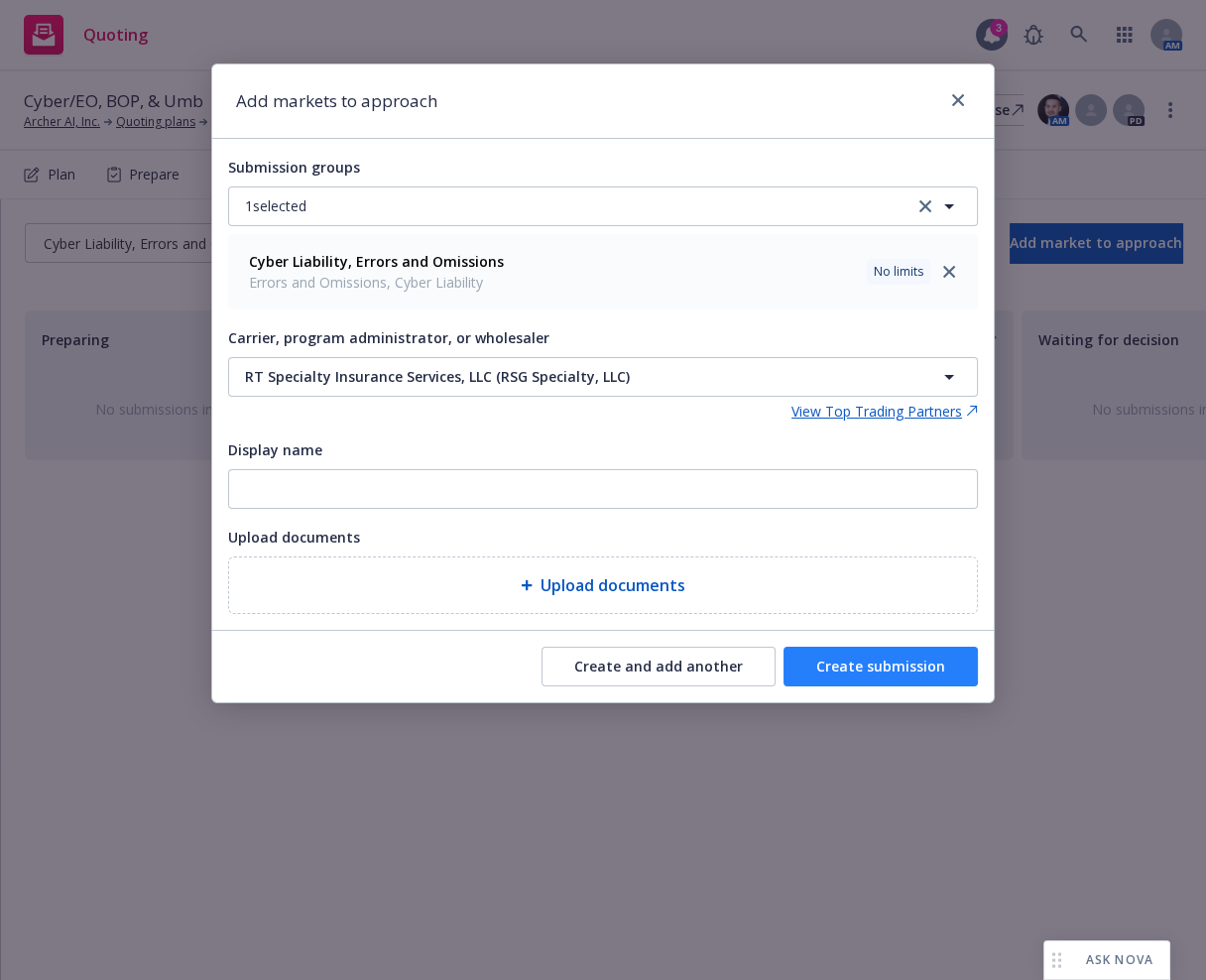 click on "Create submission" at bounding box center [881, 667] 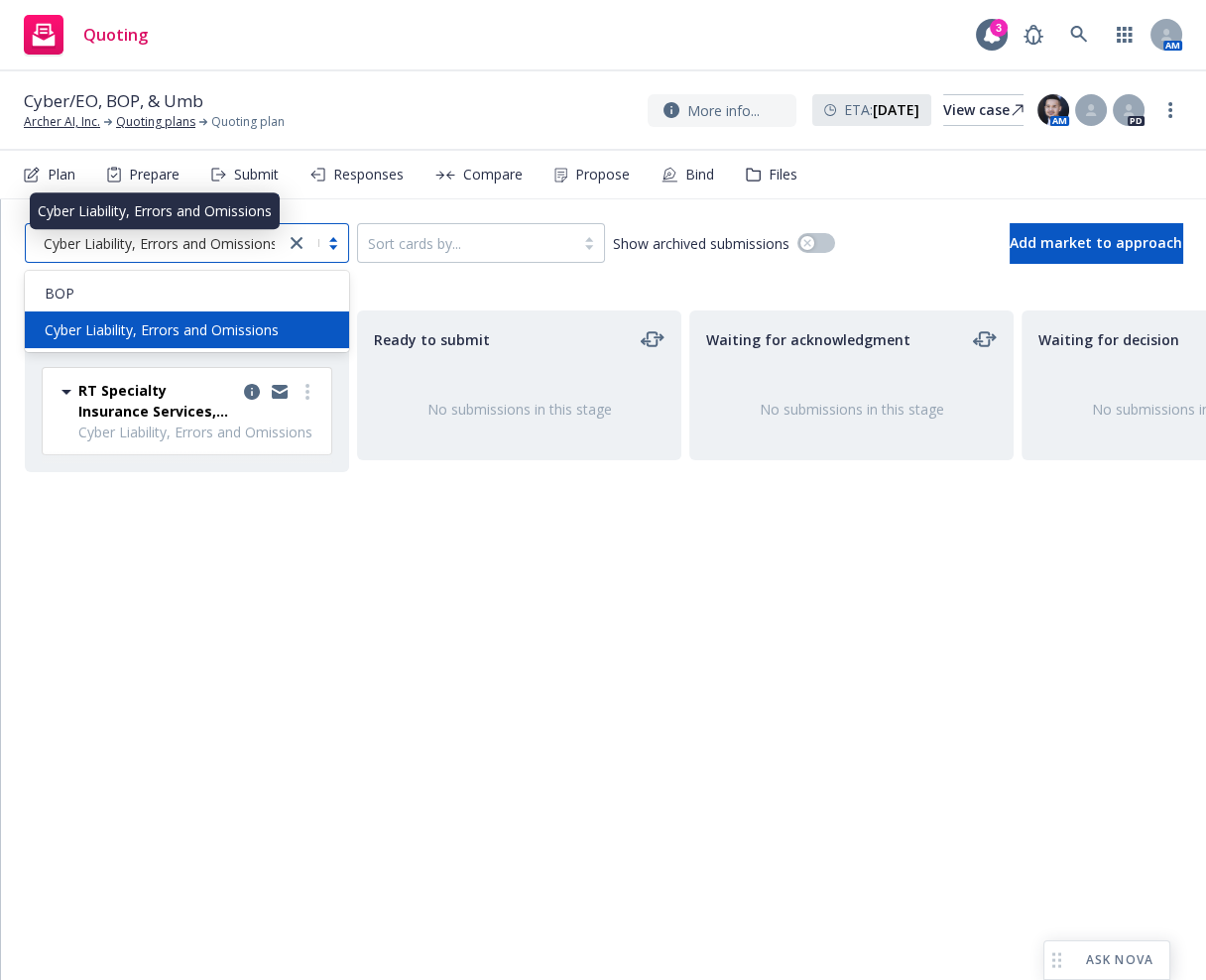 click on "Cyber Liability, Errors and Omissions" at bounding box center [161, 243] 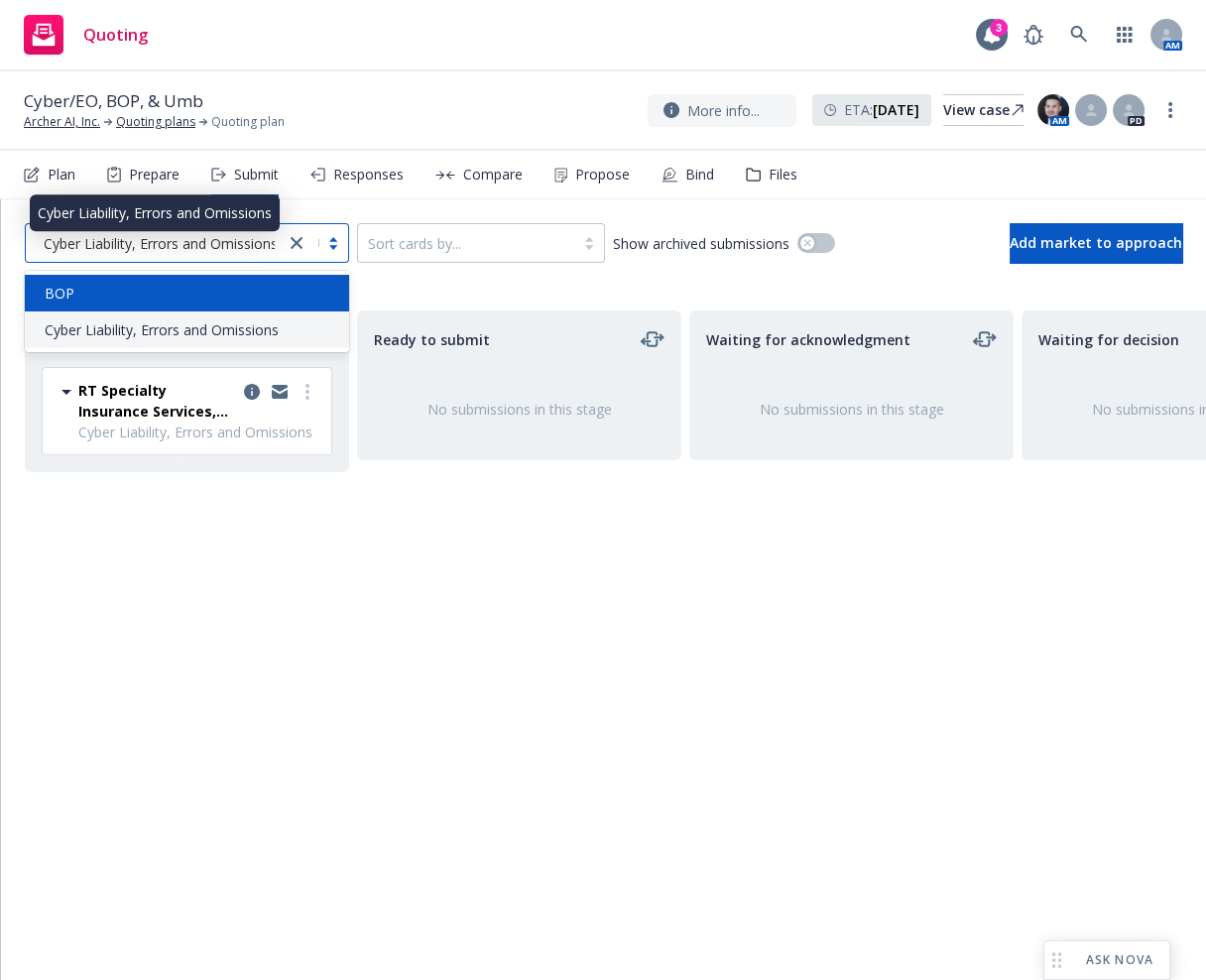 click on "BOP" at bounding box center [186, 293] 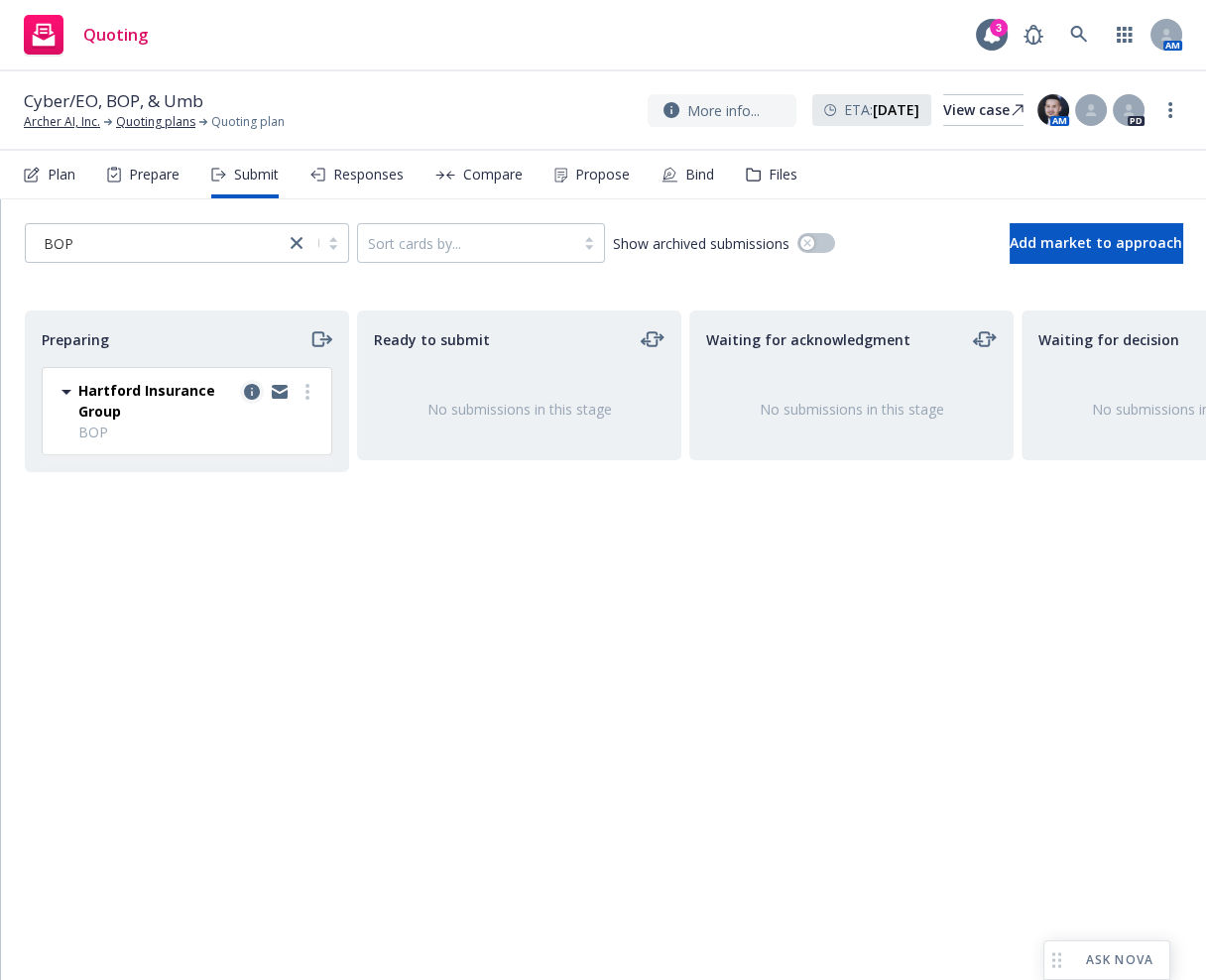 click 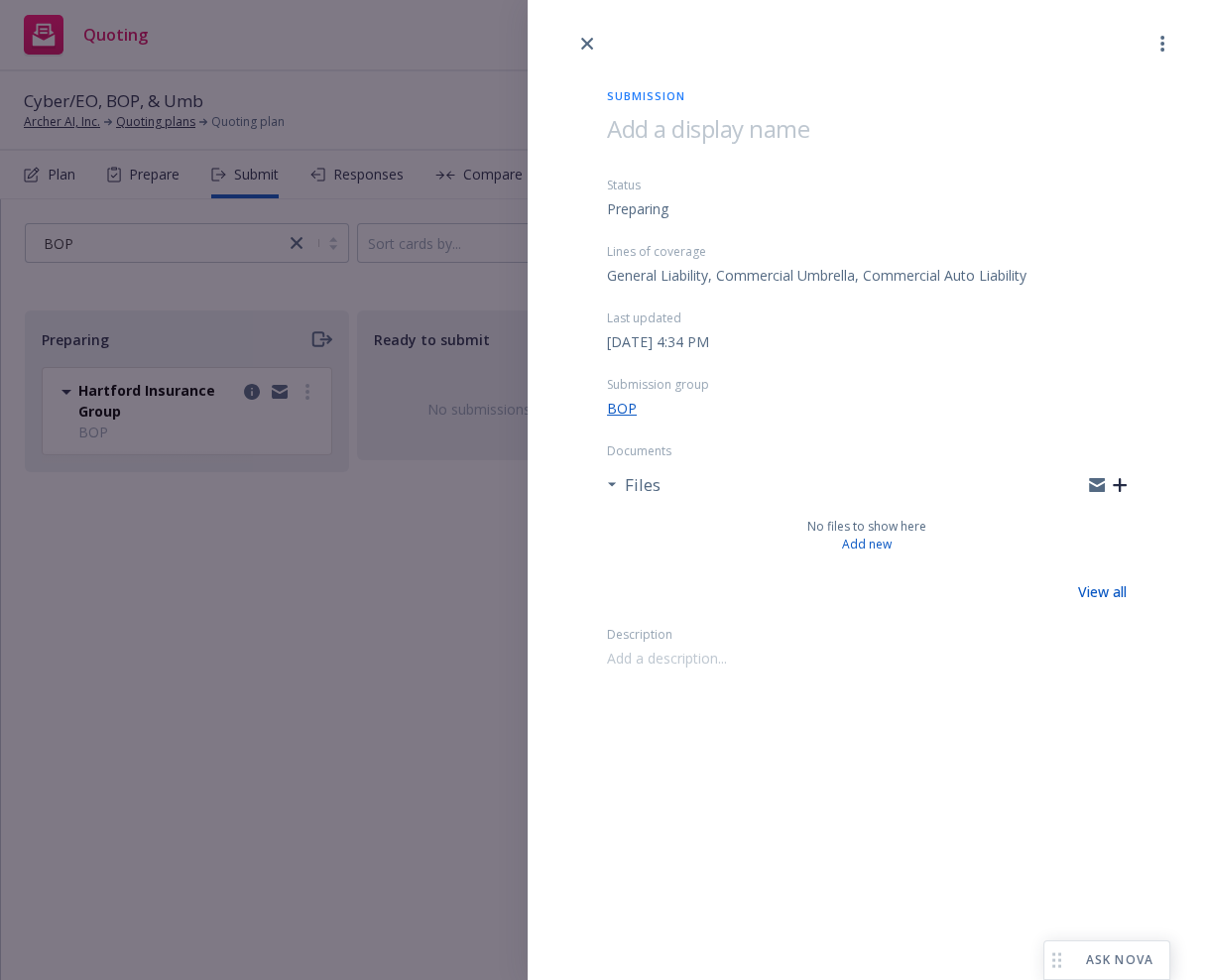 click 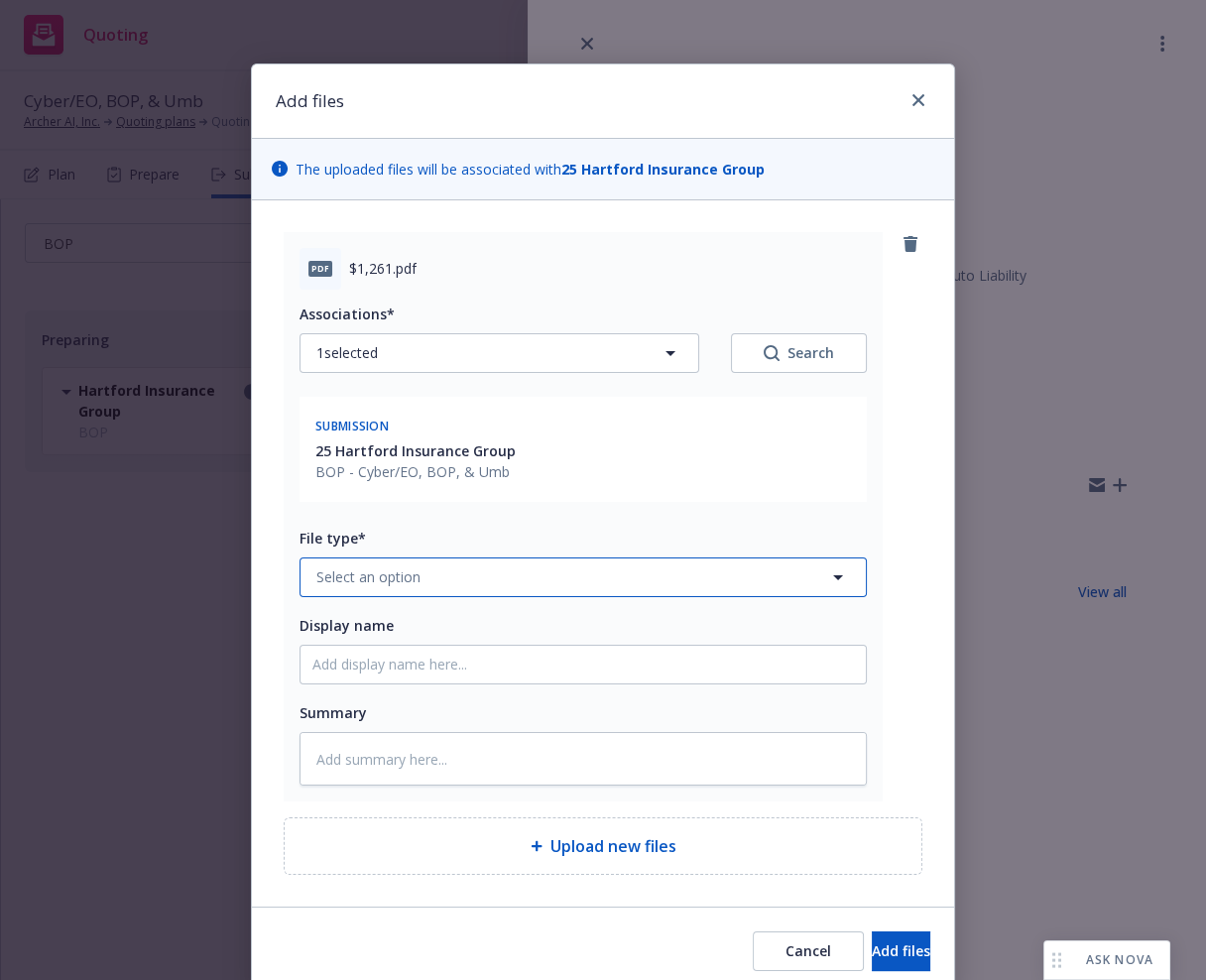 click on "Select an option" at bounding box center (583, 577) 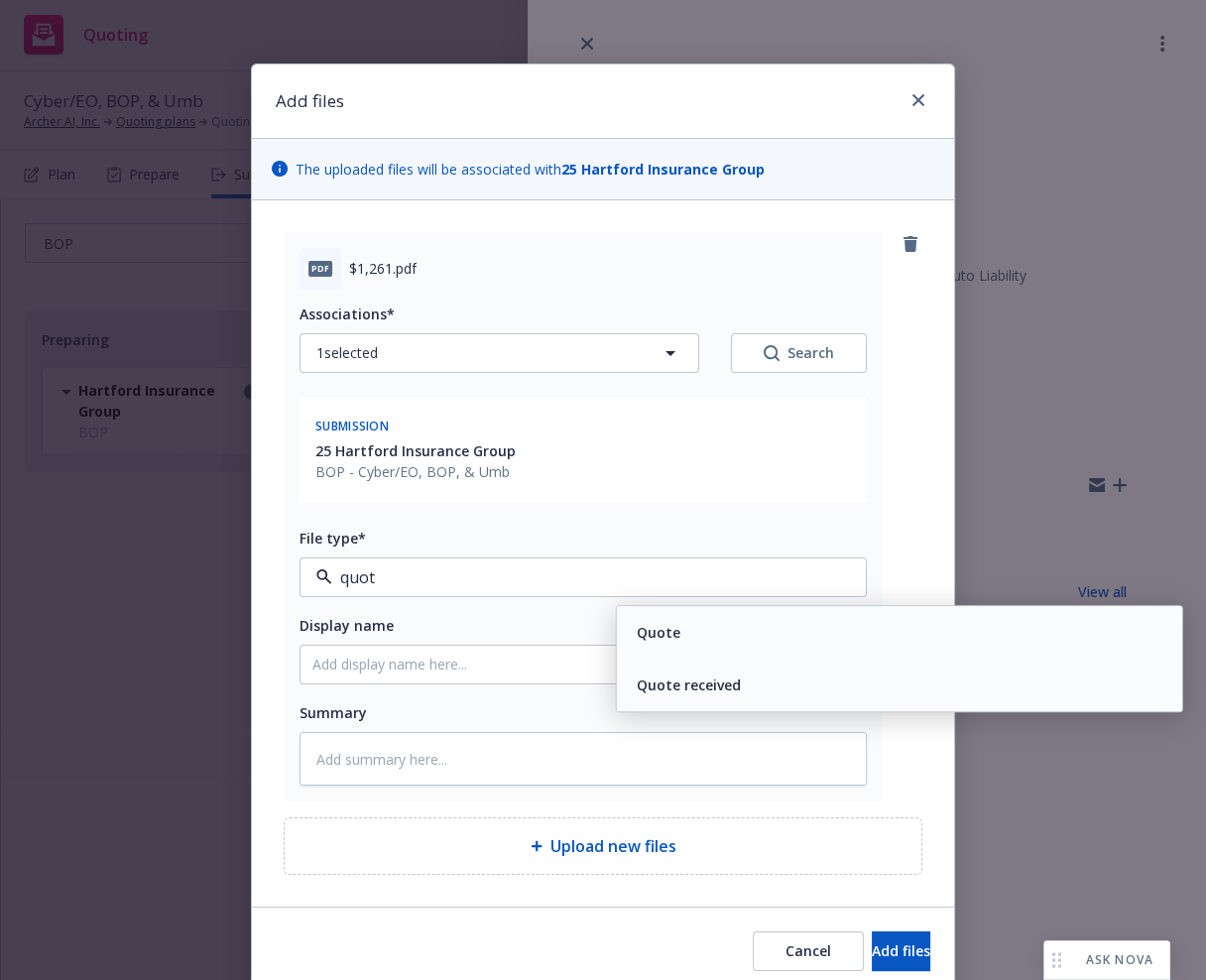 type on "quote" 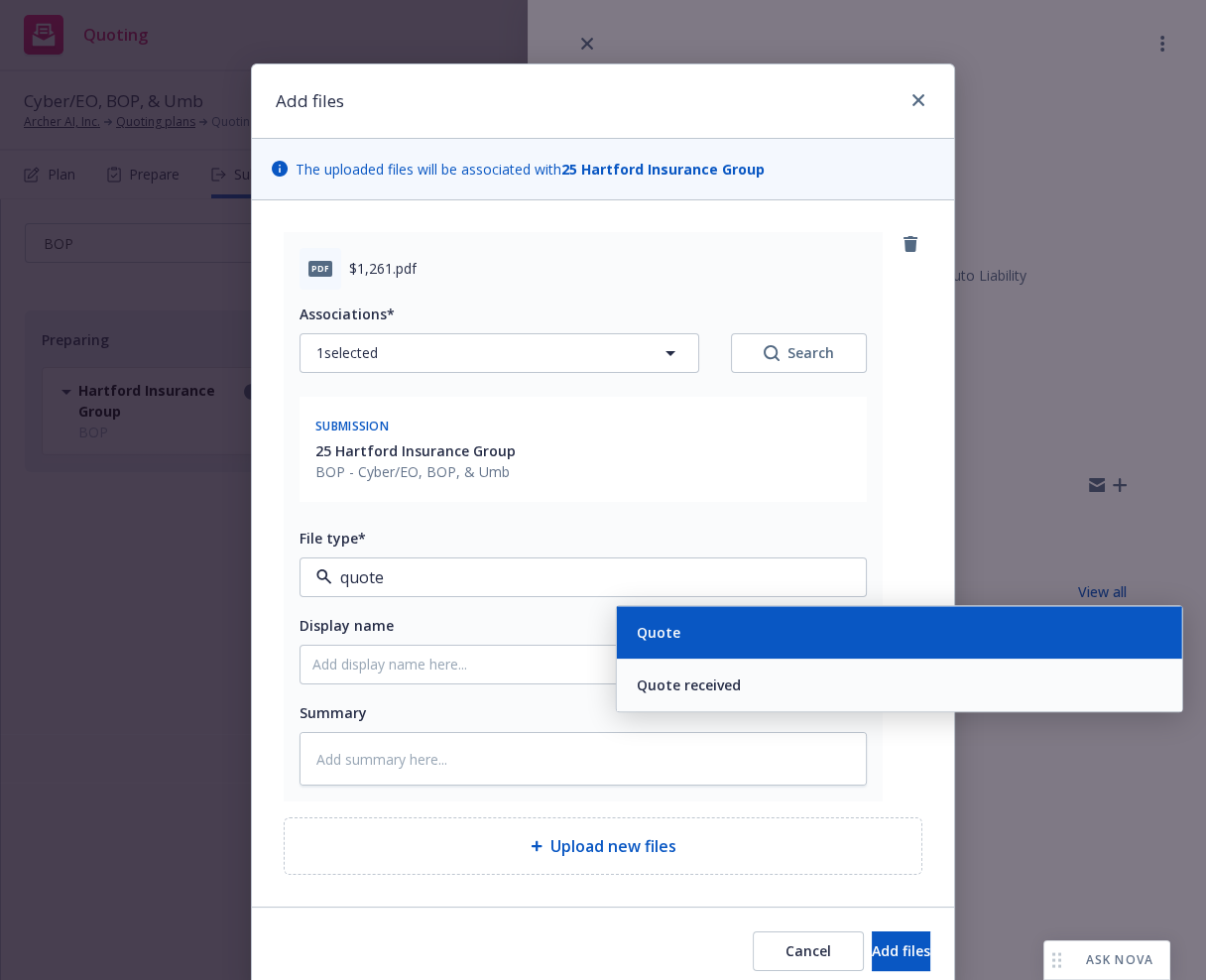 click on "Quote" at bounding box center (900, 632) 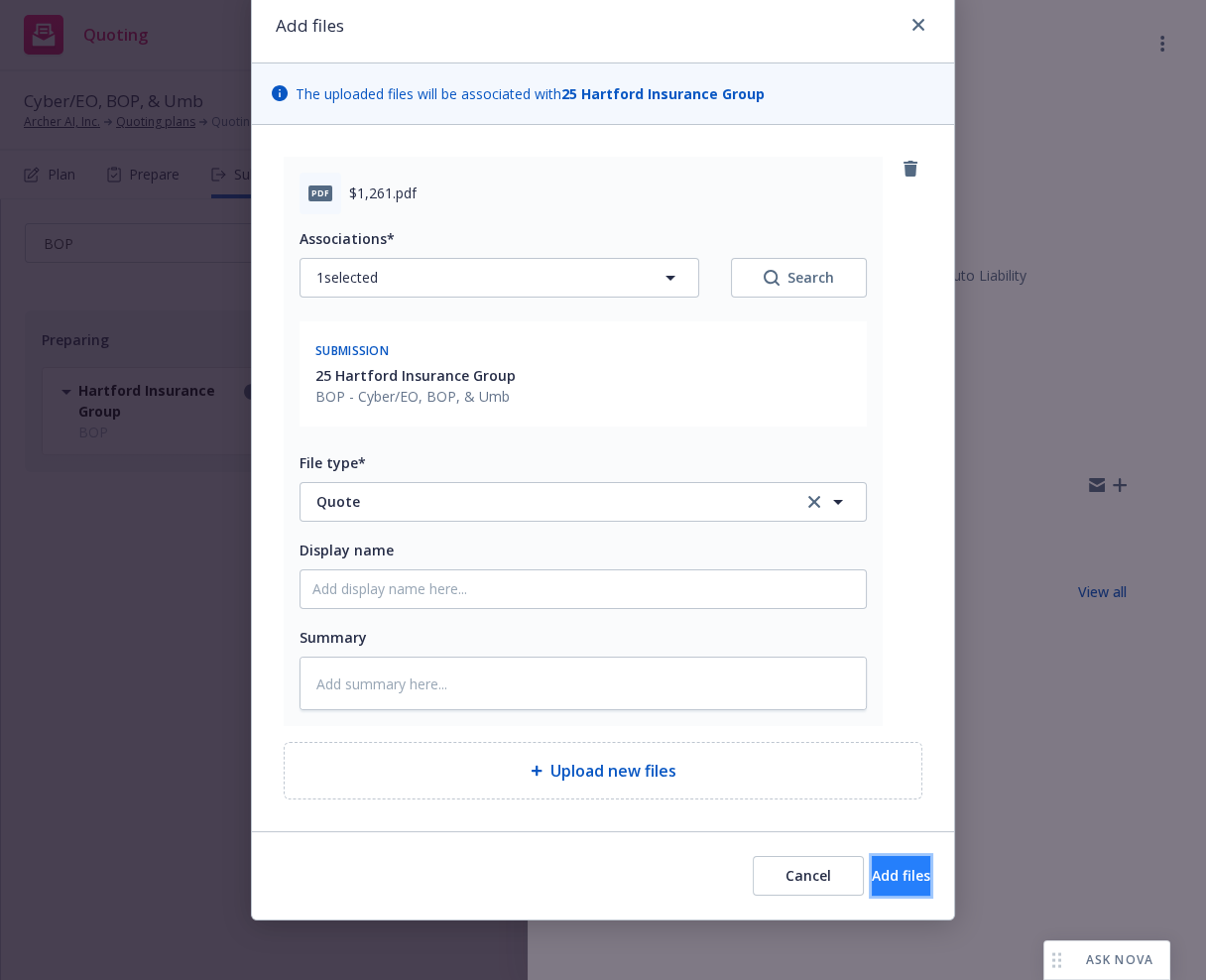 click on "Add files" at bounding box center (901, 876) 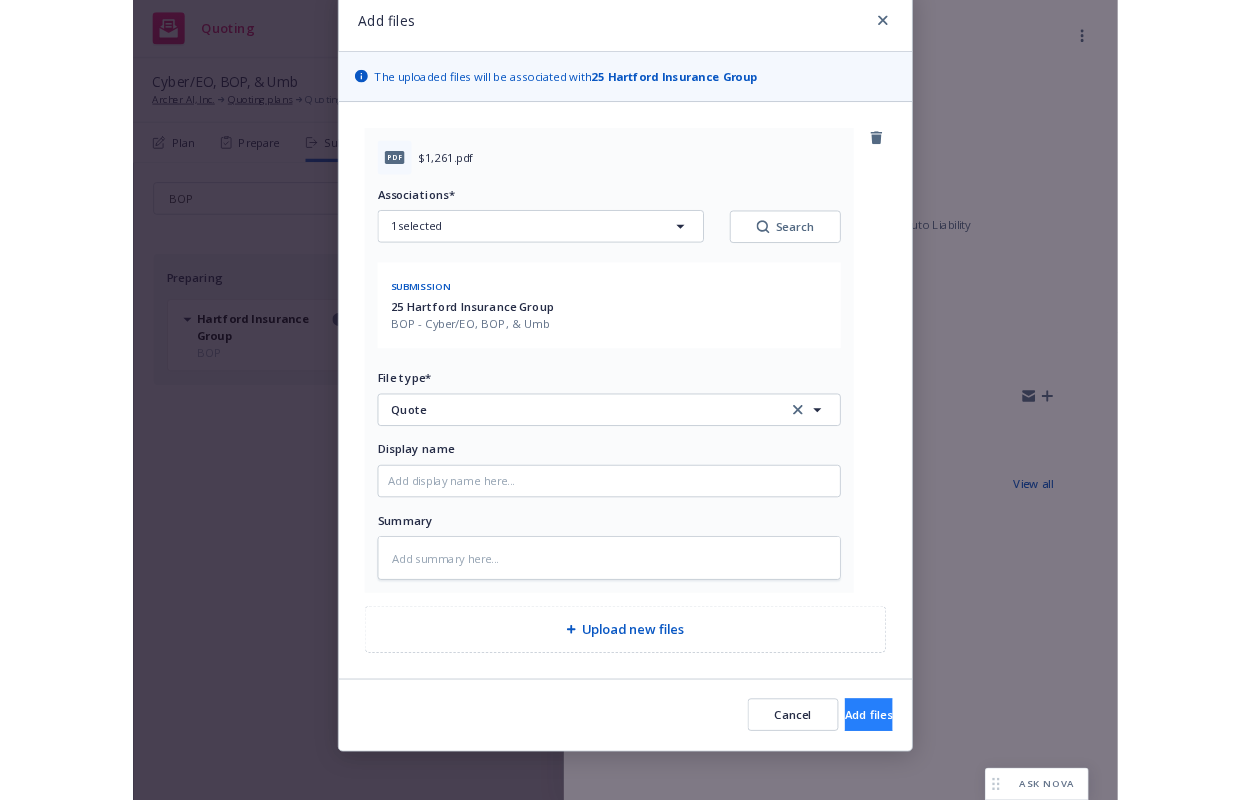 scroll, scrollTop: 3, scrollLeft: 0, axis: vertical 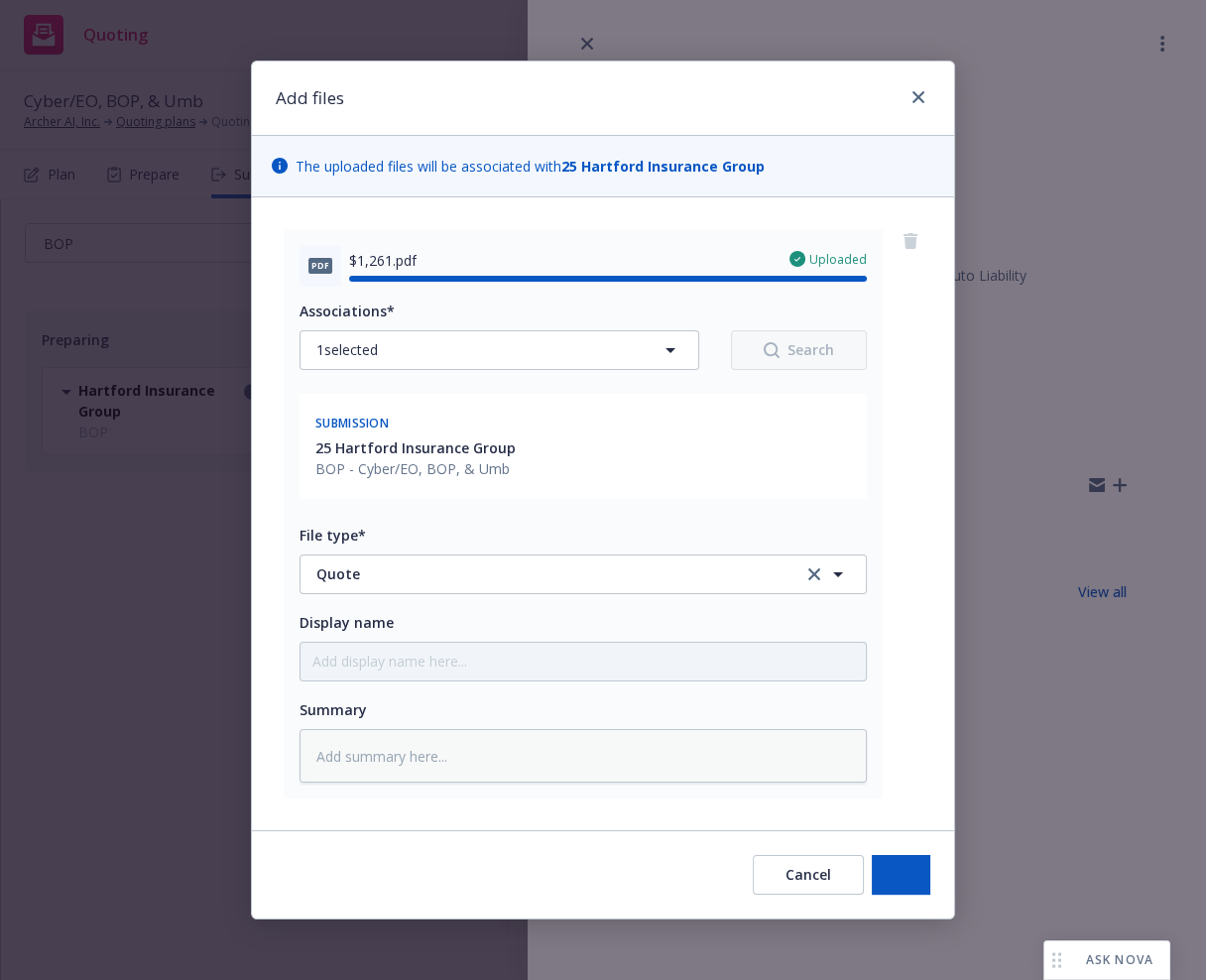 type on "x" 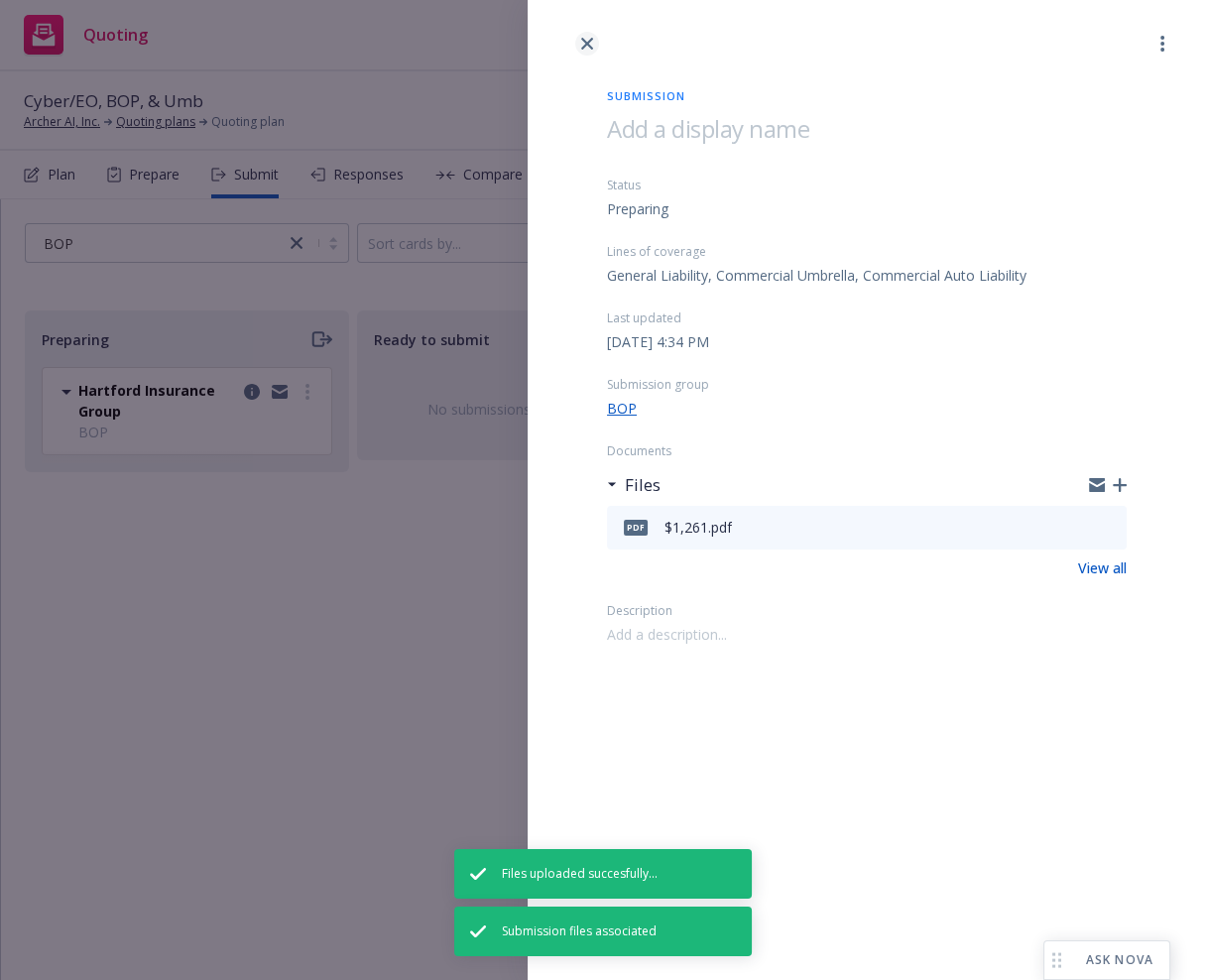 click 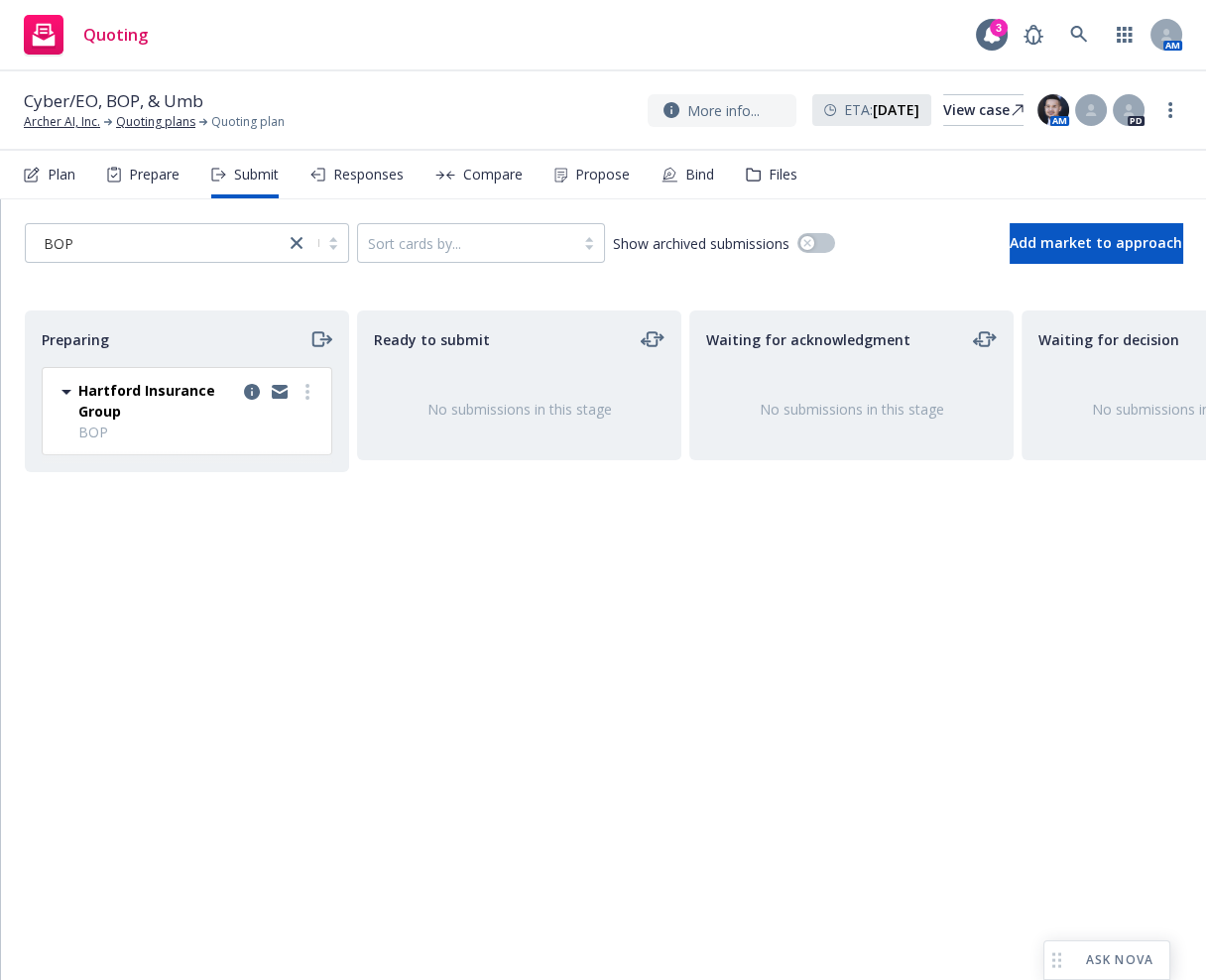 click on "Ready to submit No submissions in this stage" at bounding box center (519, 624) 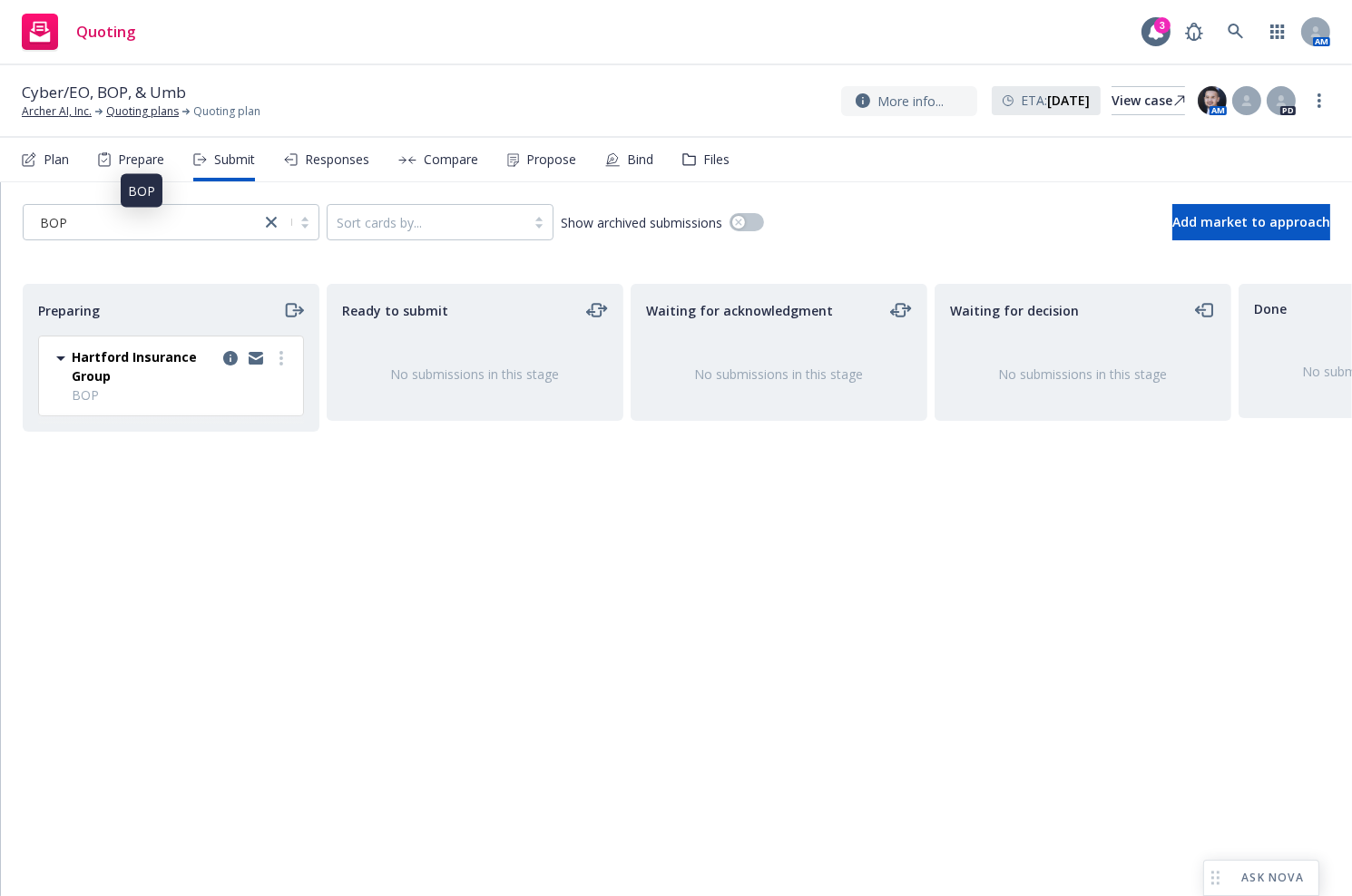 click on "BOP" at bounding box center [142, 222] 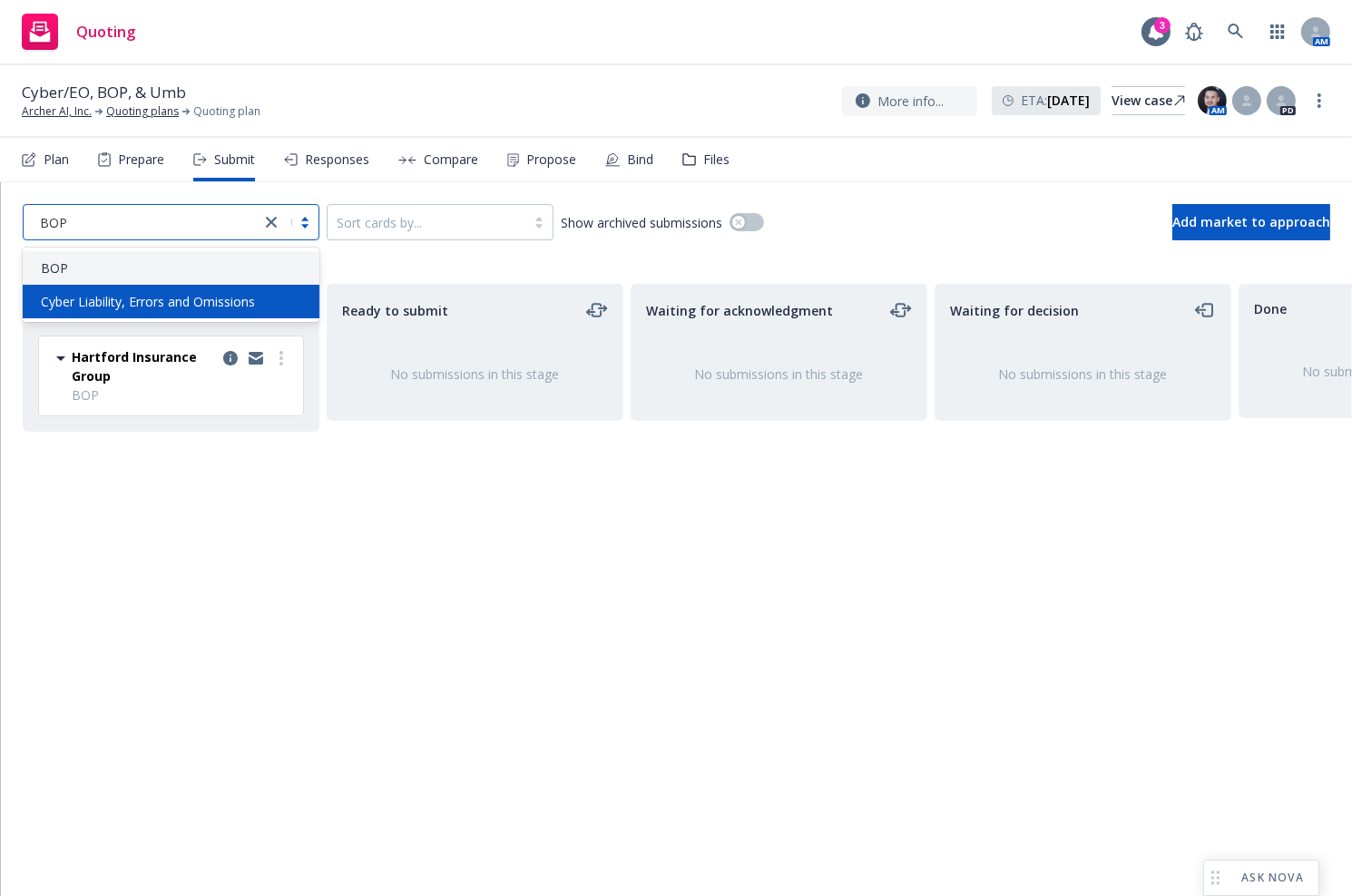 click on "Cyber Liability, Errors and Omissions" at bounding box center (148, 301) 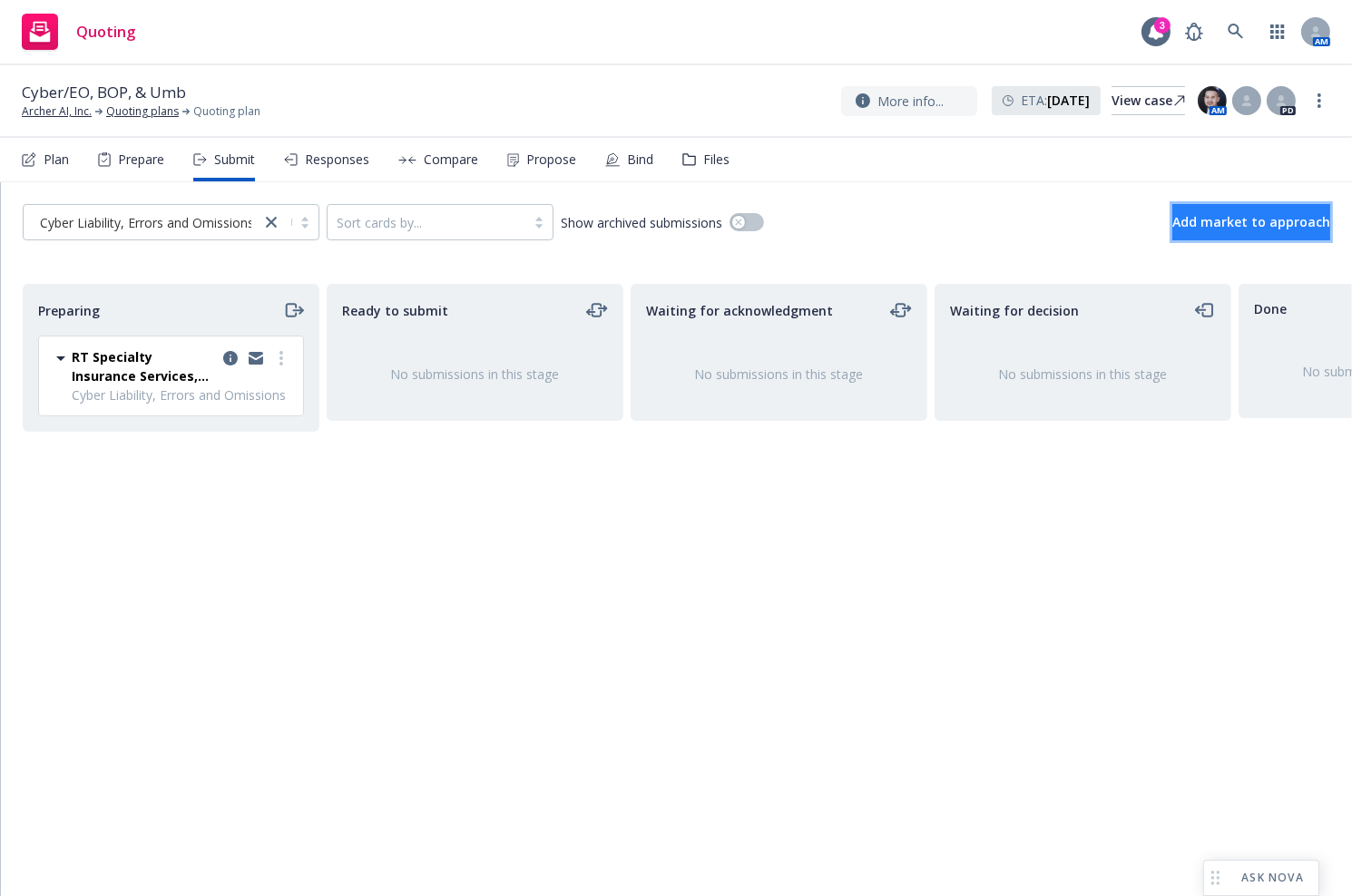 click on "Add market to approach" at bounding box center [1251, 221] 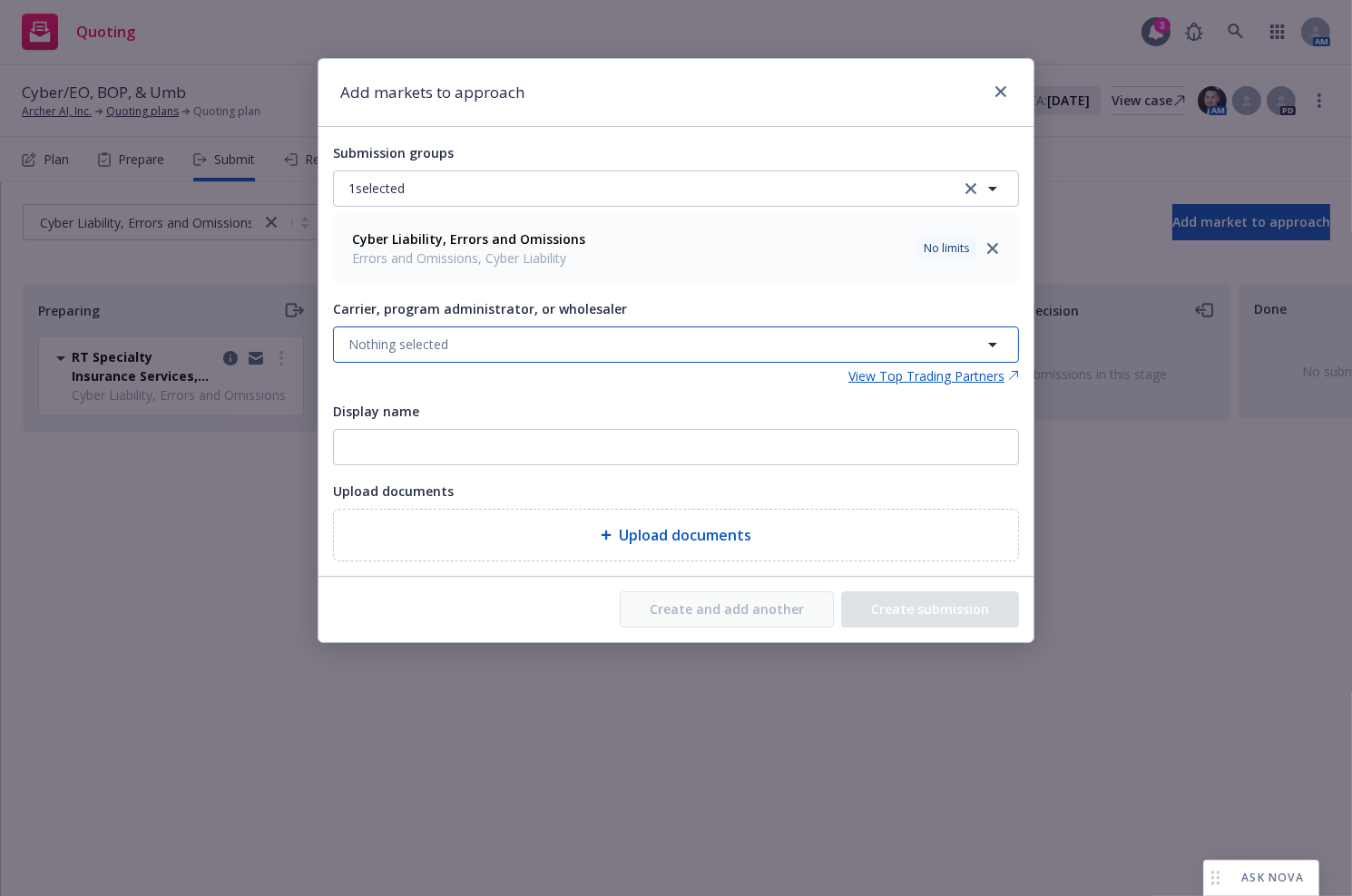 click on "Nothing selected" at bounding box center [676, 345] 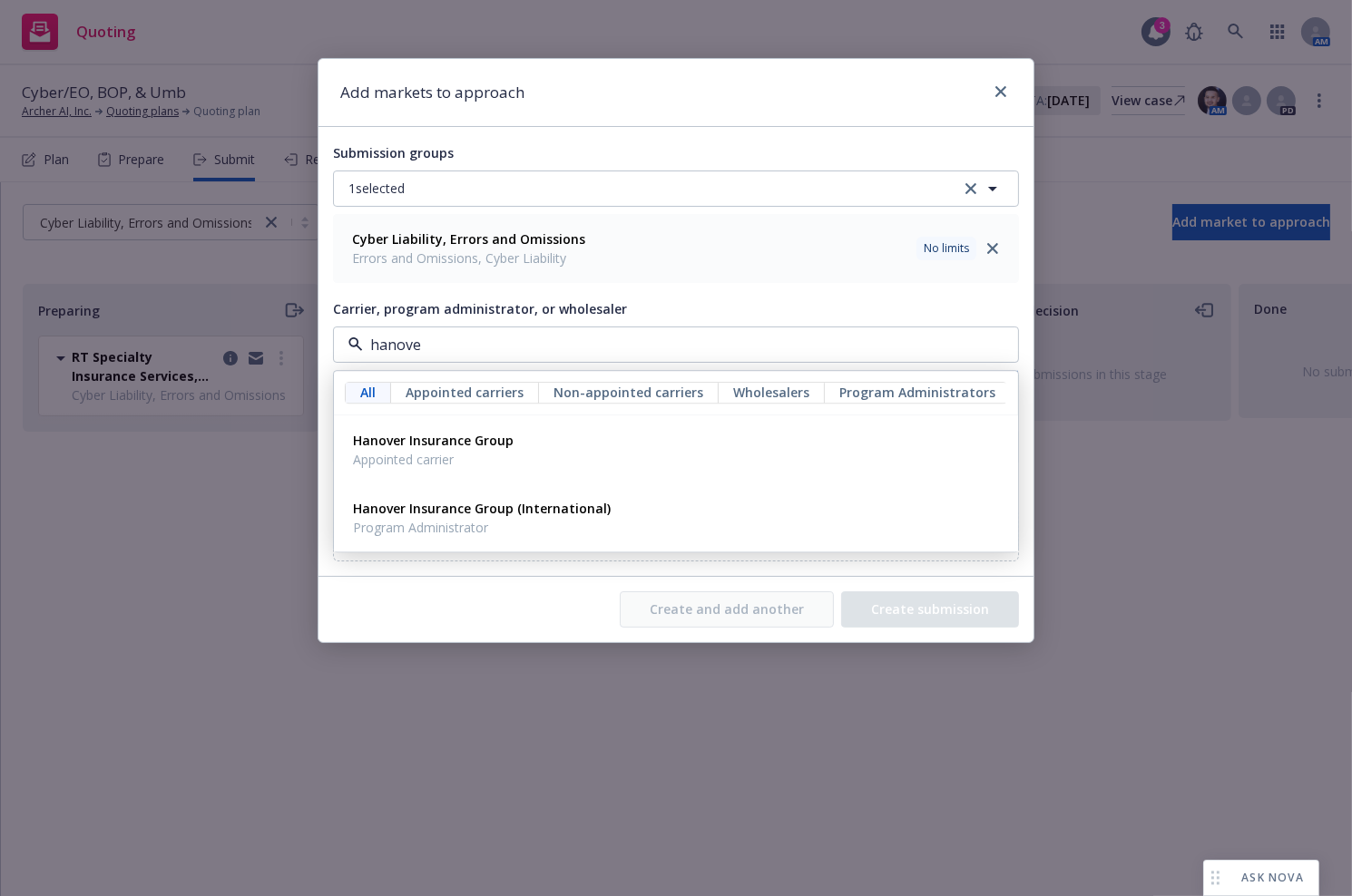 type on "hanover" 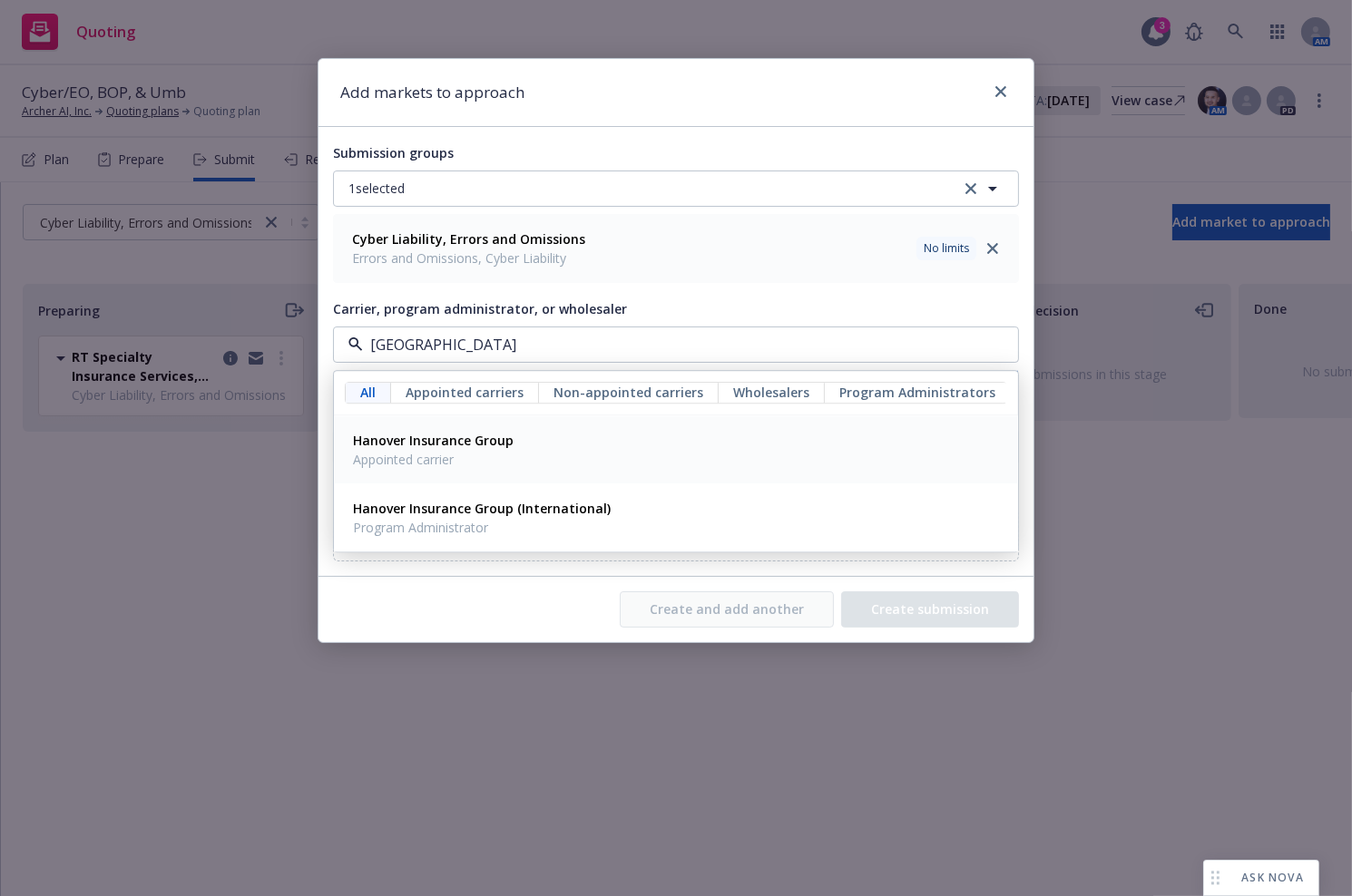 click on "Hanover Insurance Group" at bounding box center [433, 440] 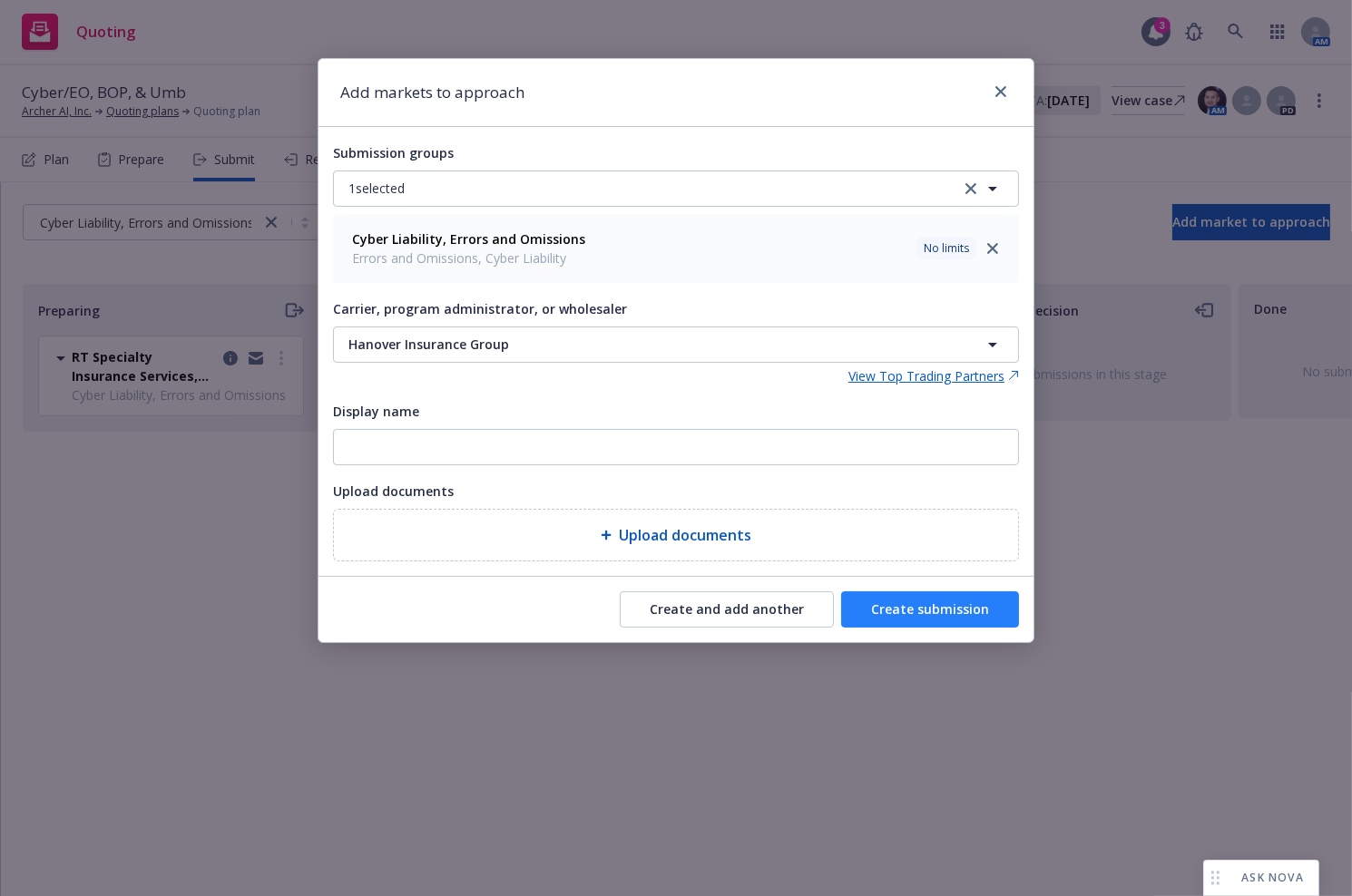 click on "Create submission" at bounding box center (930, 609) 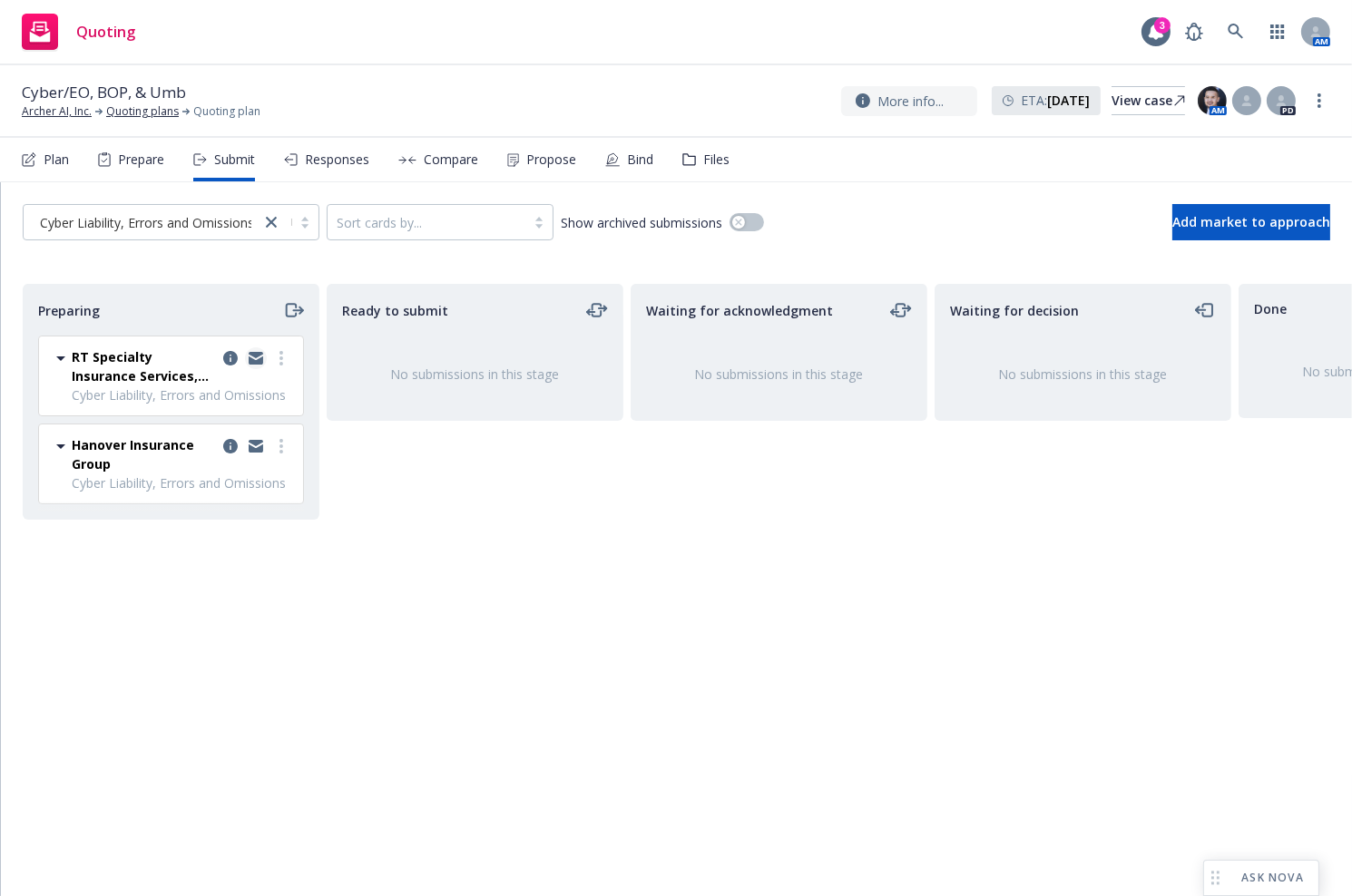 click 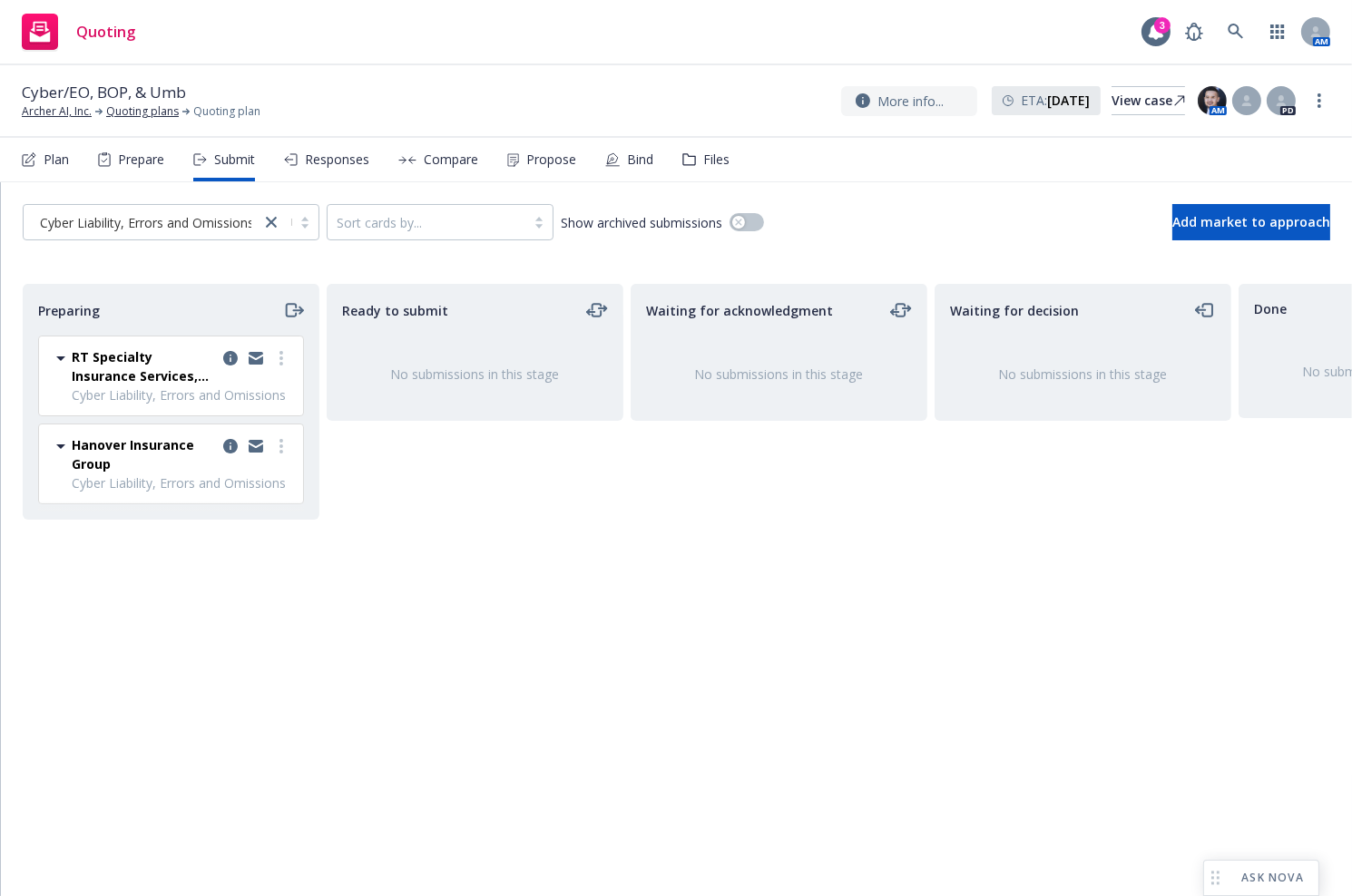 click on "Ready to submit No submissions in this stage" at bounding box center [475, 570] 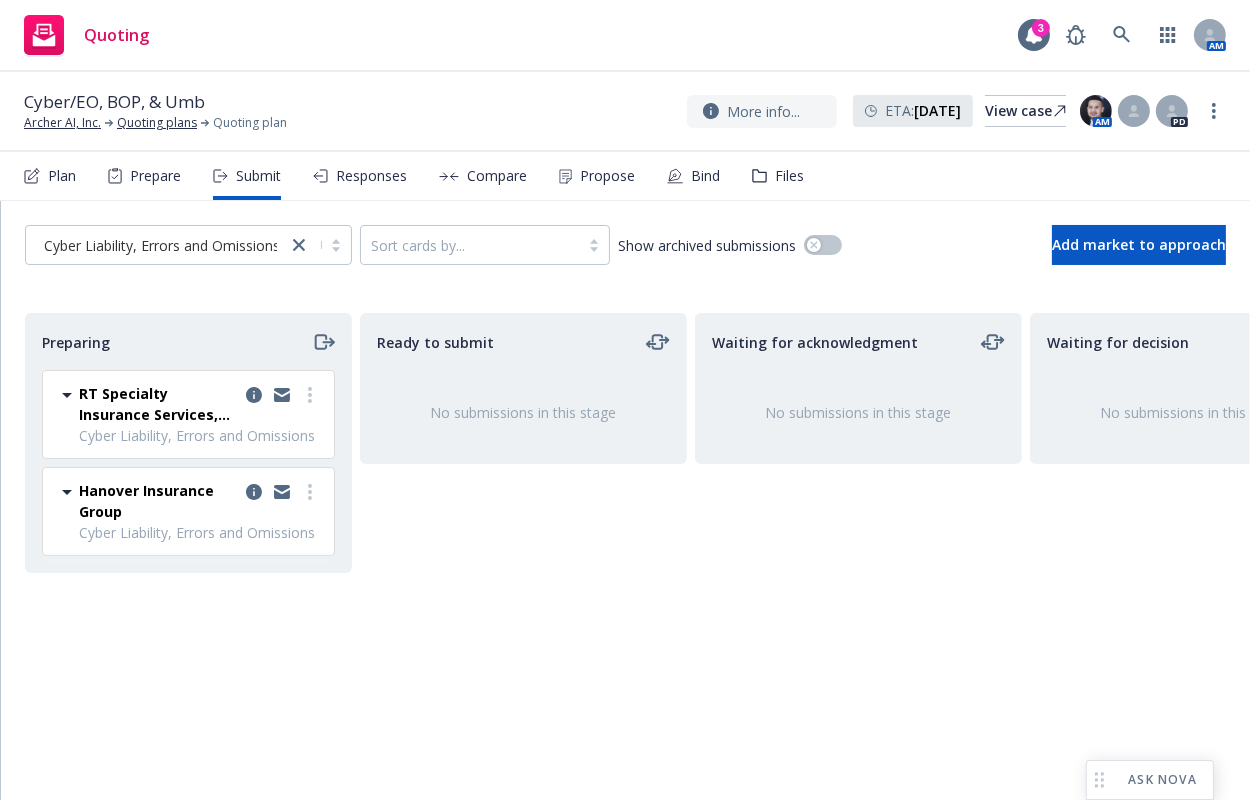 click on "Ready to submit No submissions in this stage" at bounding box center (523, 535) 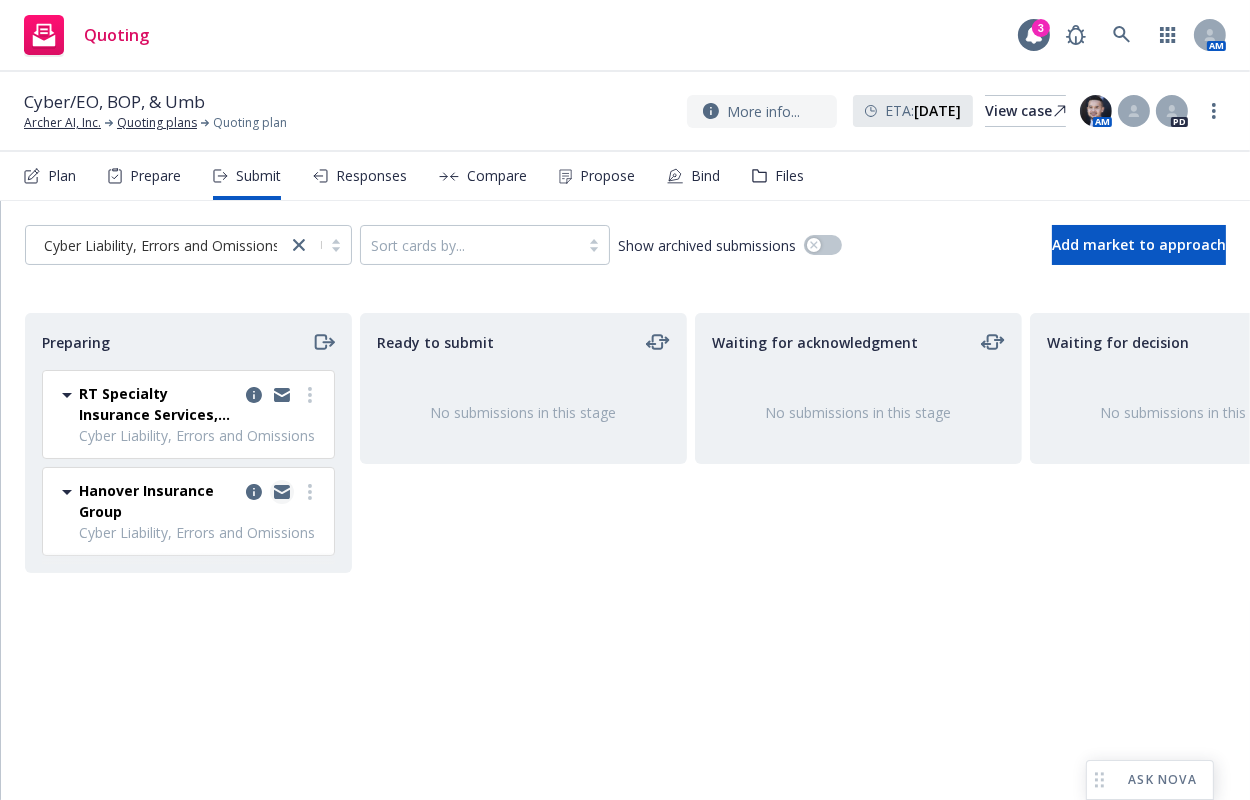 click at bounding box center [282, 492] 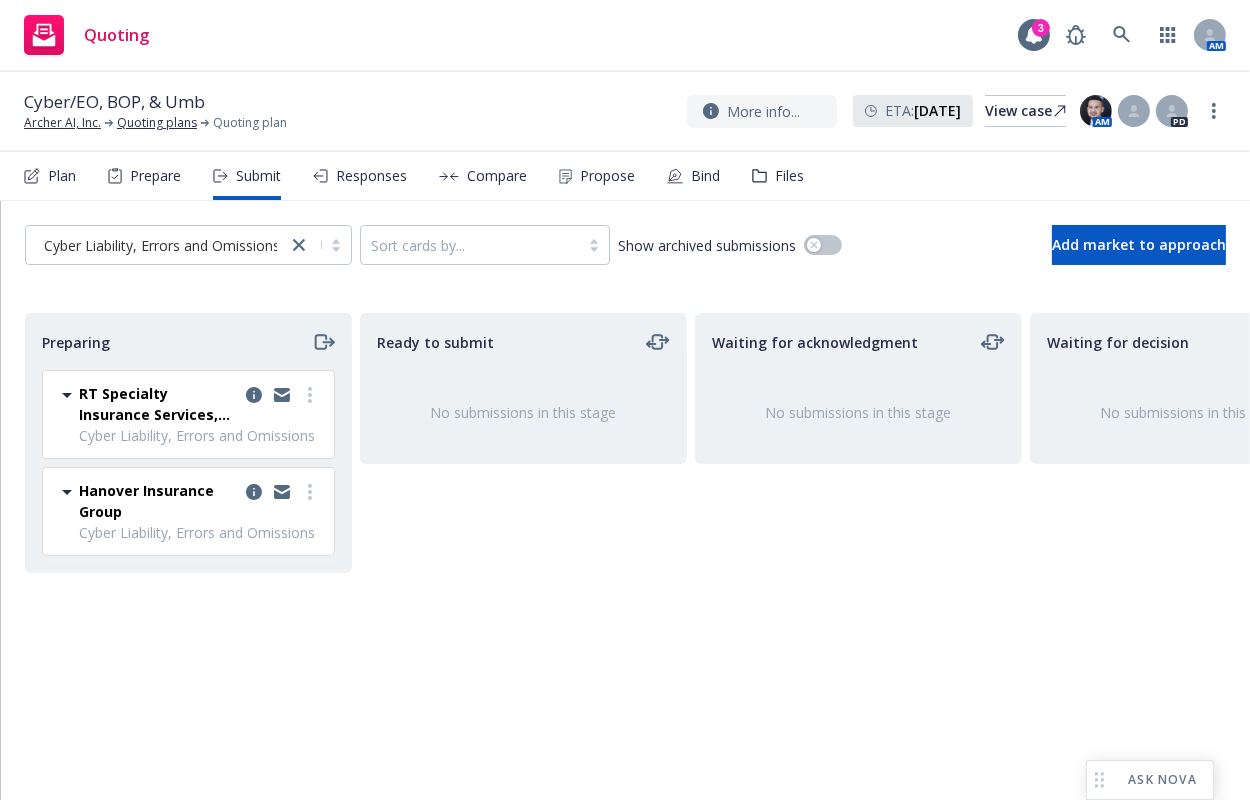 click on "Quoting 3 AM" at bounding box center [625, 36] 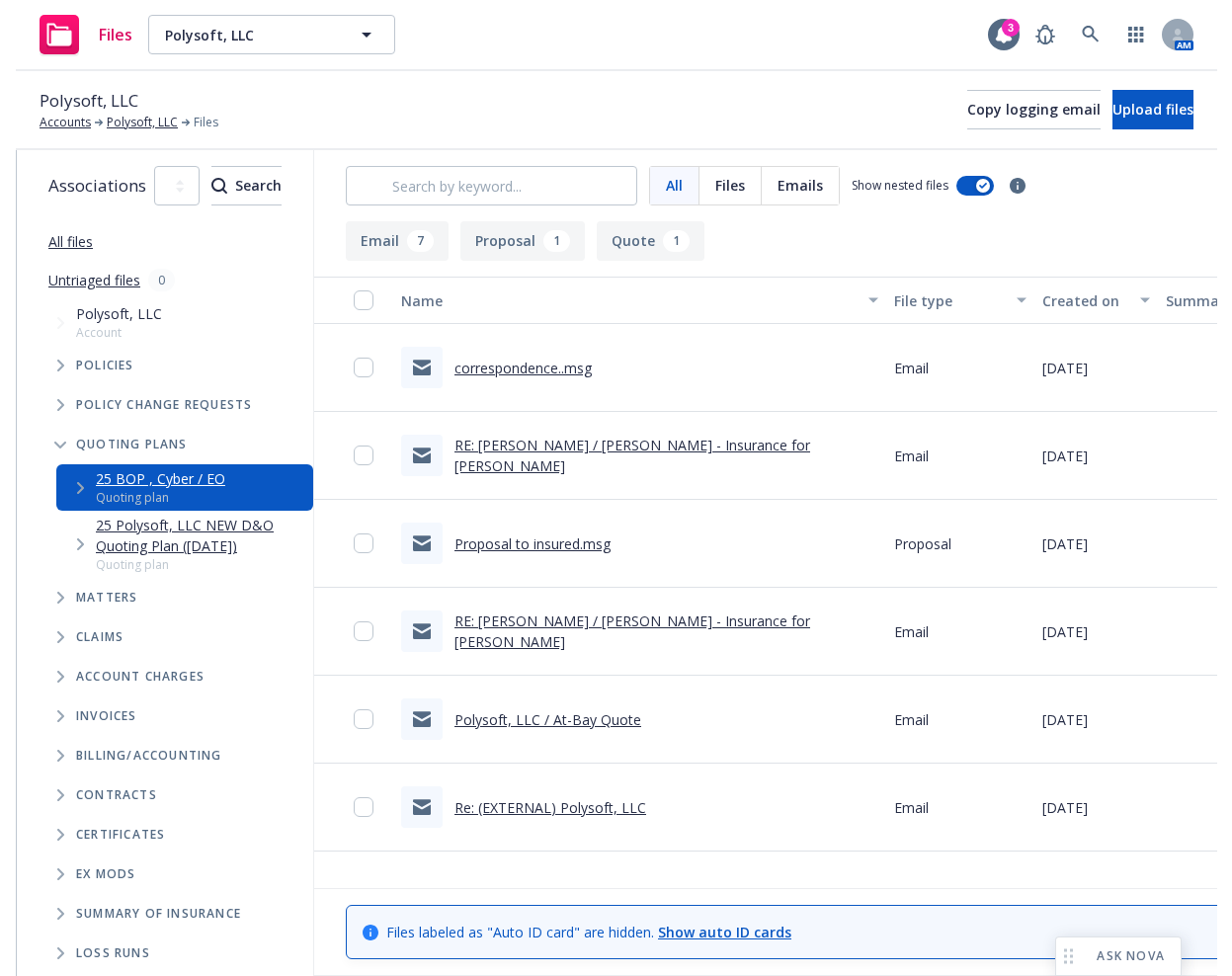 scroll, scrollTop: 0, scrollLeft: 0, axis: both 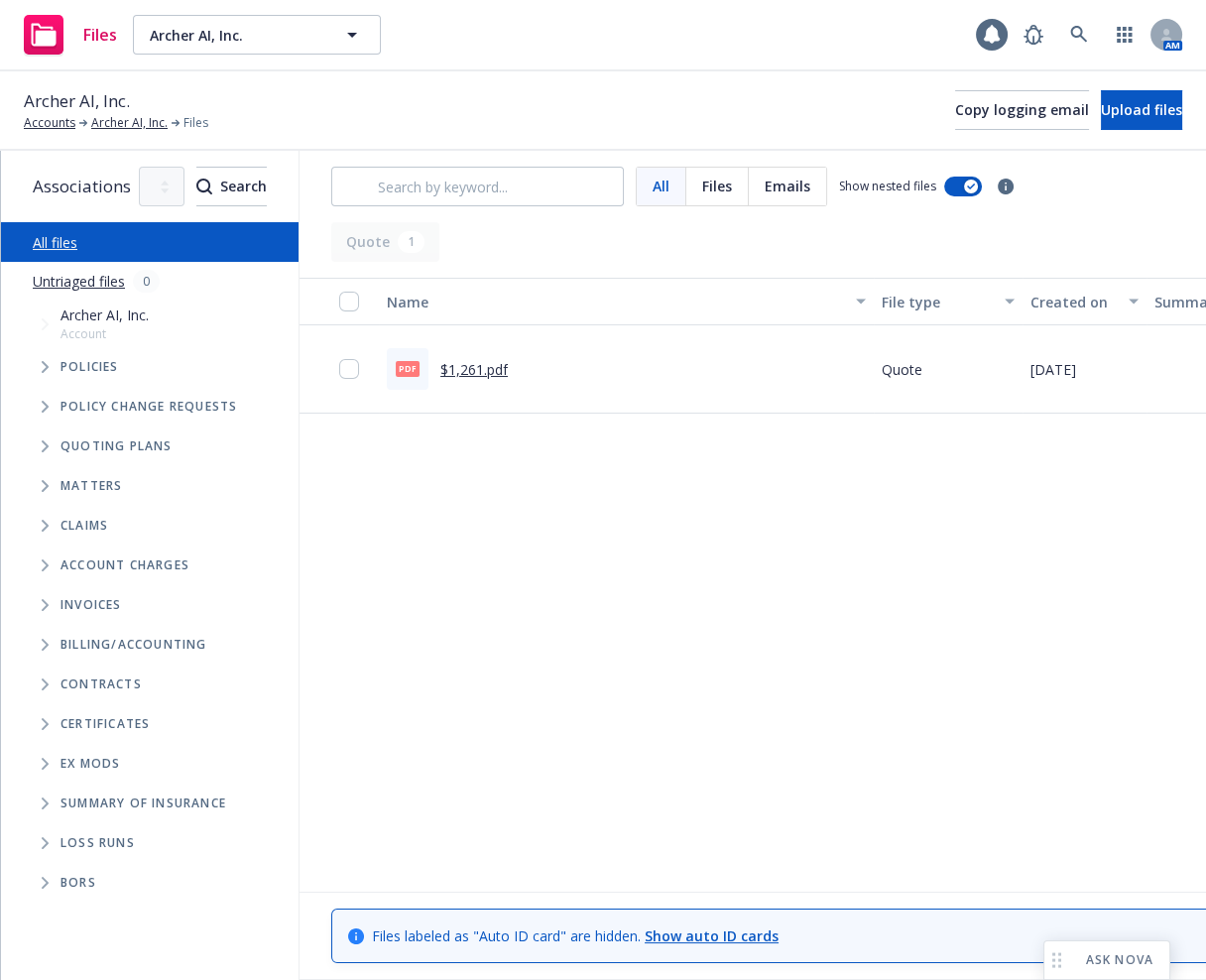 drag, startPoint x: 0, startPoint y: 0, endPoint x: 757, endPoint y: 450, distance: 880.6526 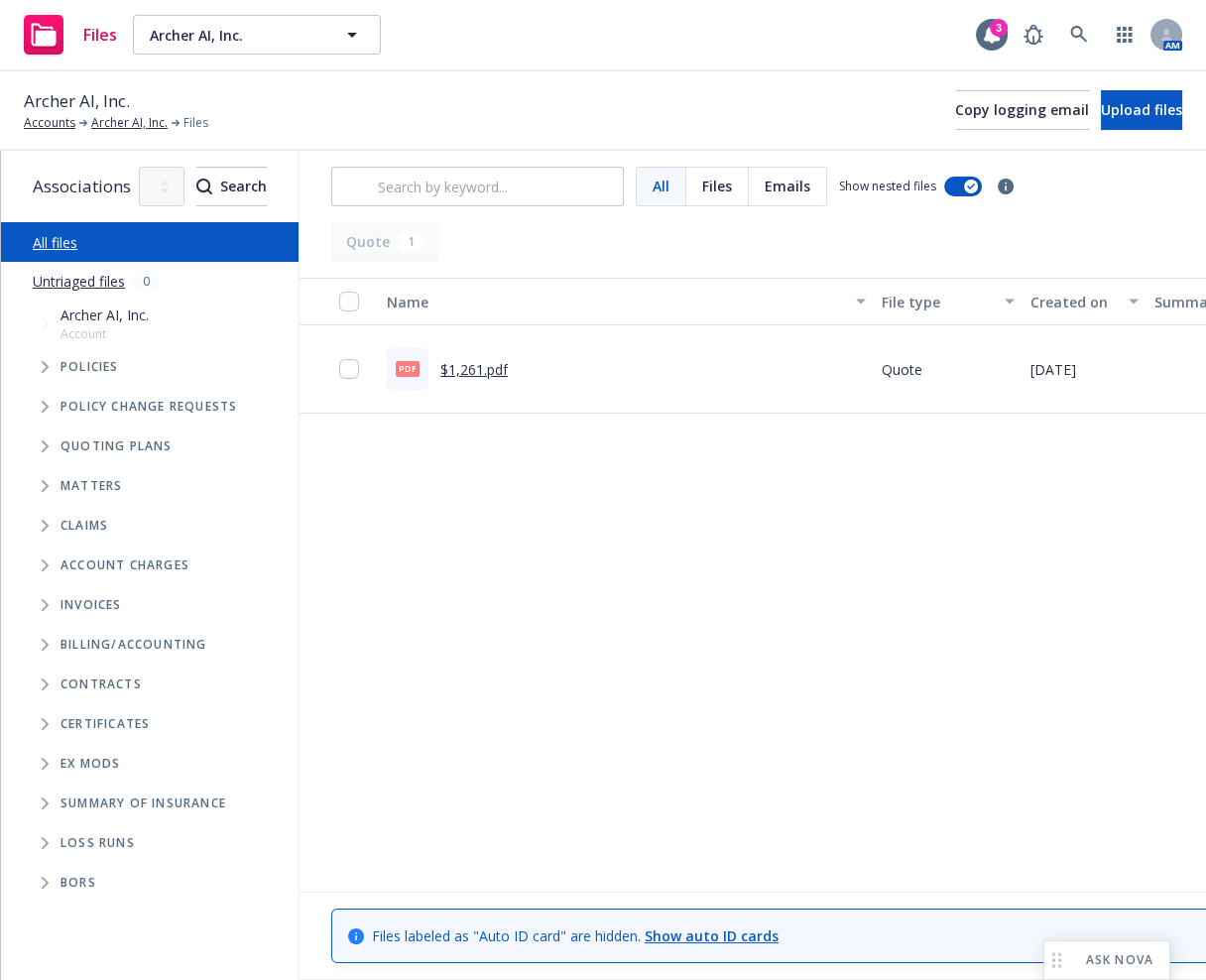 click at bounding box center [45, 324] 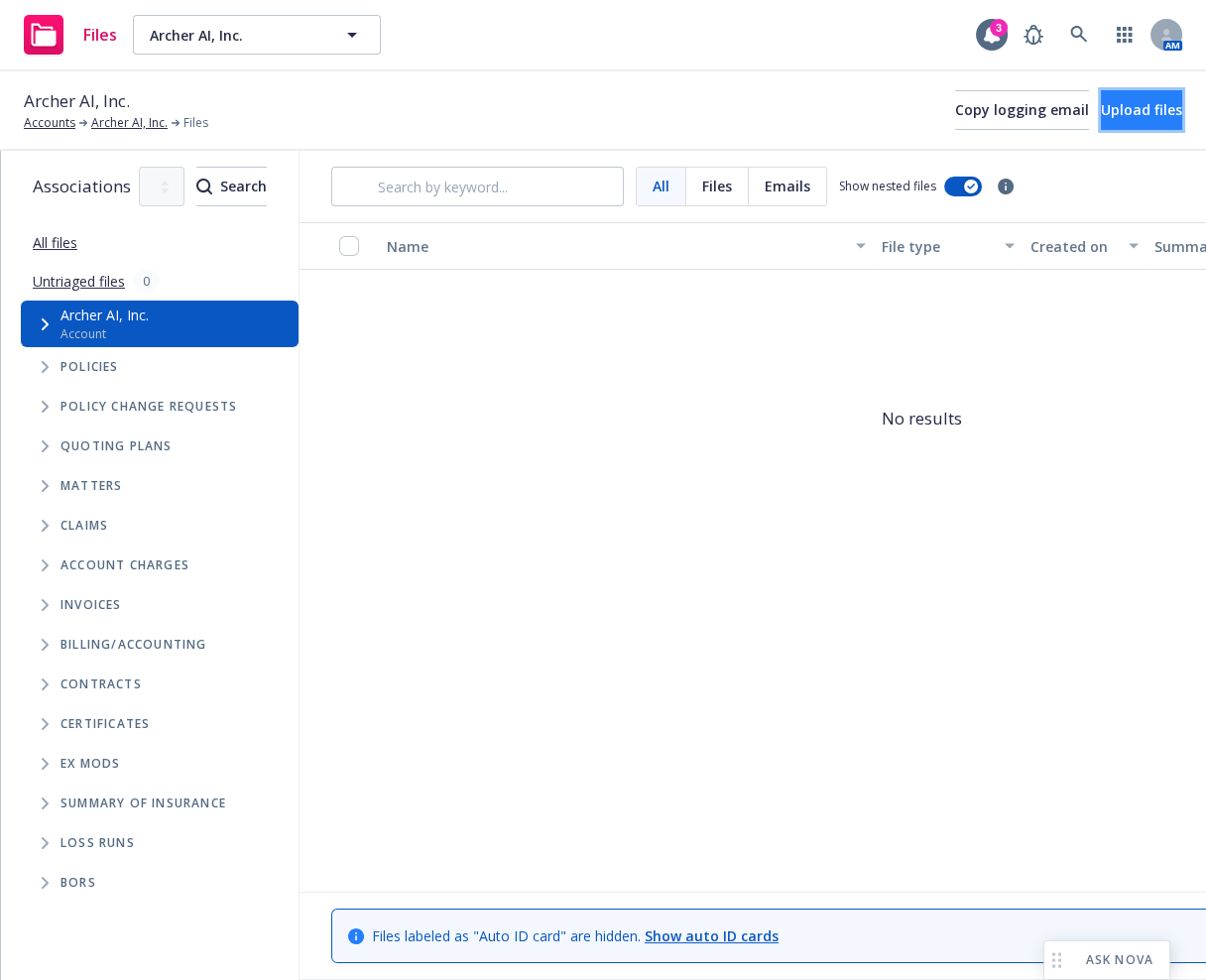 click on "Upload files" at bounding box center [1142, 110] 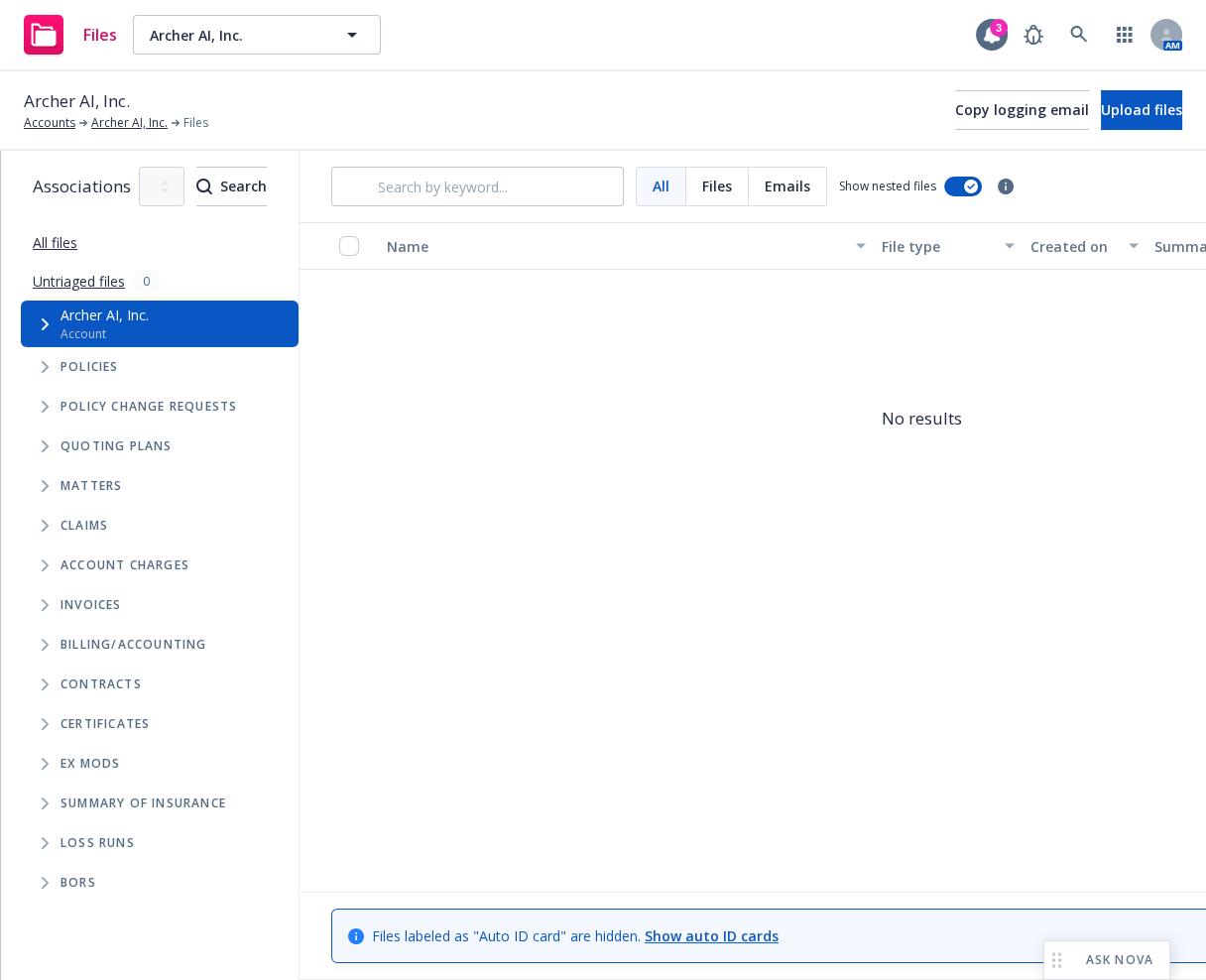 click on "Archer AI, Inc. Accounts Archer AI, Inc. Files Copy logging email Upload files" at bounding box center (603, 111) 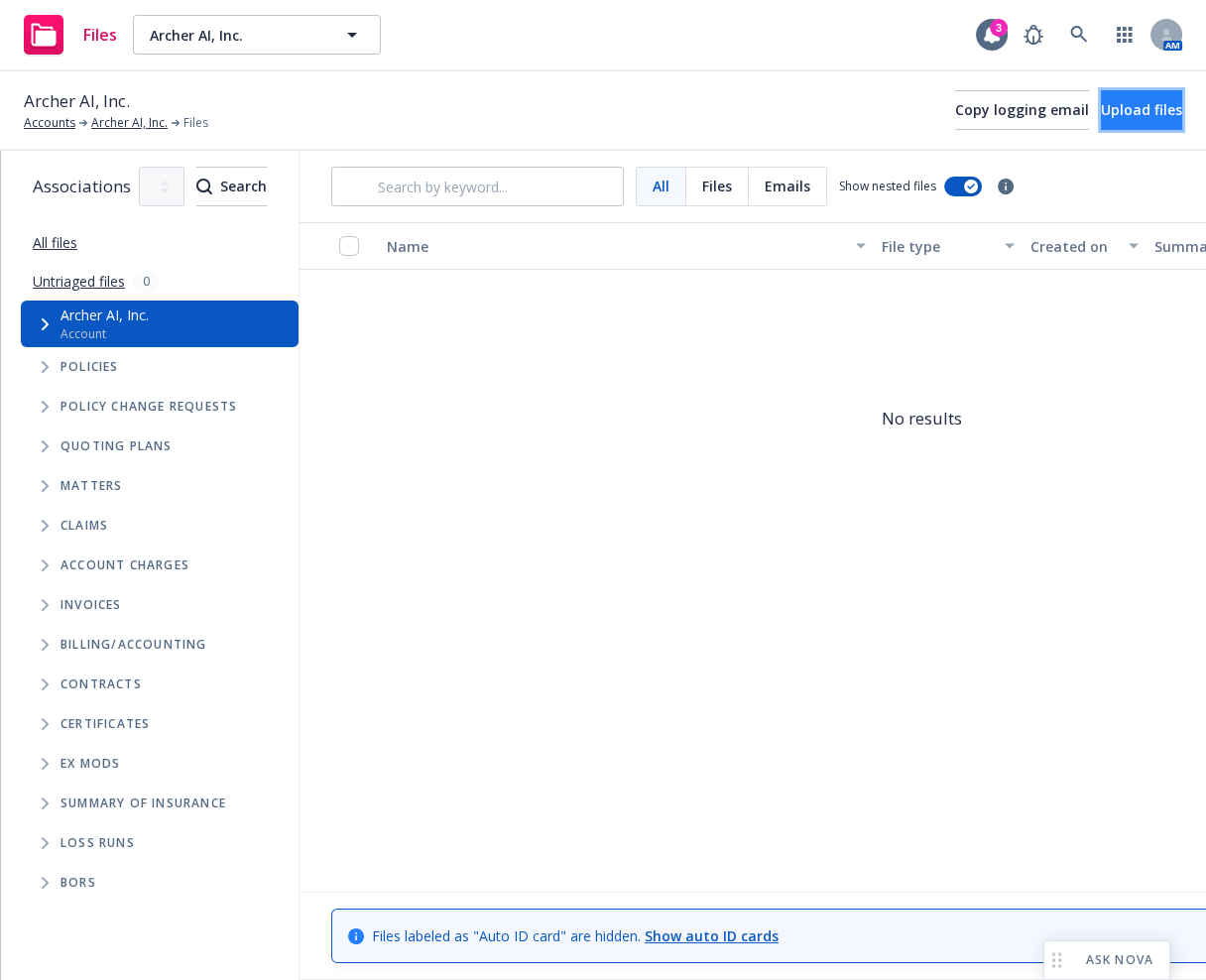 click on "Upload files" at bounding box center (1142, 109) 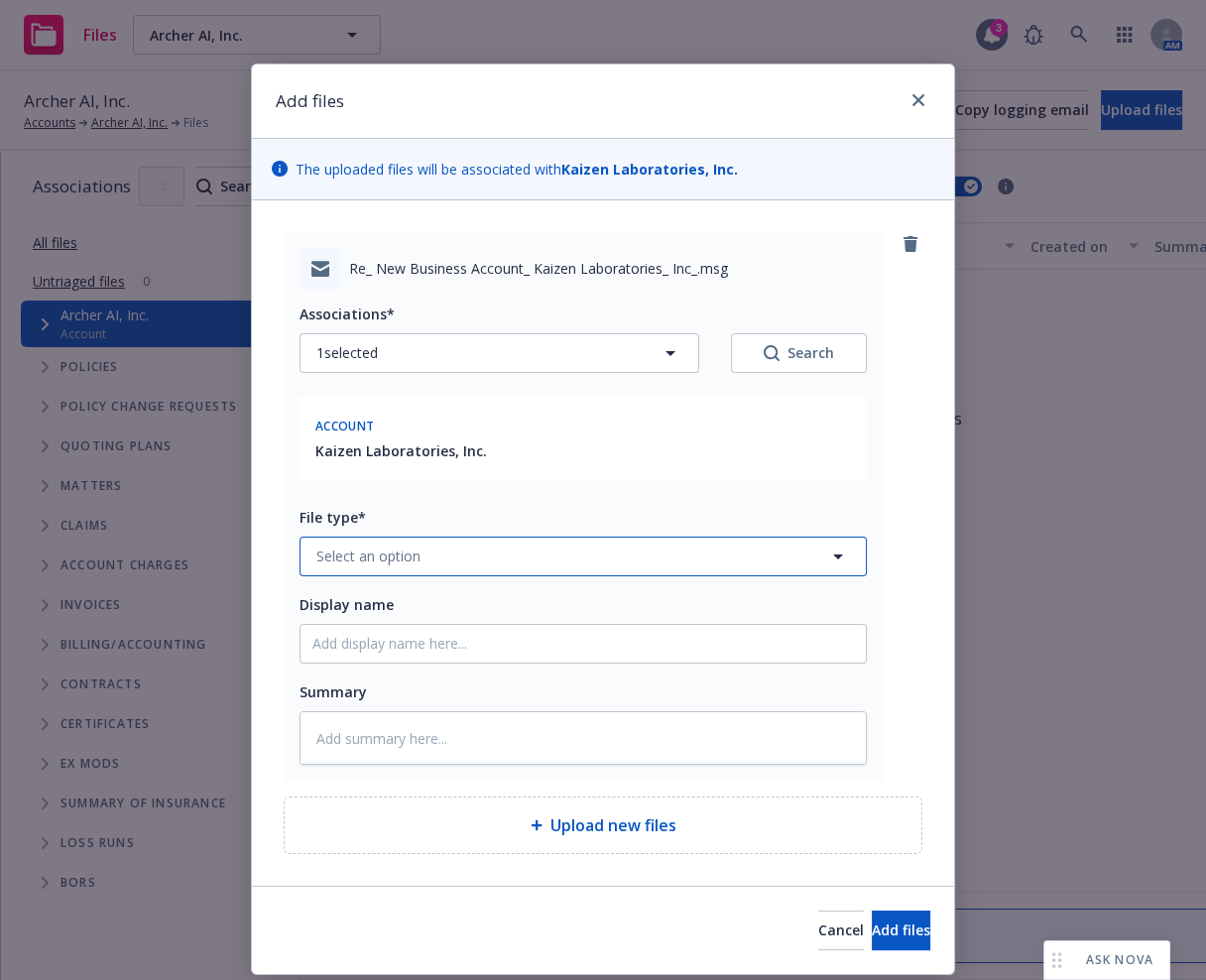 click on "Select an option" at bounding box center (583, 556) 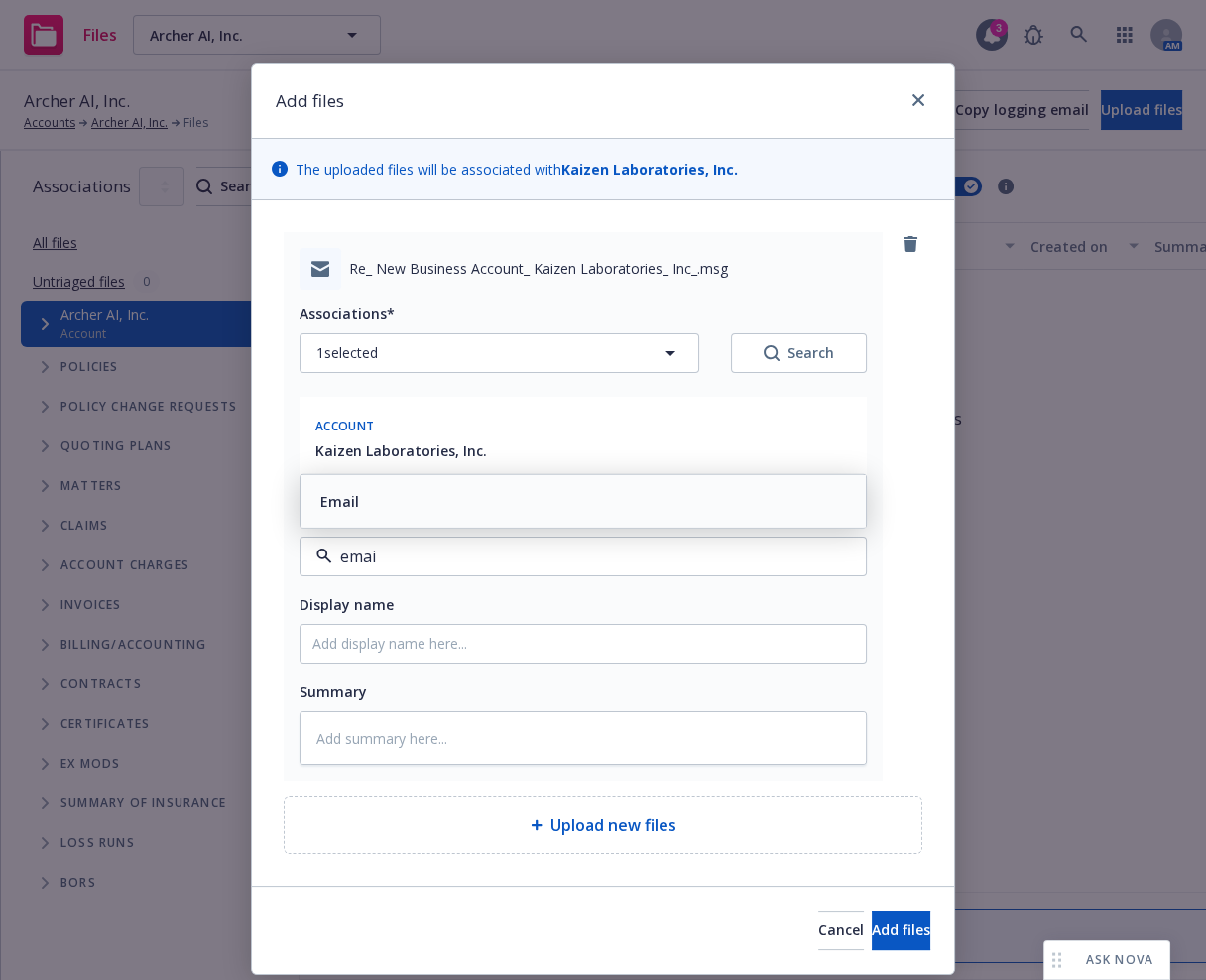 type on "email" 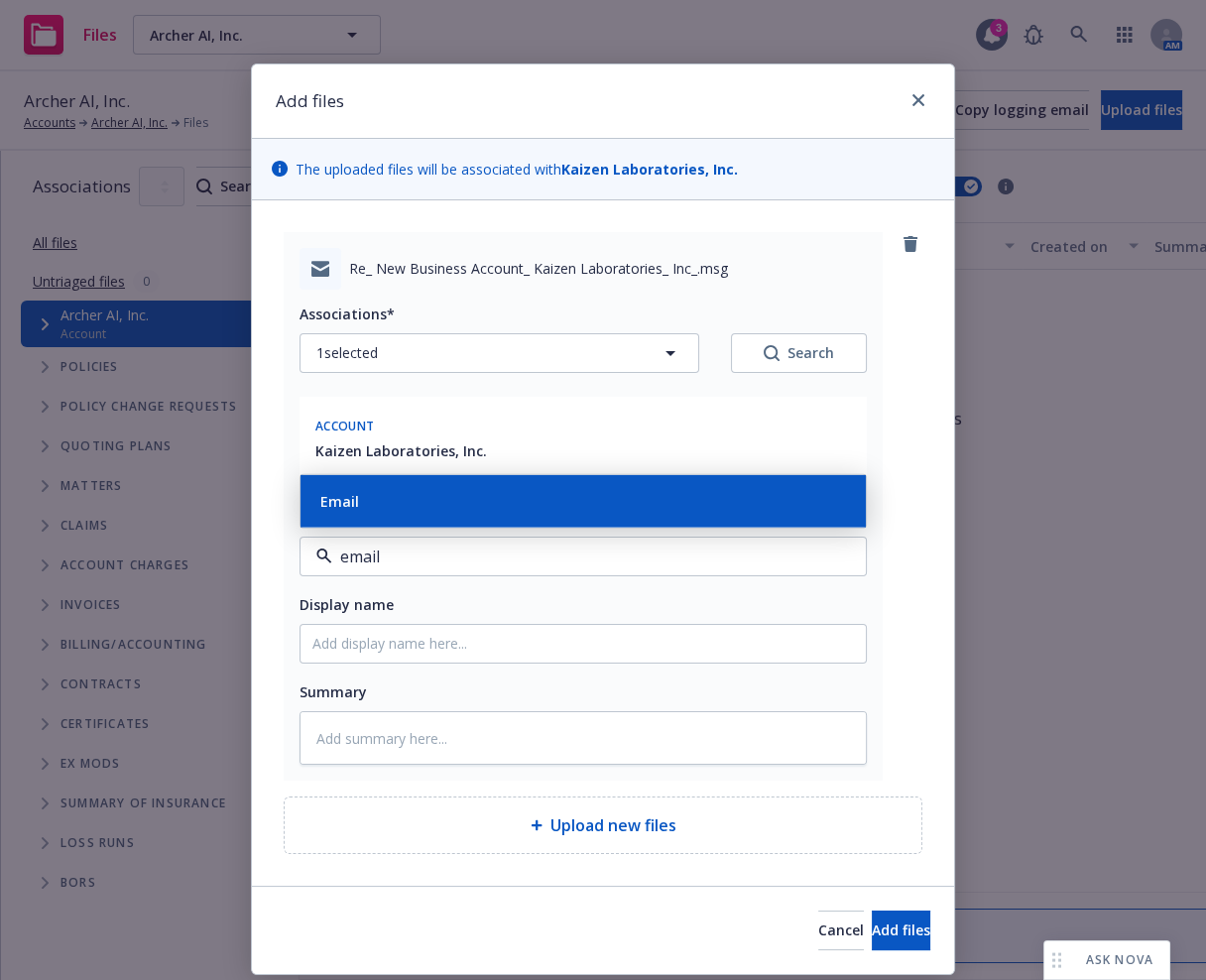 click on "Email" at bounding box center [583, 500] 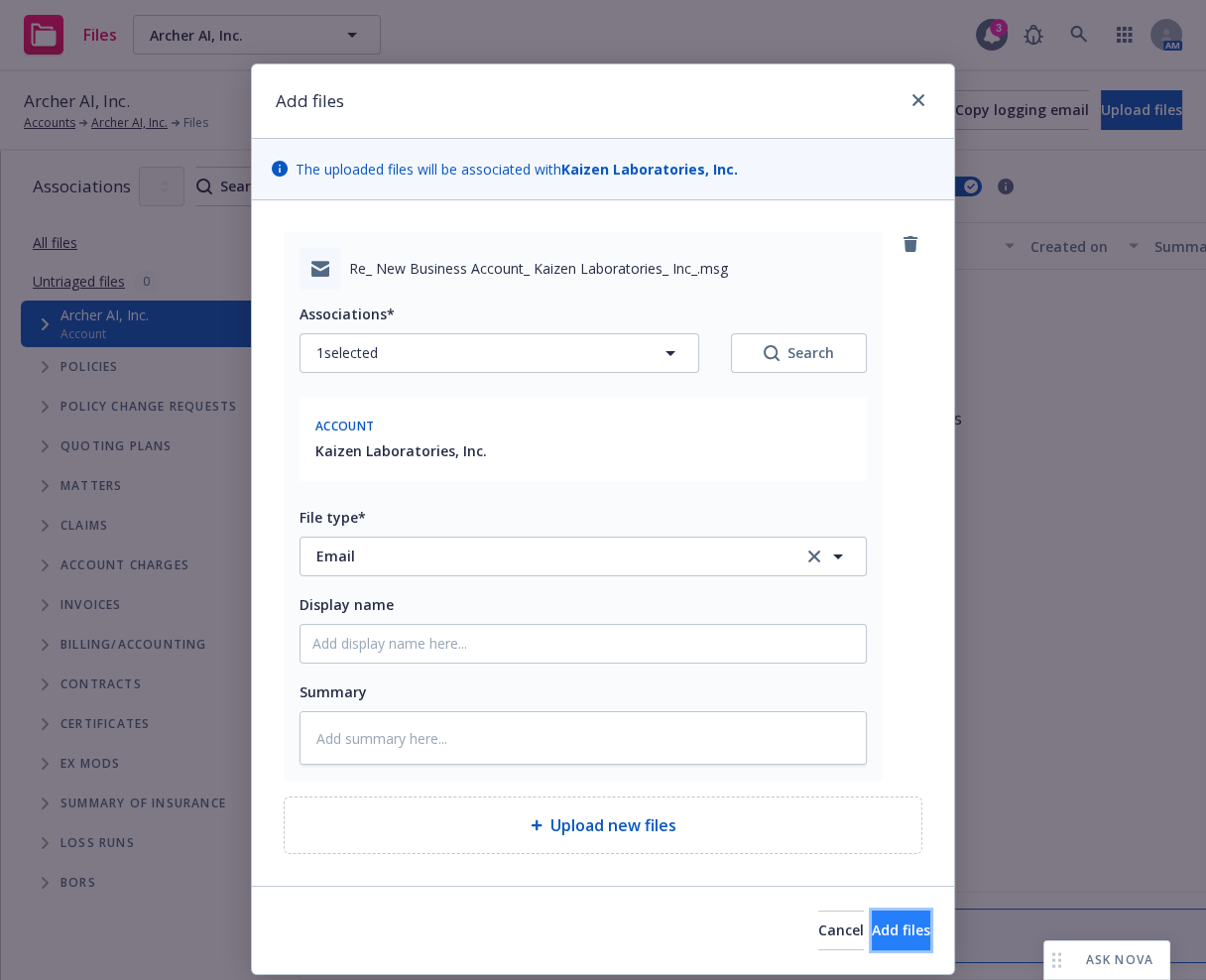 click on "Add files" at bounding box center (901, 929) 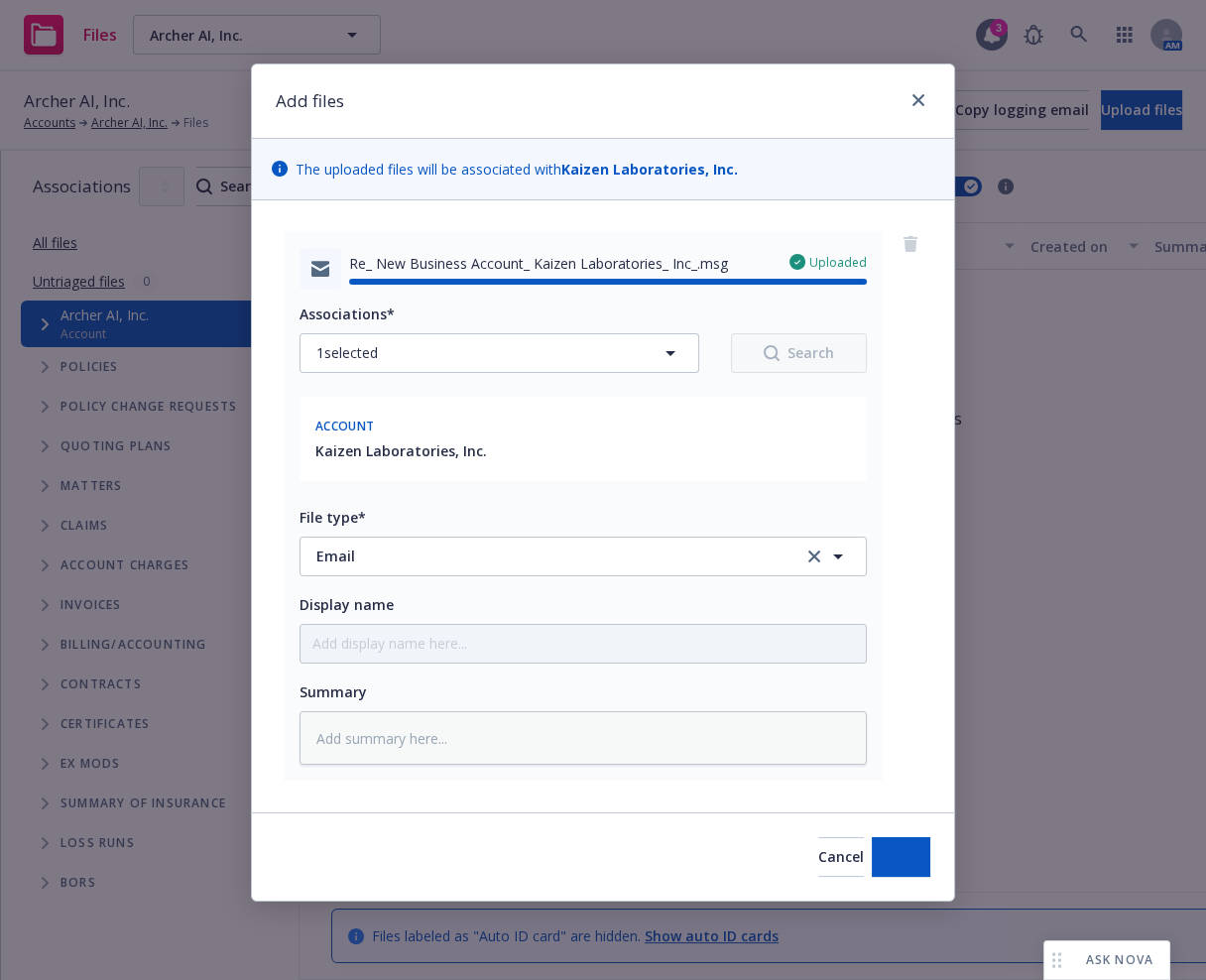 type on "x" 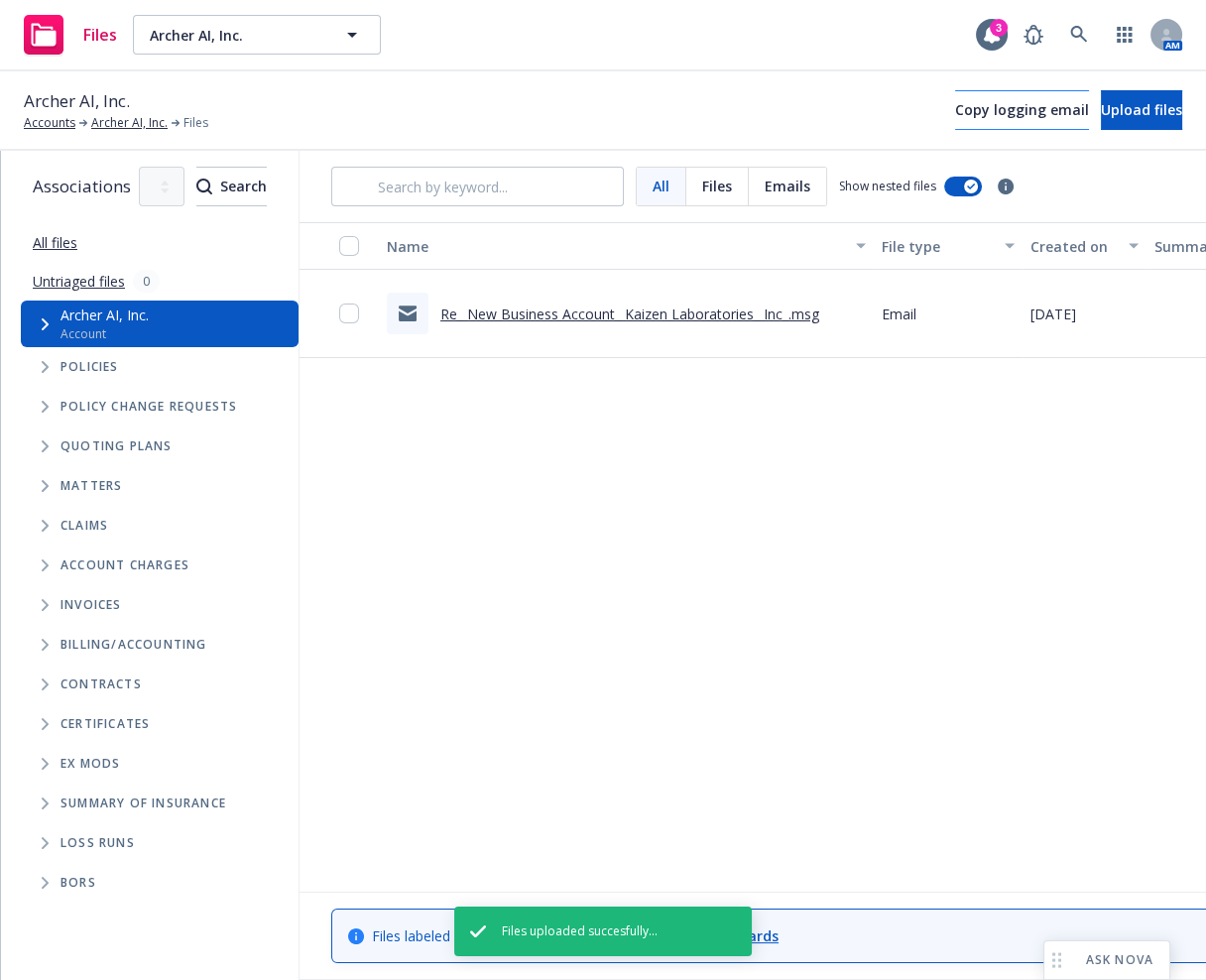 drag, startPoint x: 643, startPoint y: 119, endPoint x: 901, endPoint y: 107, distance: 258.27892 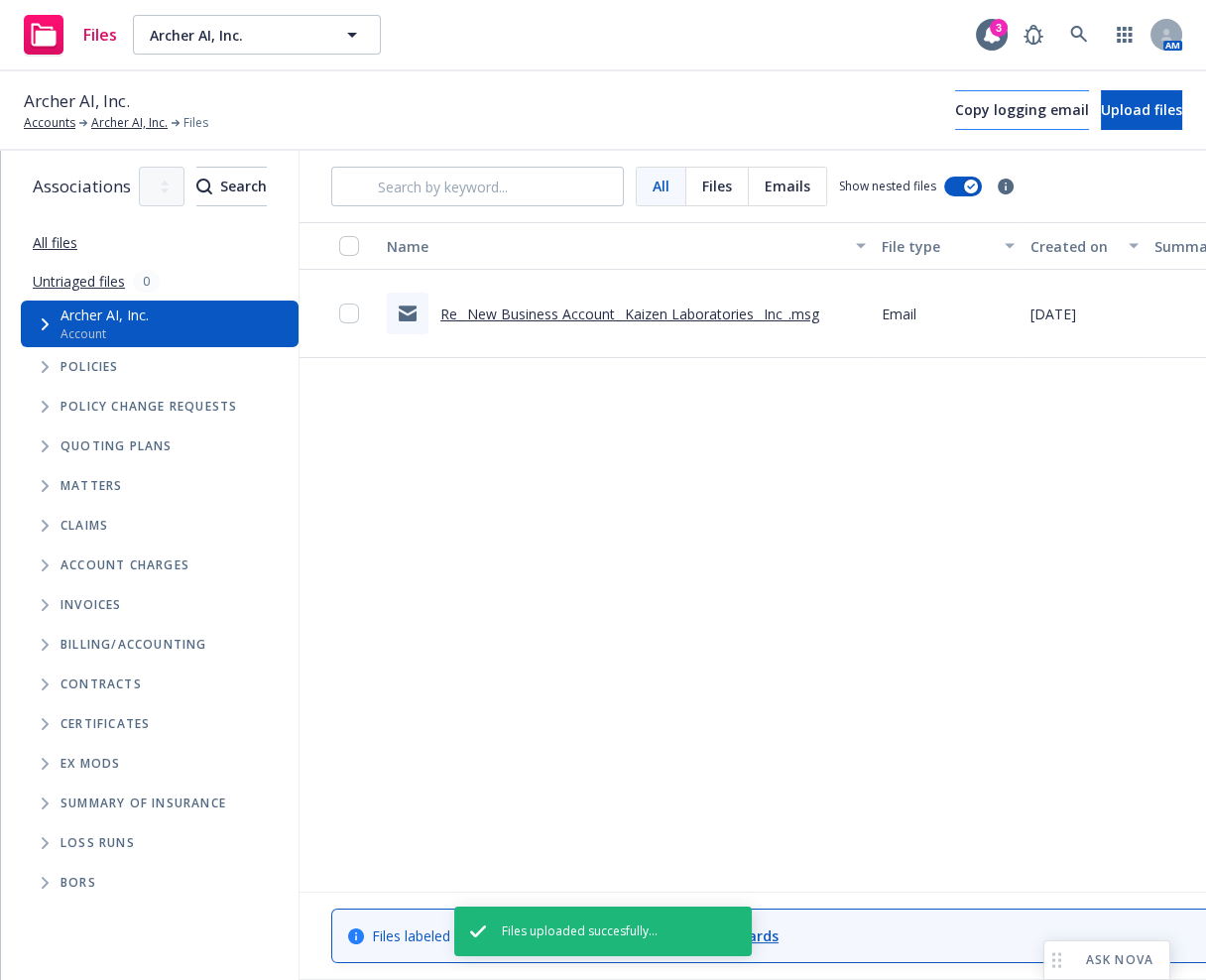 click on "Archer AI, Inc. Accounts Archer AI, Inc. Files Copy logging email Upload files" at bounding box center (603, 110) 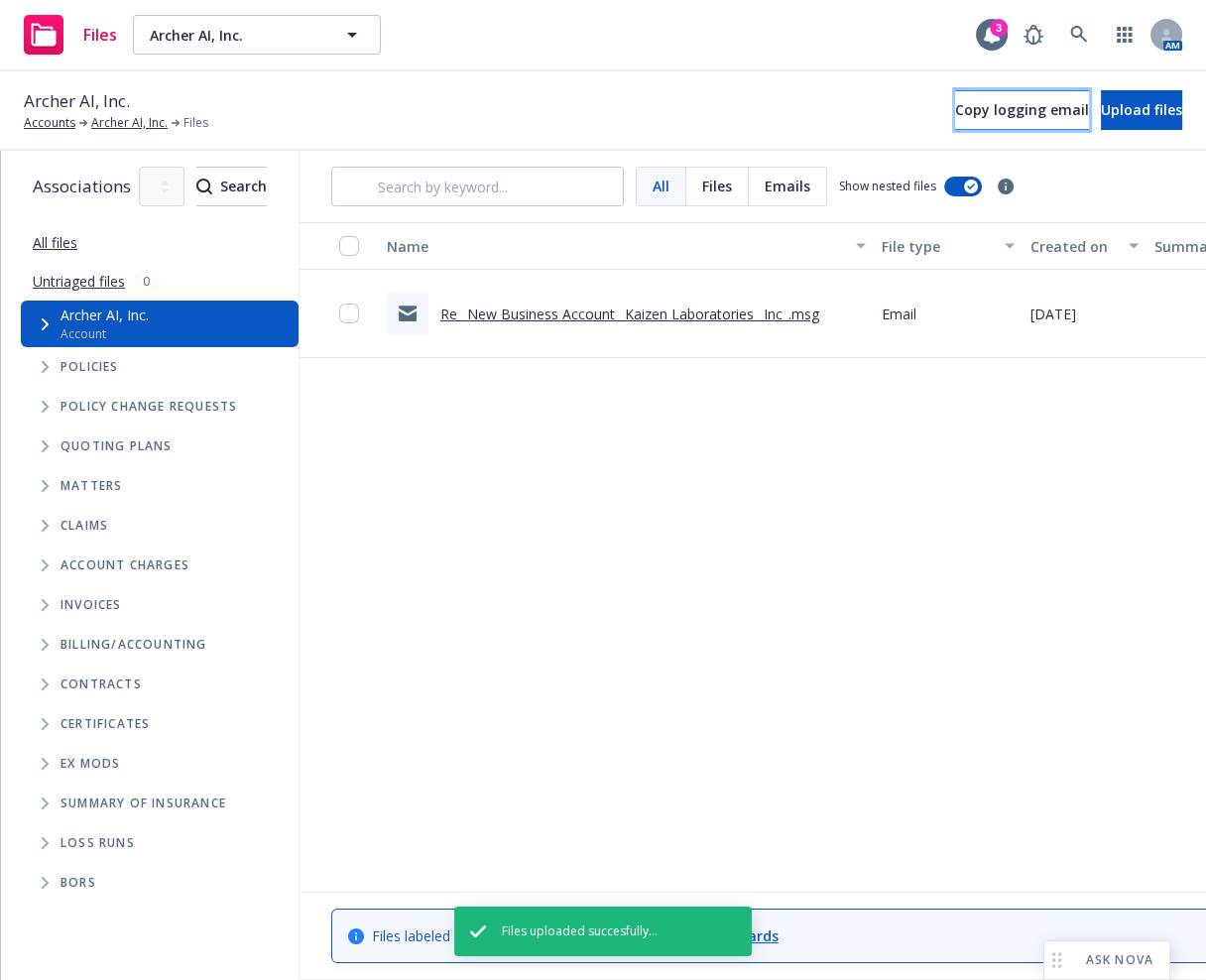 click on "Copy logging email" at bounding box center (1022, 109) 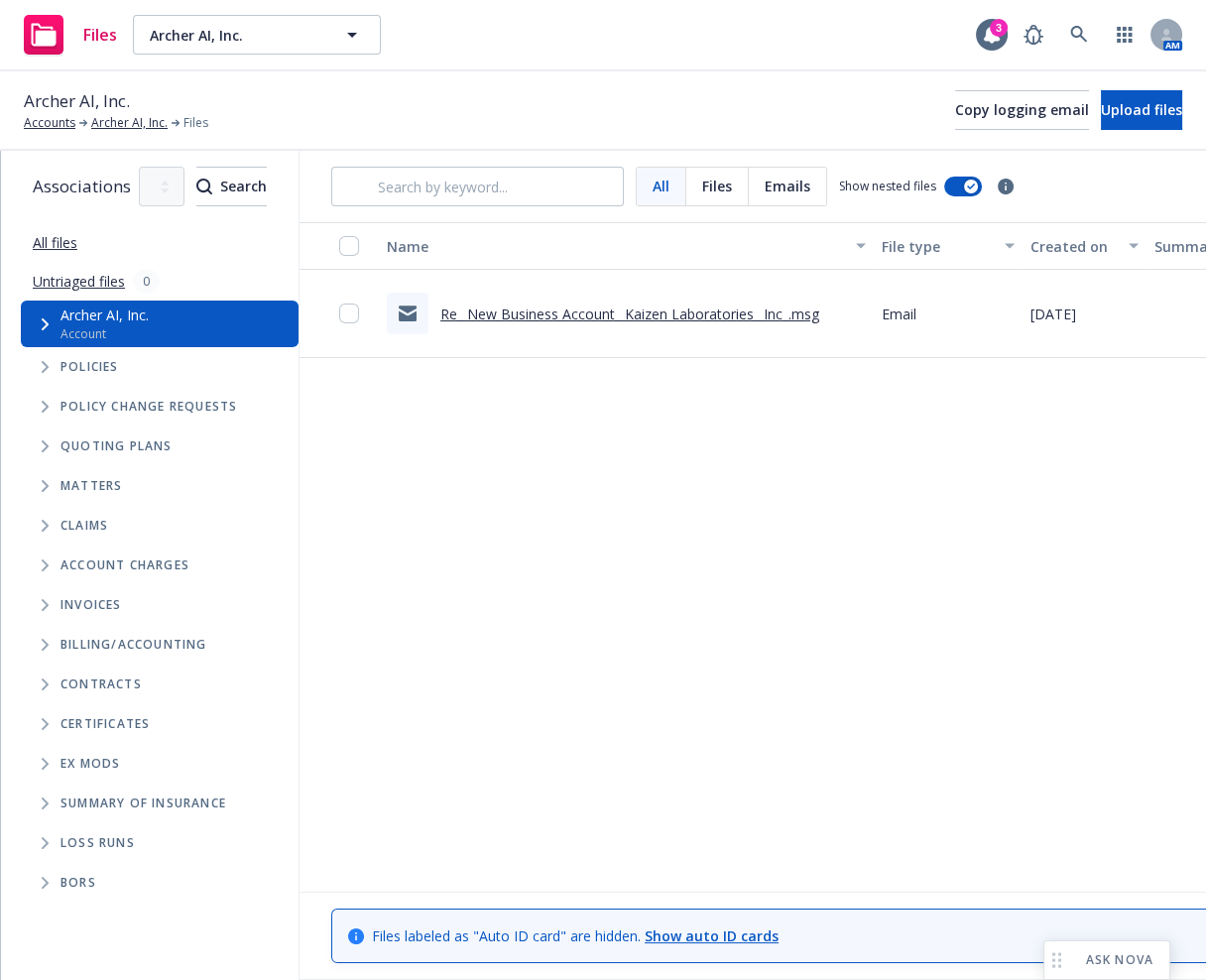 click on "Files Archer AI, Inc. Archer AI, Inc. 3 AM" at bounding box center [603, 36] 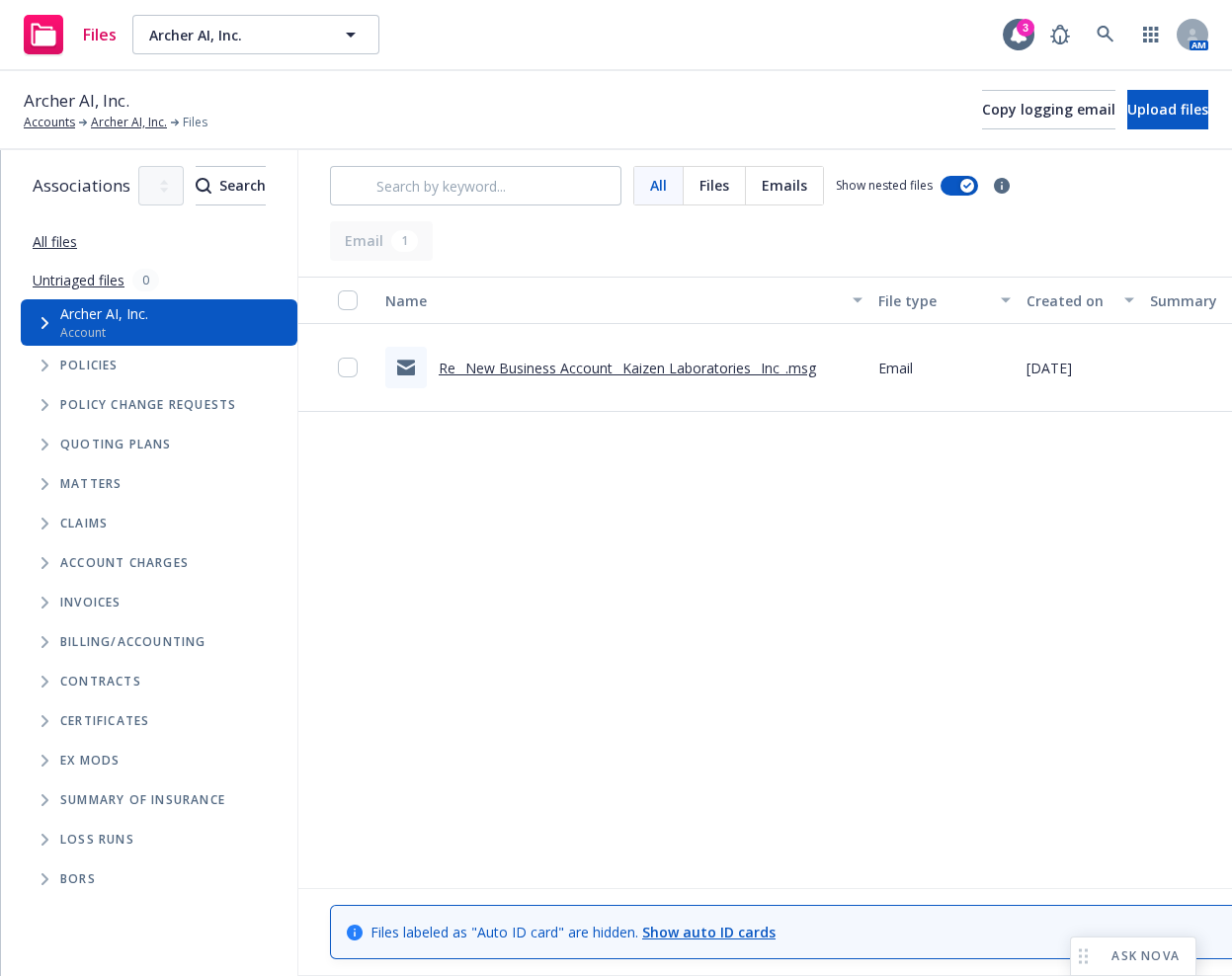 click at bounding box center [44, 445] 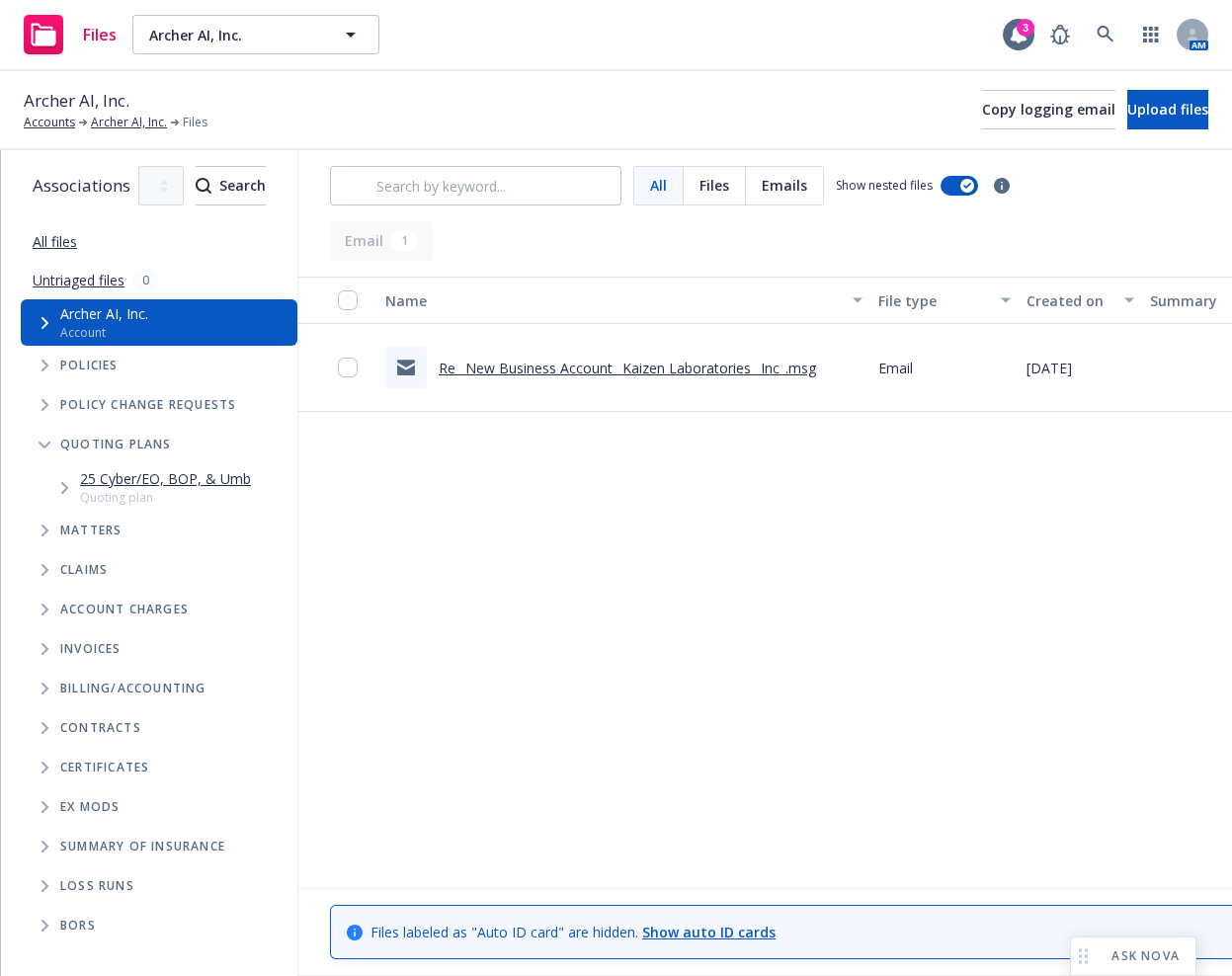 click at bounding box center [64, 488] 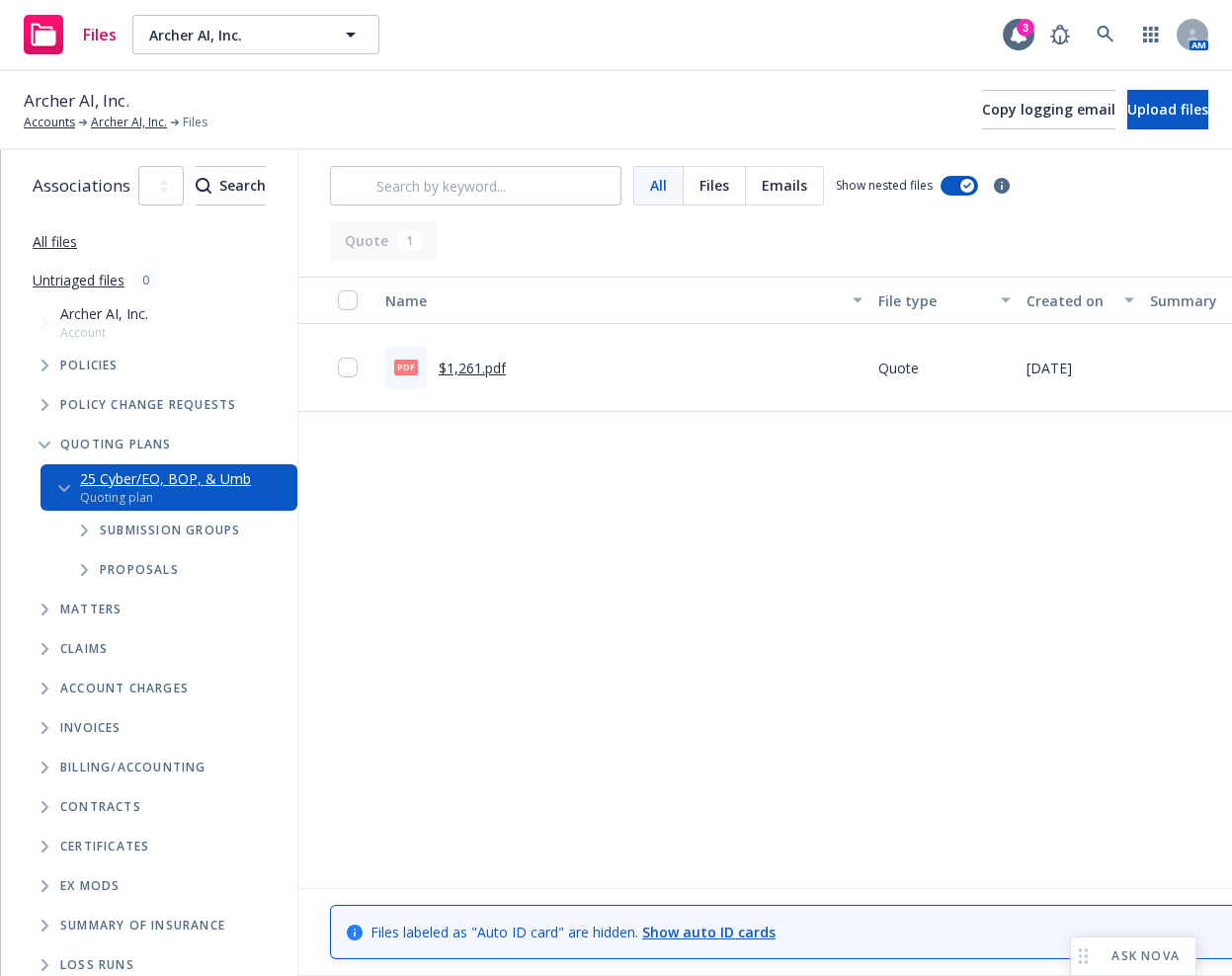 click at bounding box center [84, 530] 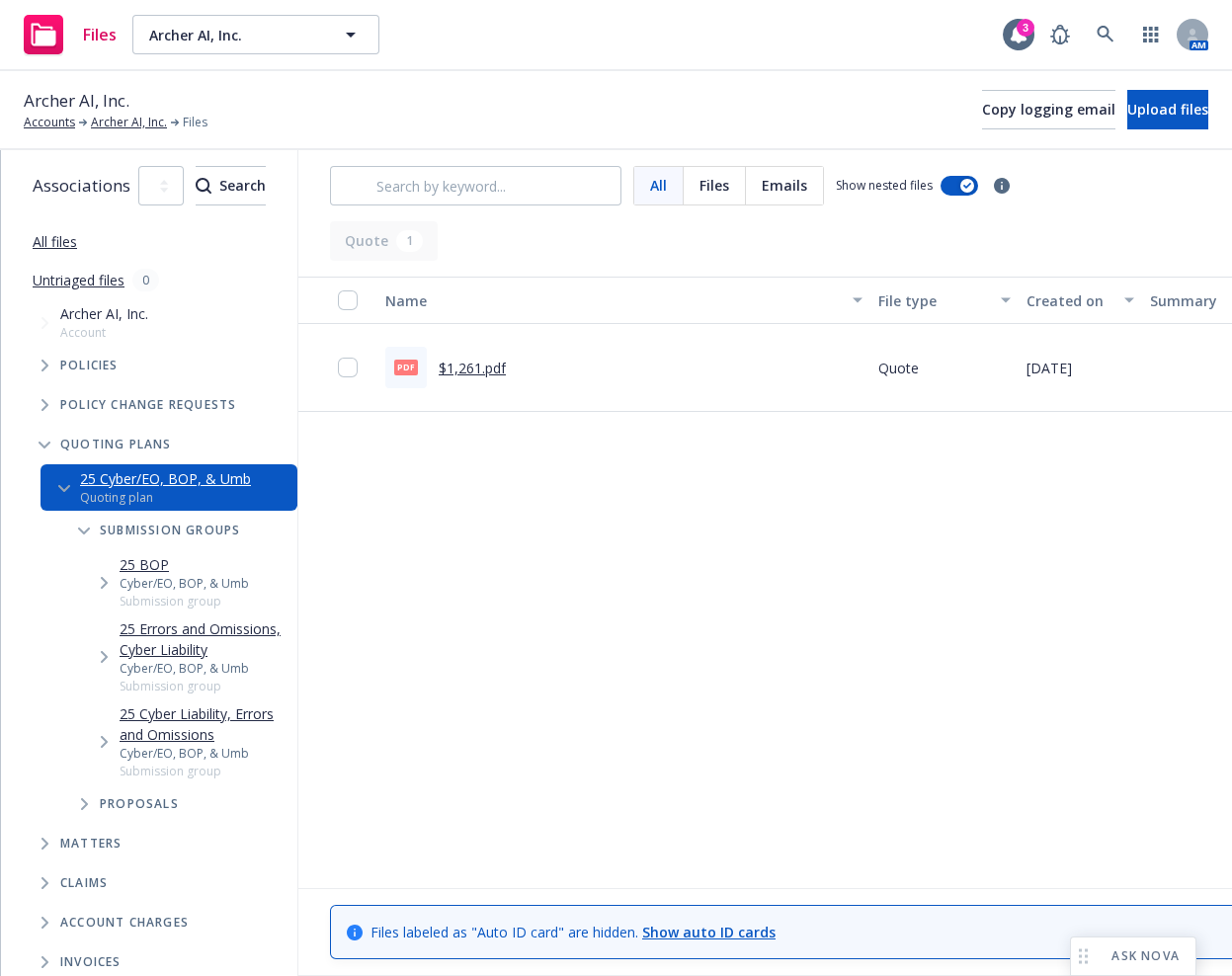 click at bounding box center [104, 657] 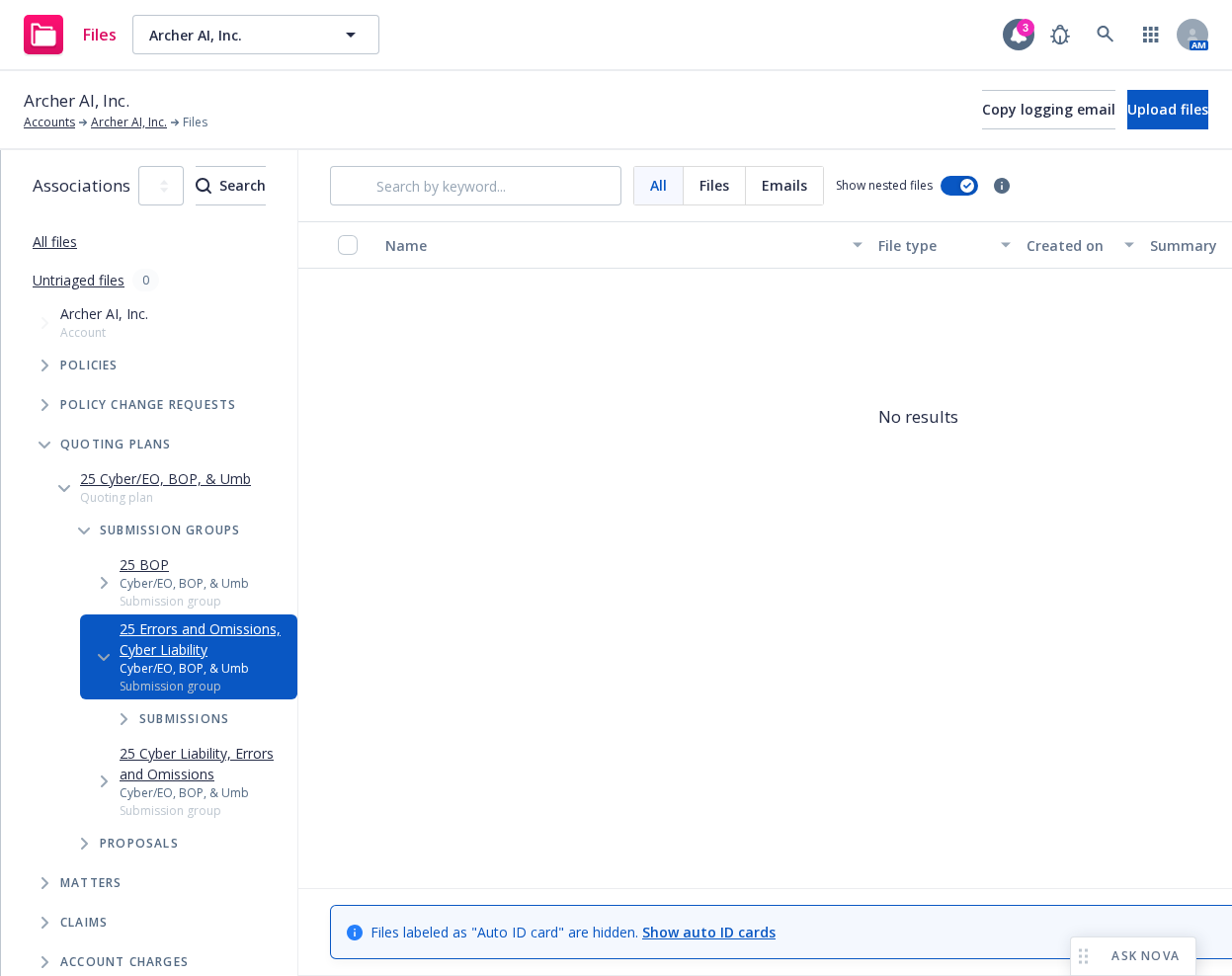 click 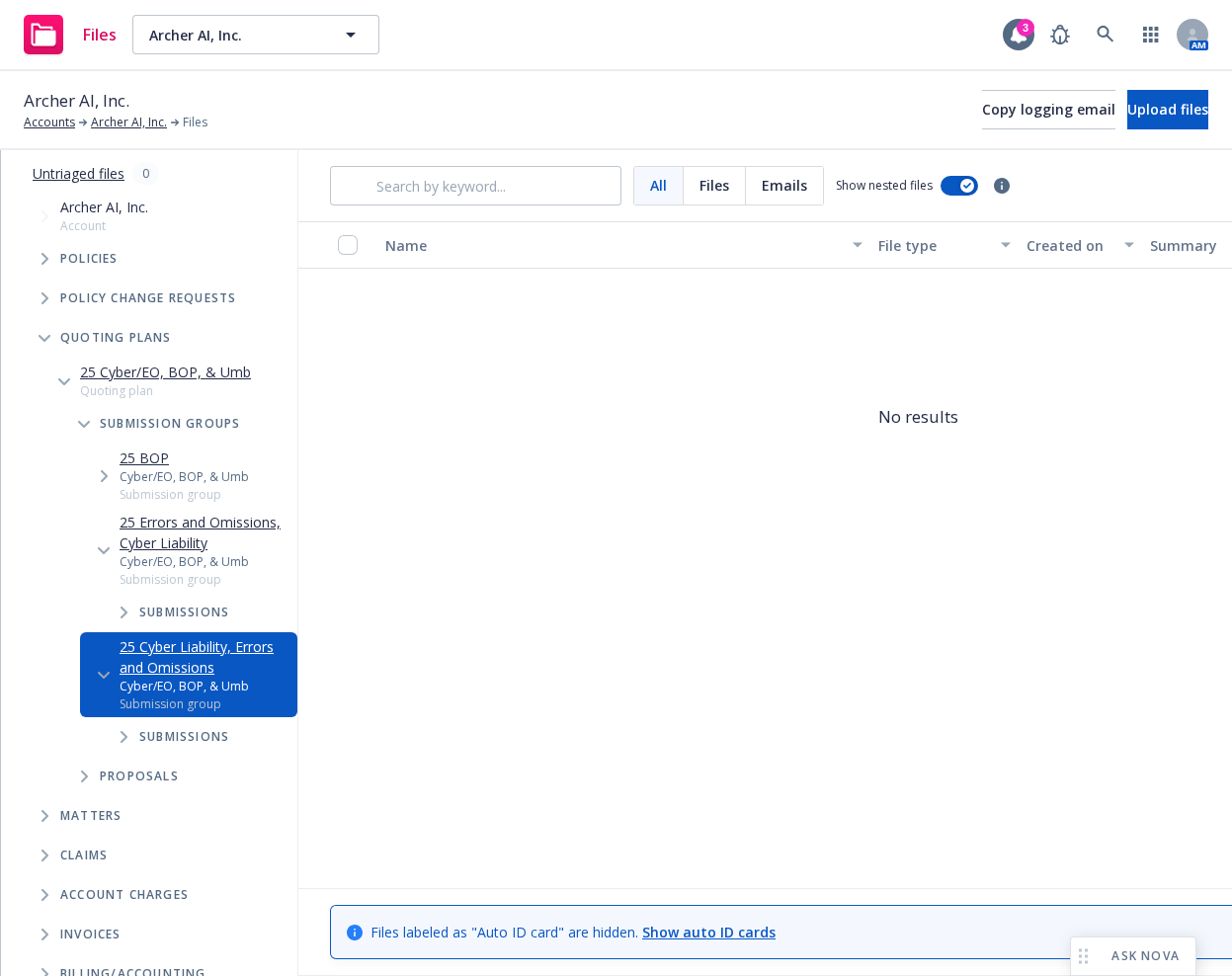 scroll, scrollTop: 113, scrollLeft: 0, axis: vertical 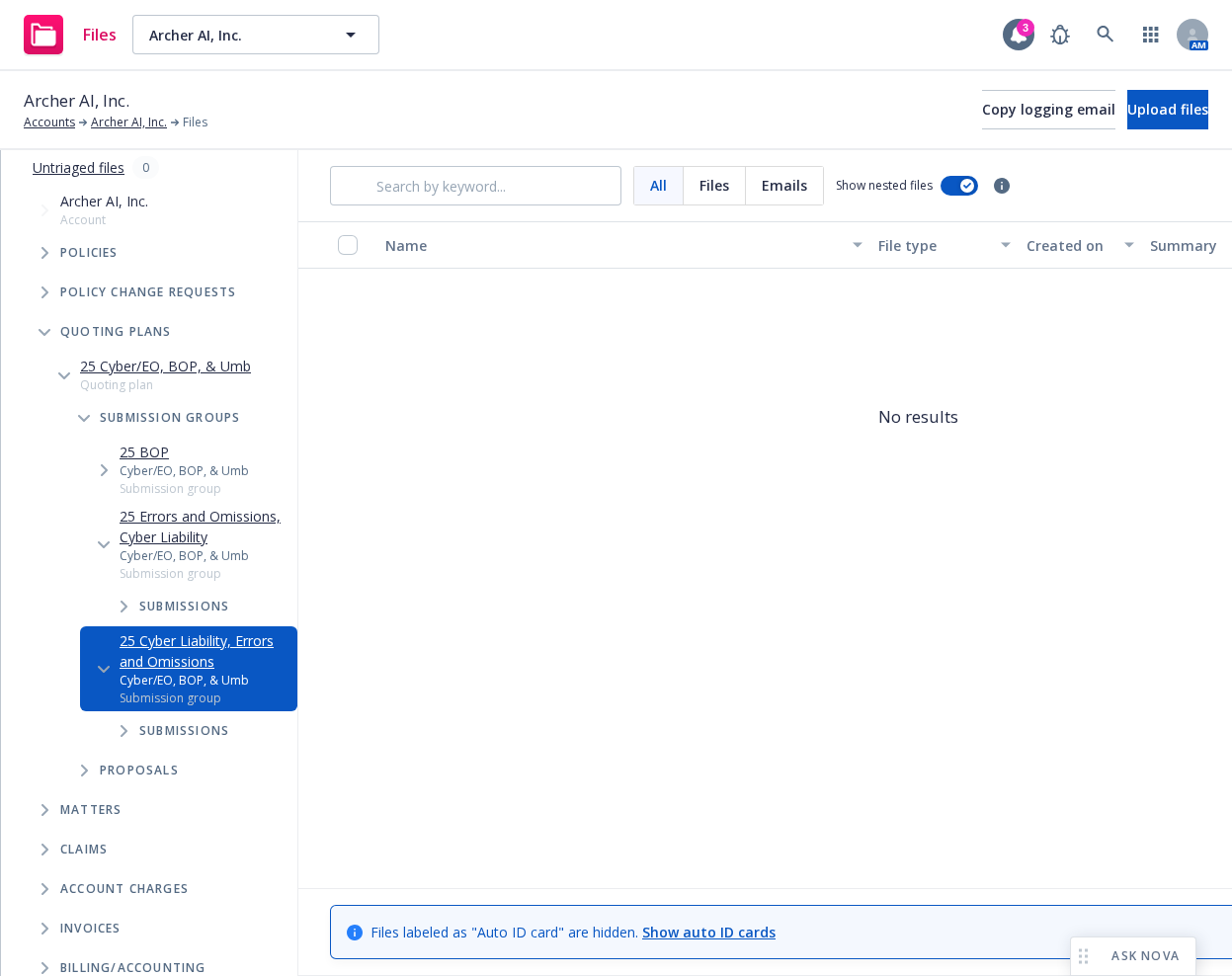 click at bounding box center [123, 731] 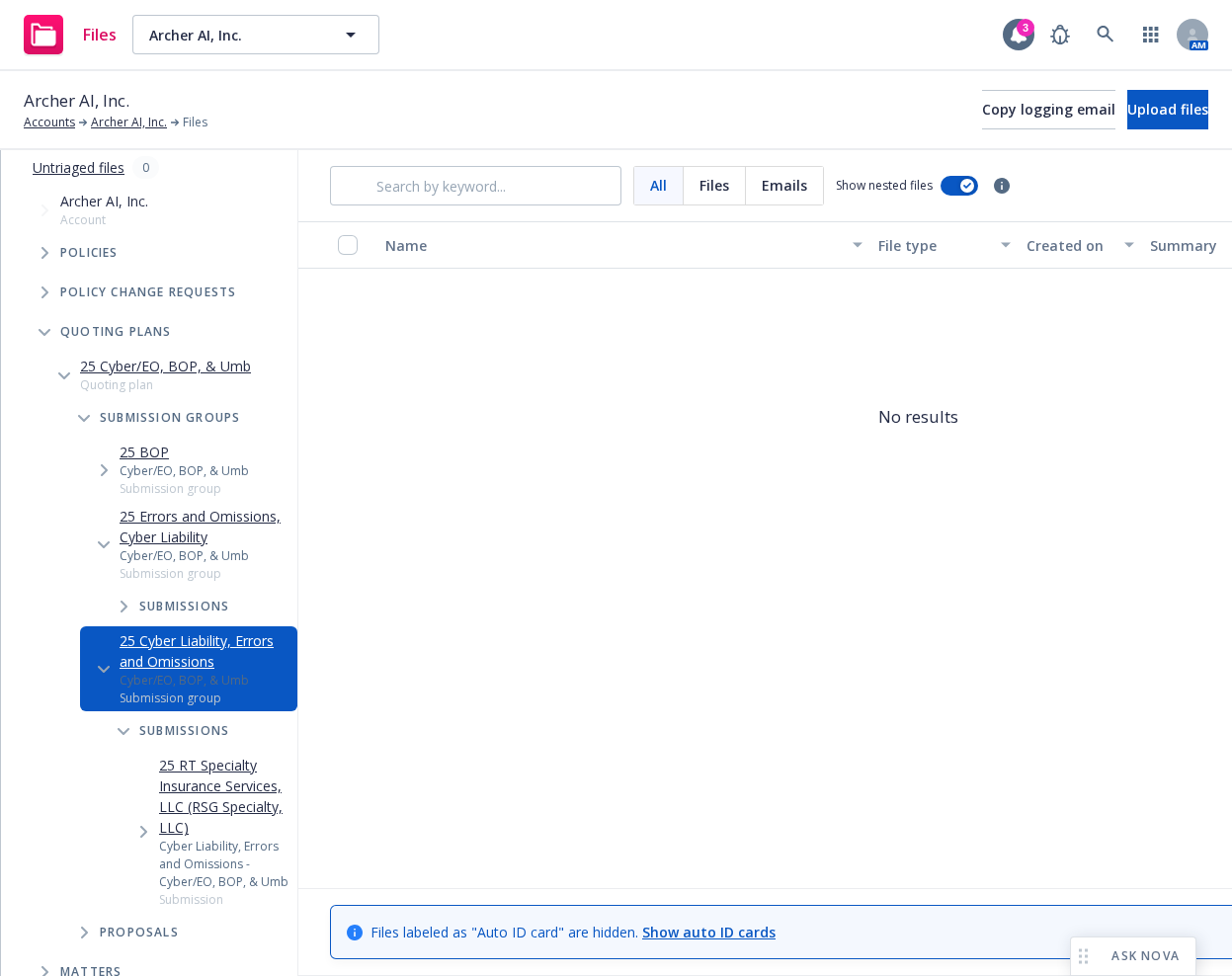 click at bounding box center (123, 607) 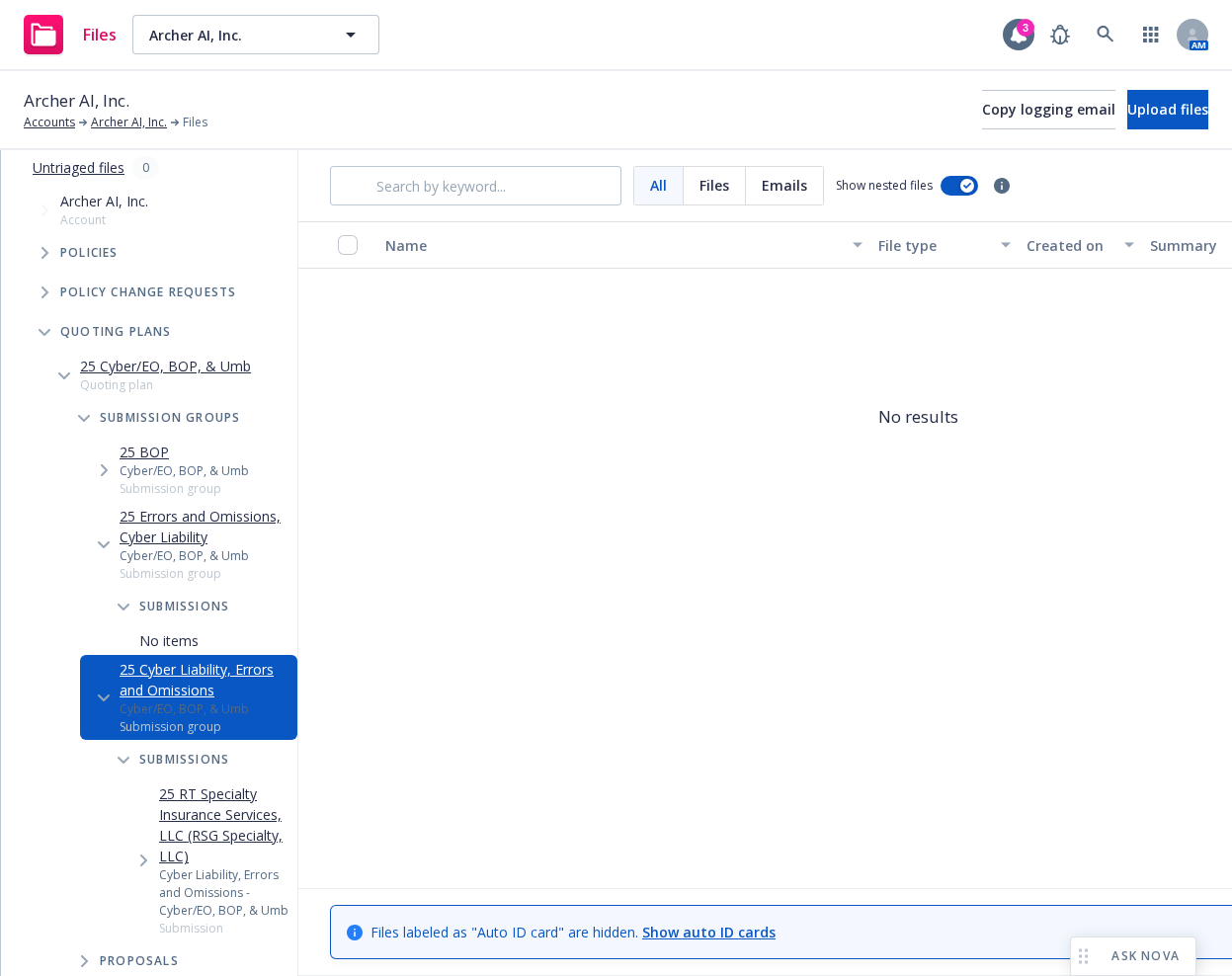 click on "25 Errors and Omissions, Cyber Liability" at bounding box center [205, 527] 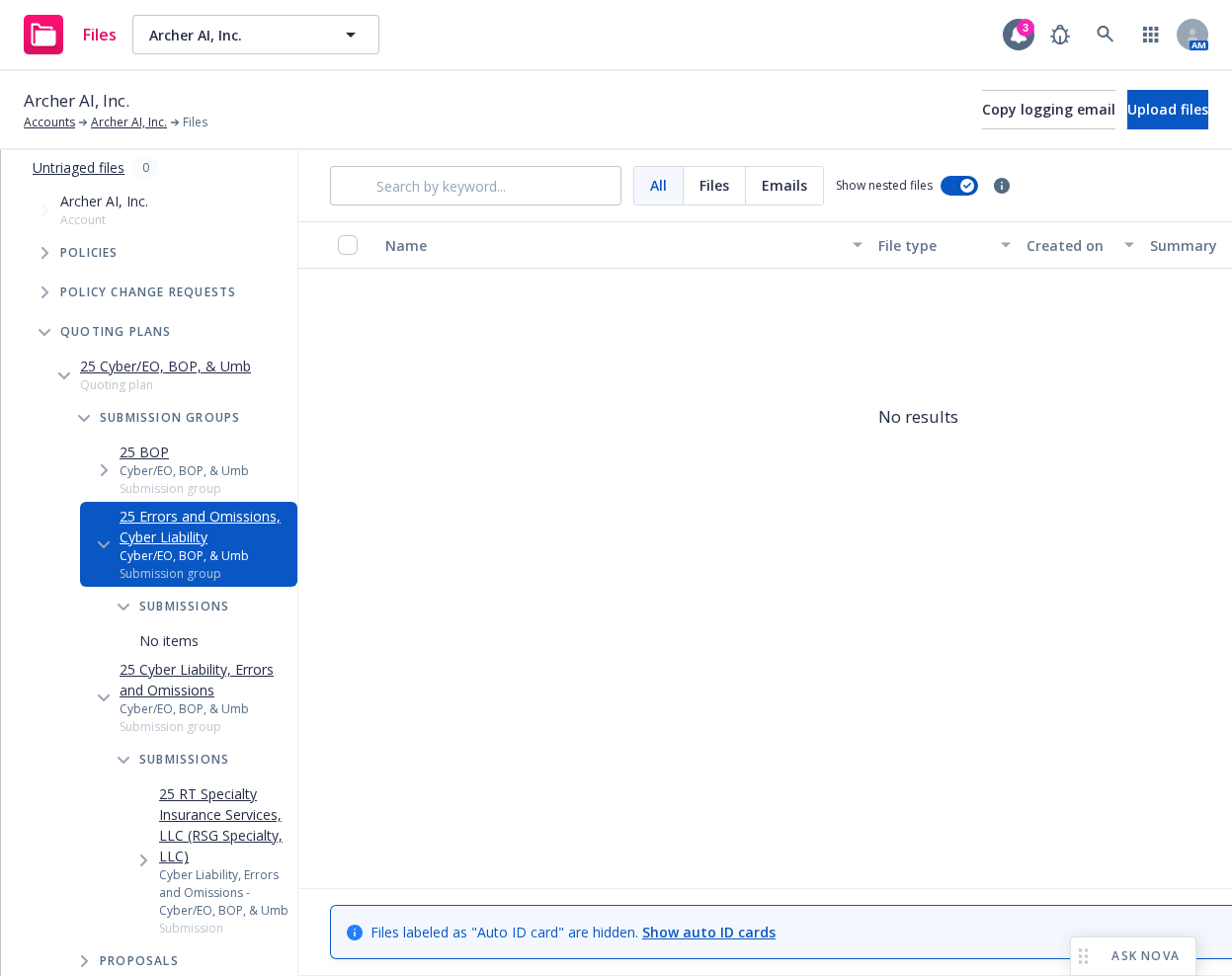 drag, startPoint x: 287, startPoint y: 539, endPoint x: 651, endPoint y: 614, distance: 371.64634 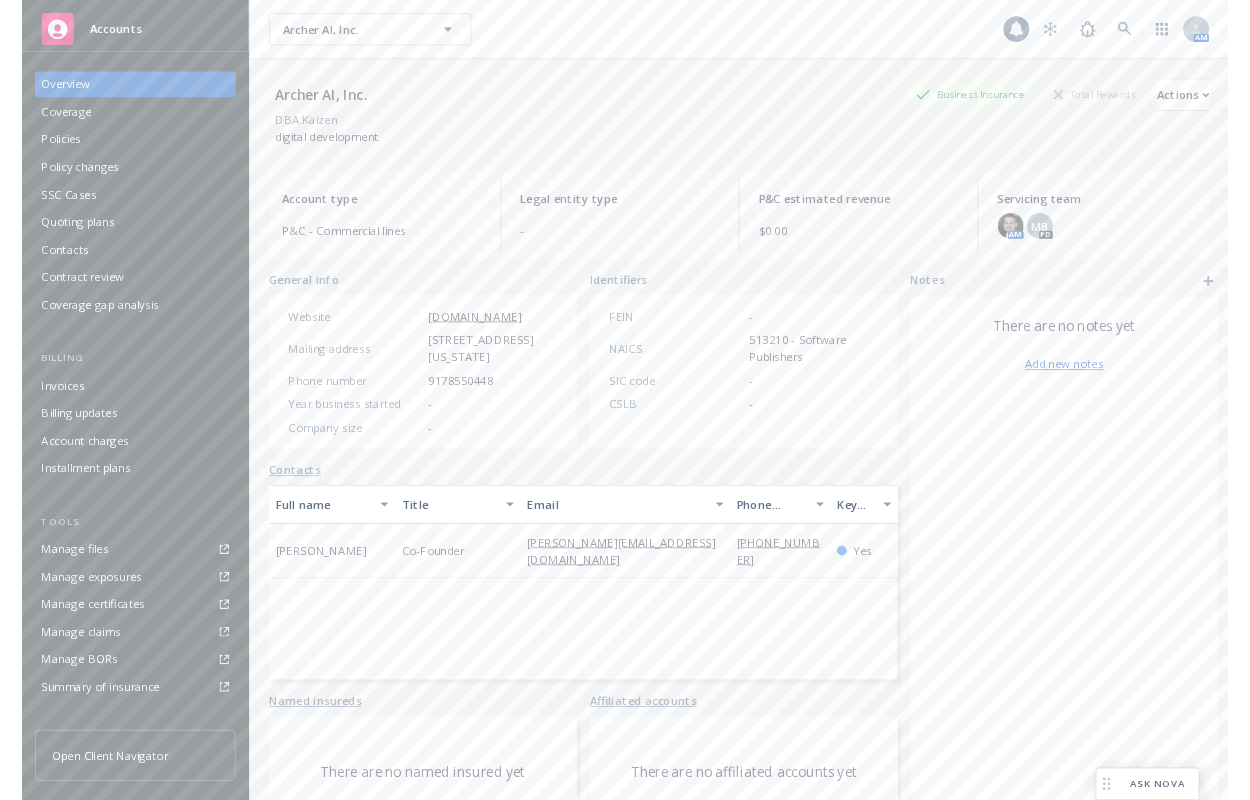 scroll, scrollTop: 0, scrollLeft: 0, axis: both 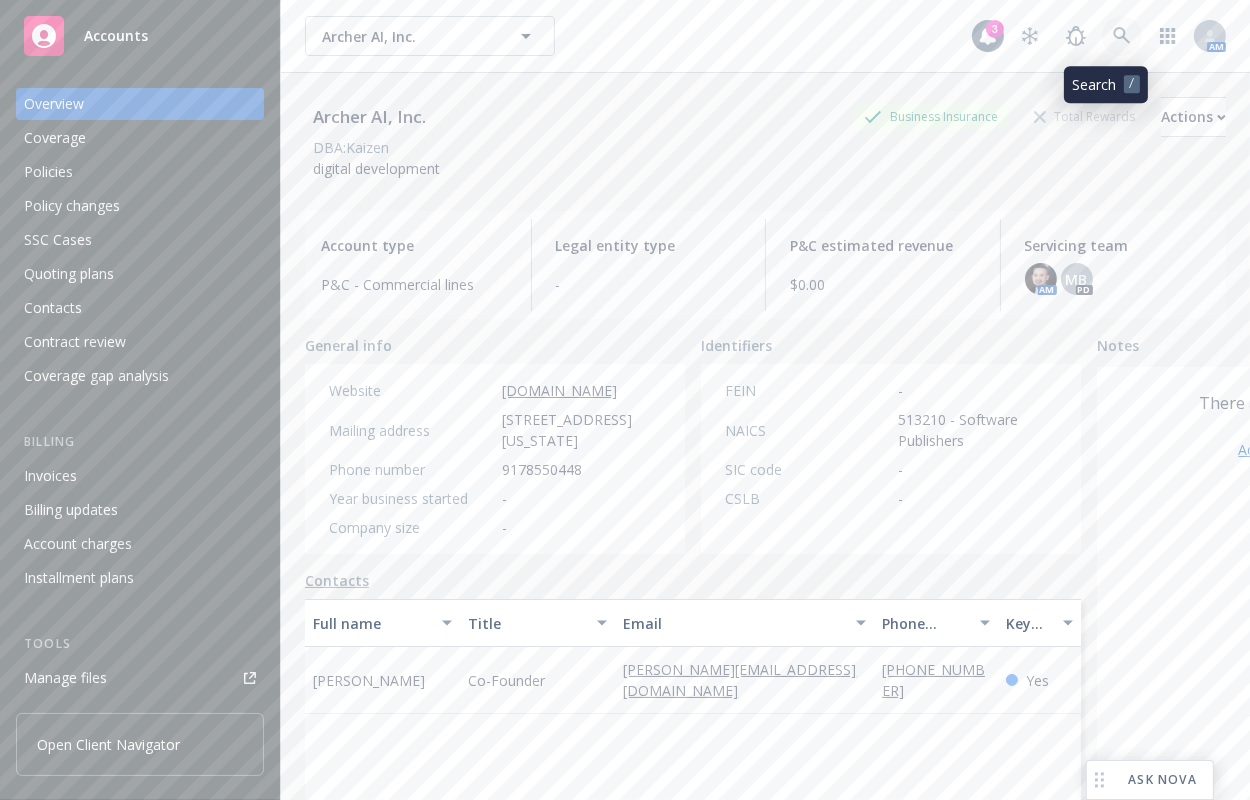 click 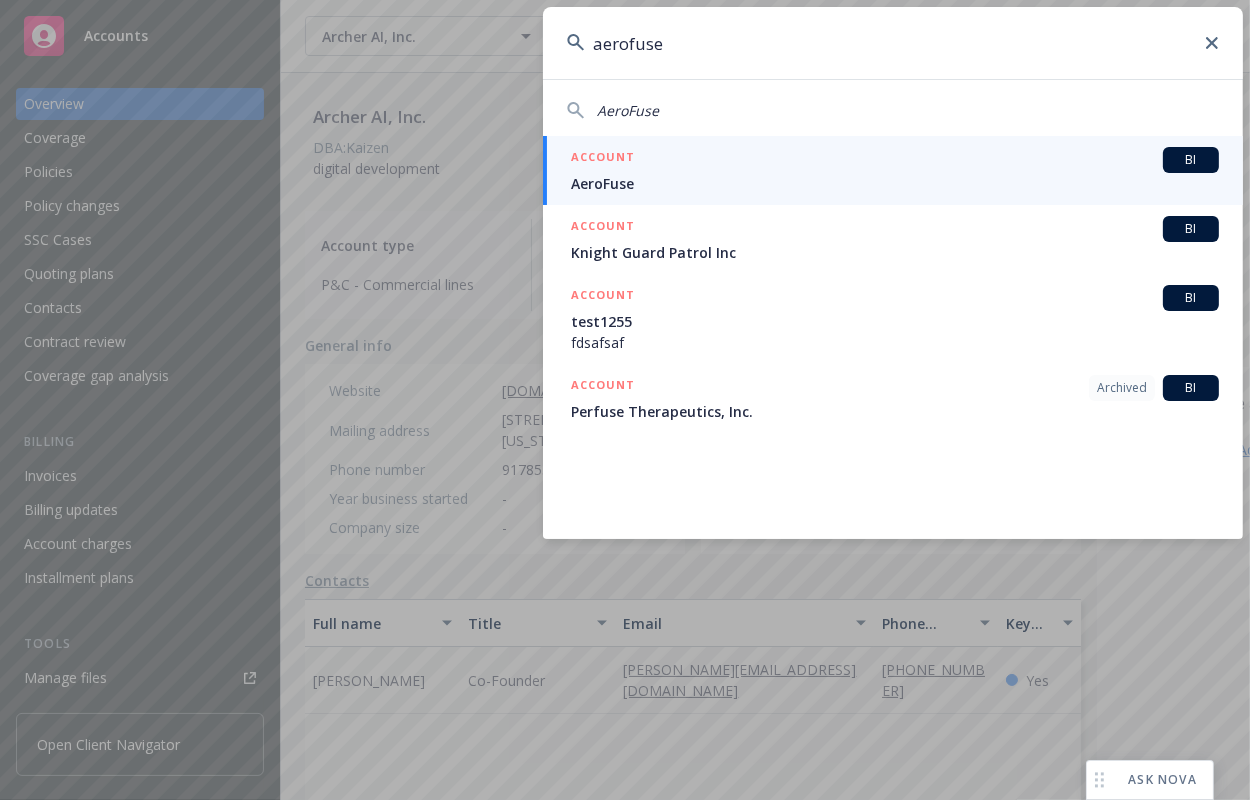 type on "aerofuse" 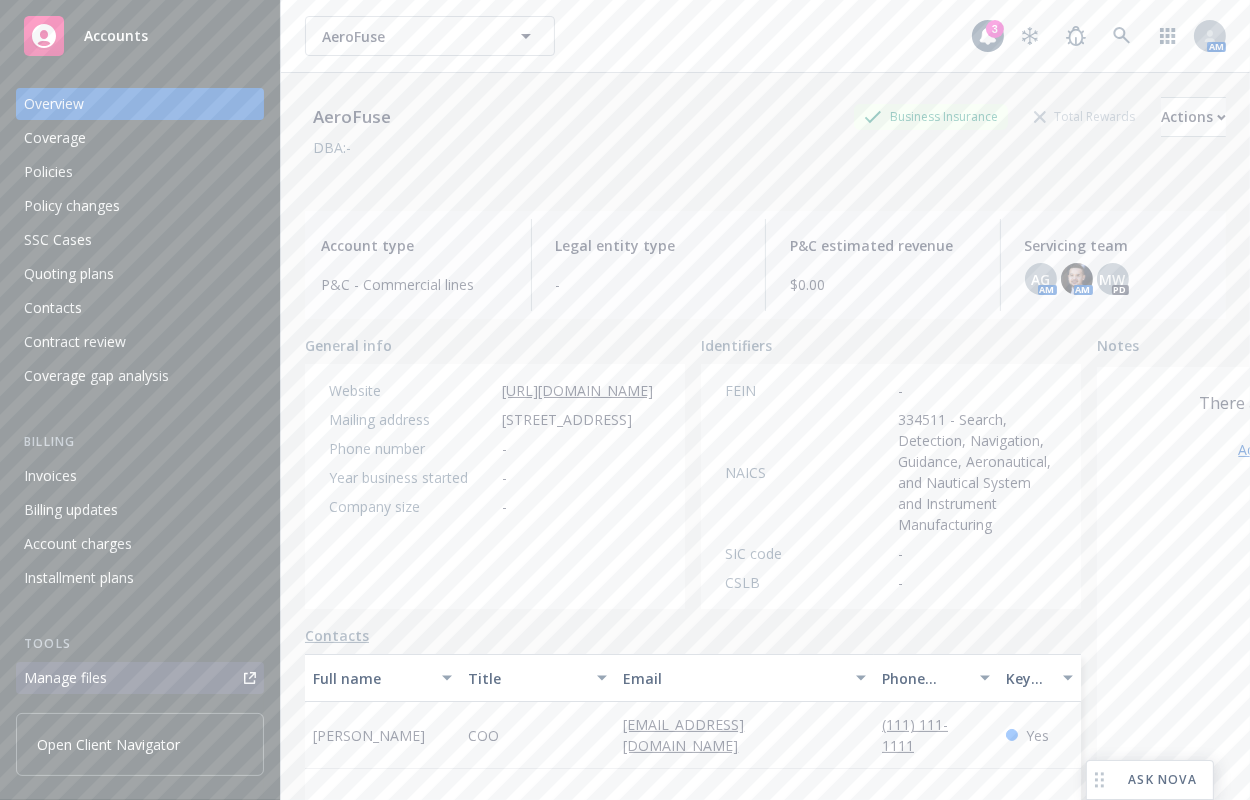 click on "Manage files" at bounding box center [140, 678] 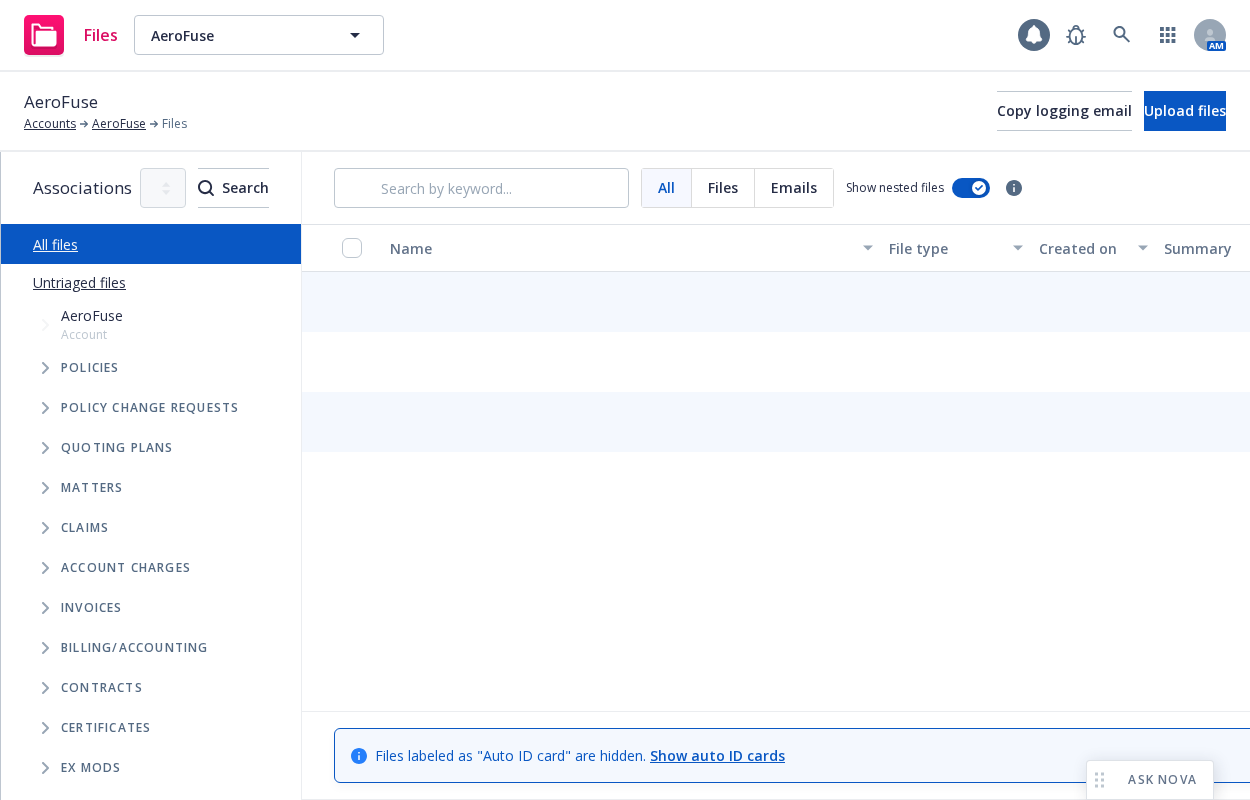 scroll, scrollTop: 0, scrollLeft: 0, axis: both 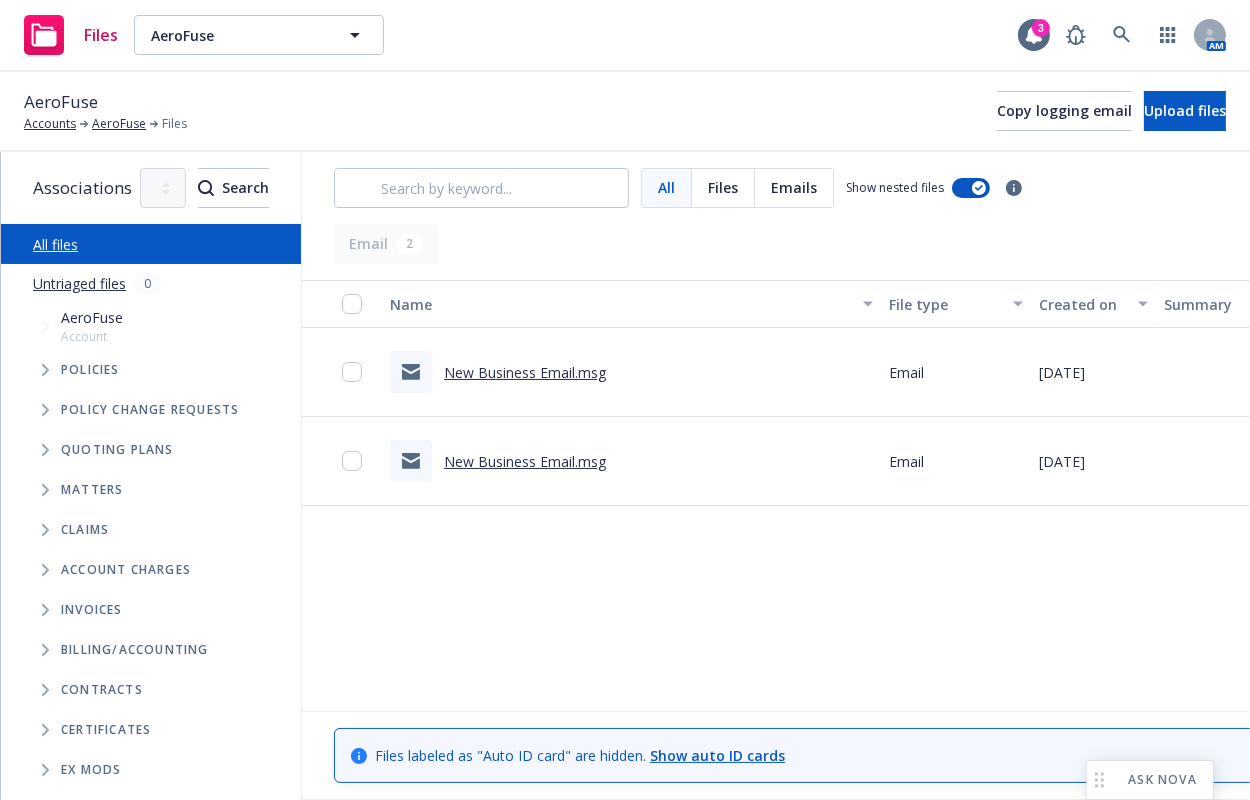 click at bounding box center [45, 450] 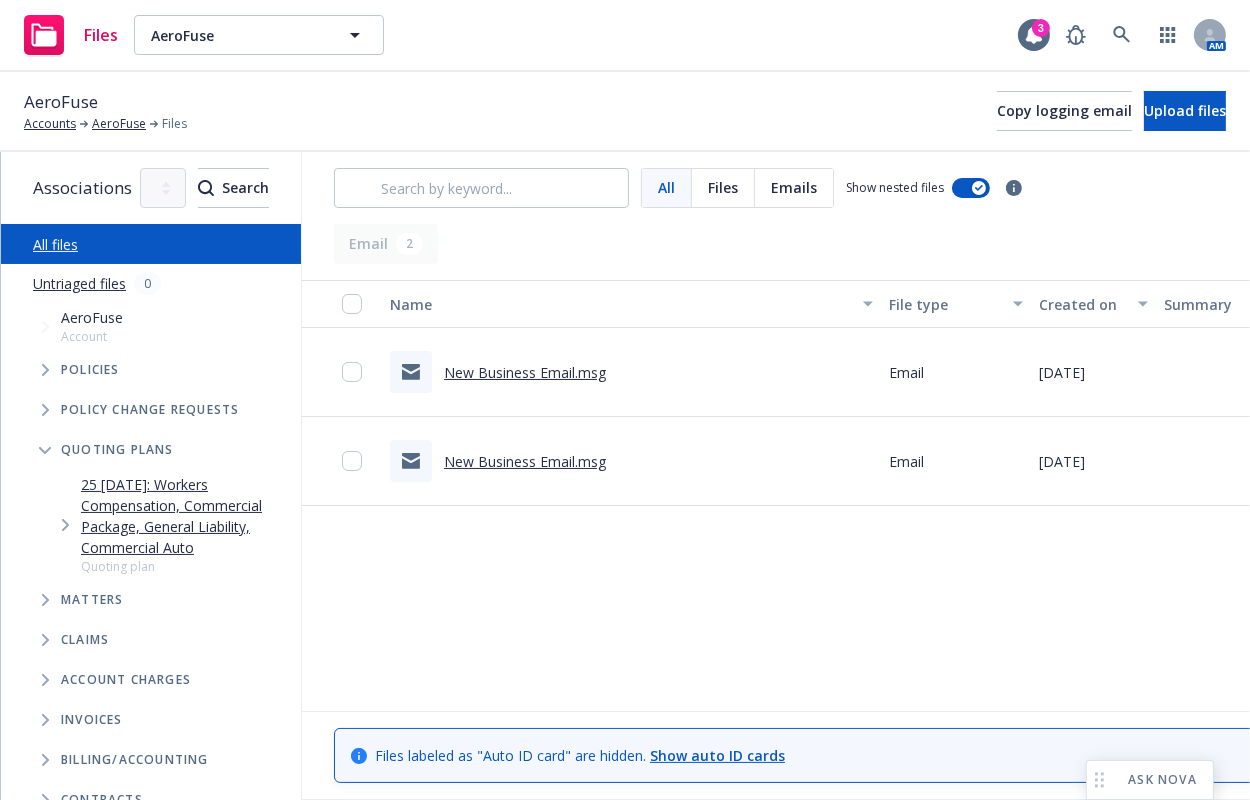 click on "25 [DATE]: Workers Compensation, Commercial Package, General Liability, Commercial Auto" at bounding box center (187, 516) 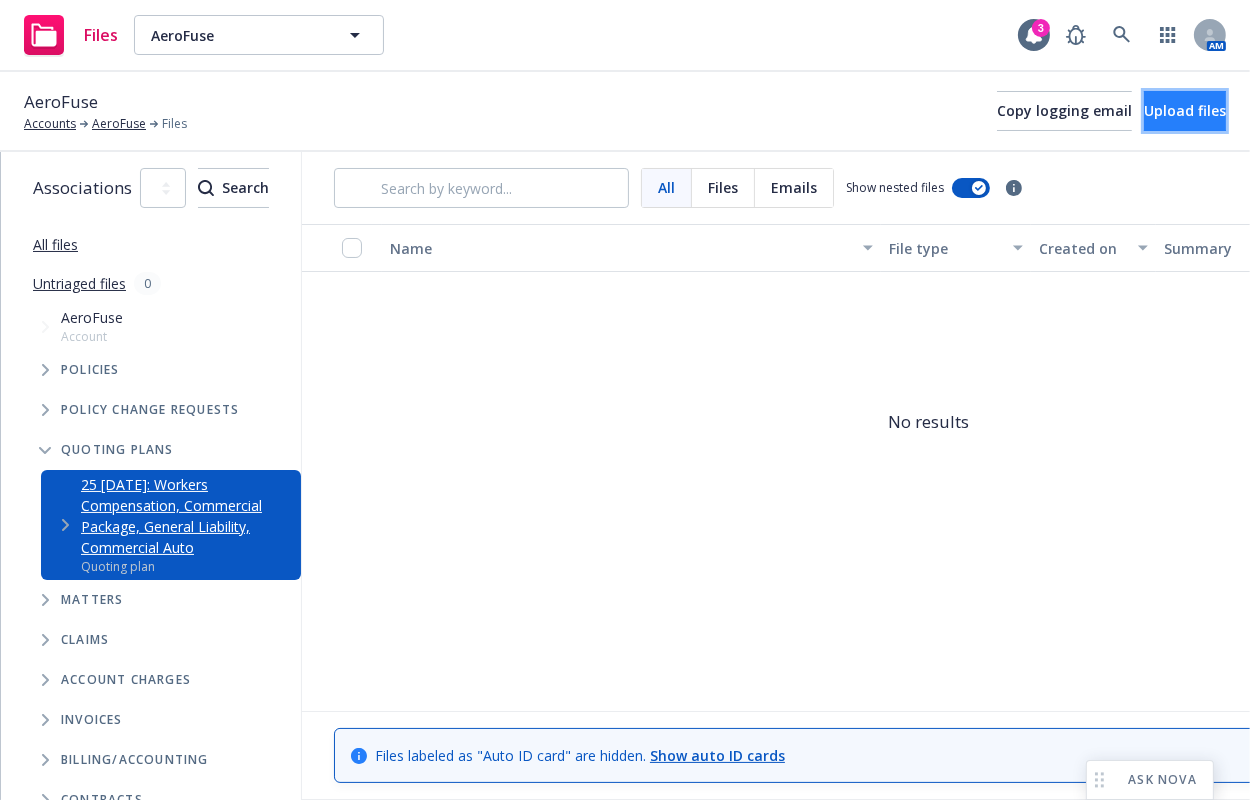 click on "Upload files" at bounding box center (1185, 111) 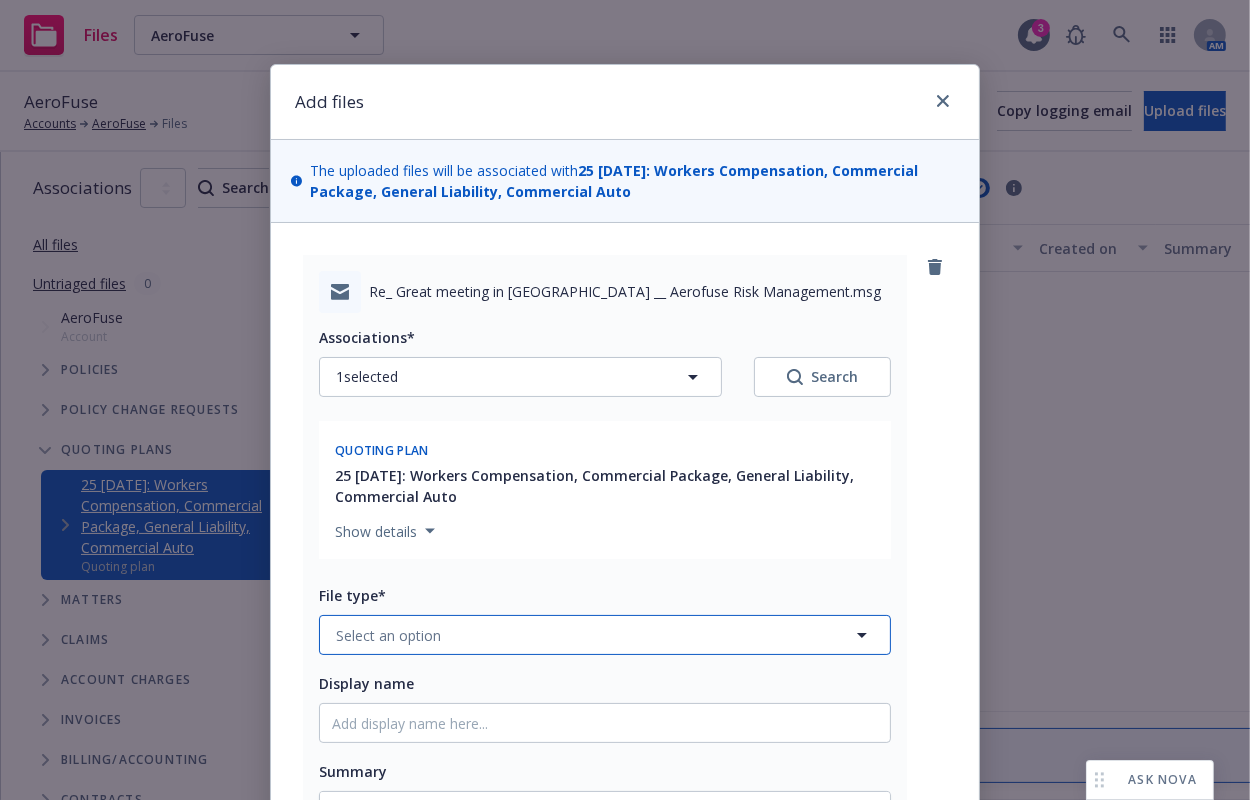 click on "Select an option" at bounding box center (605, 635) 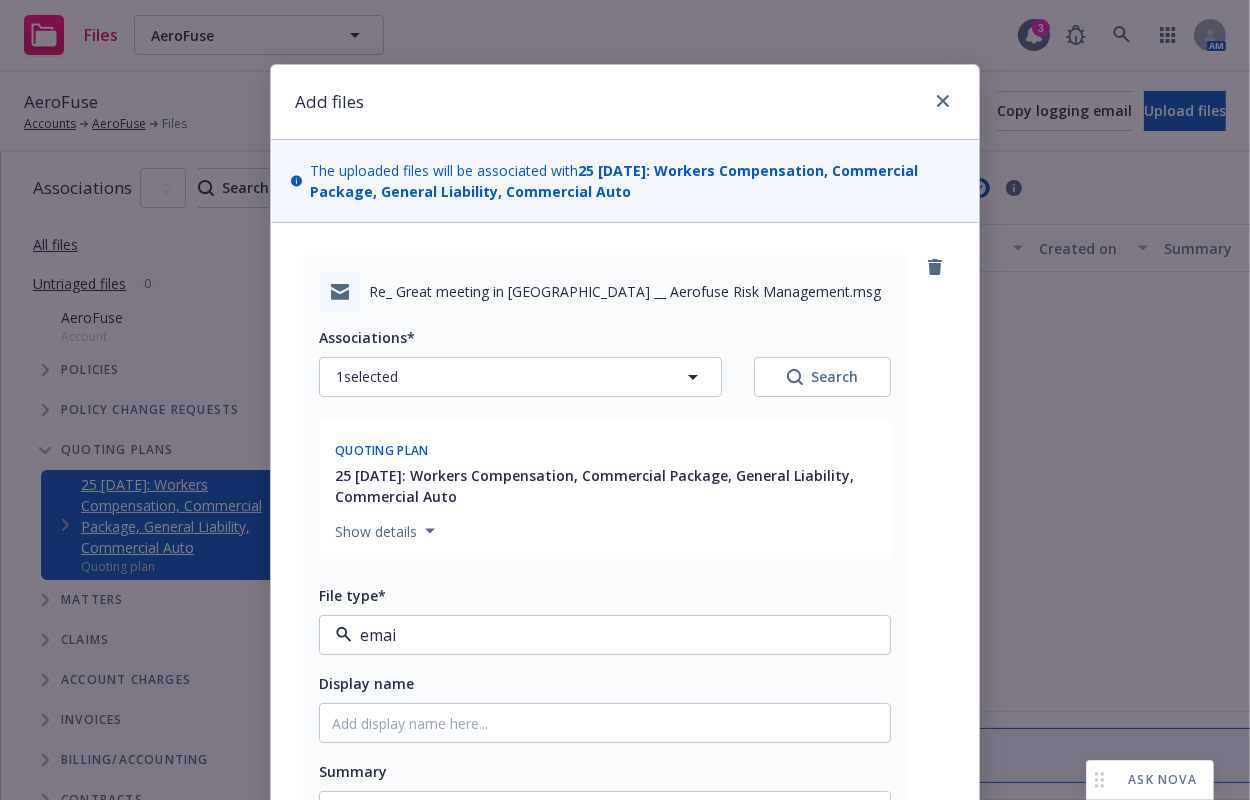 type on "email" 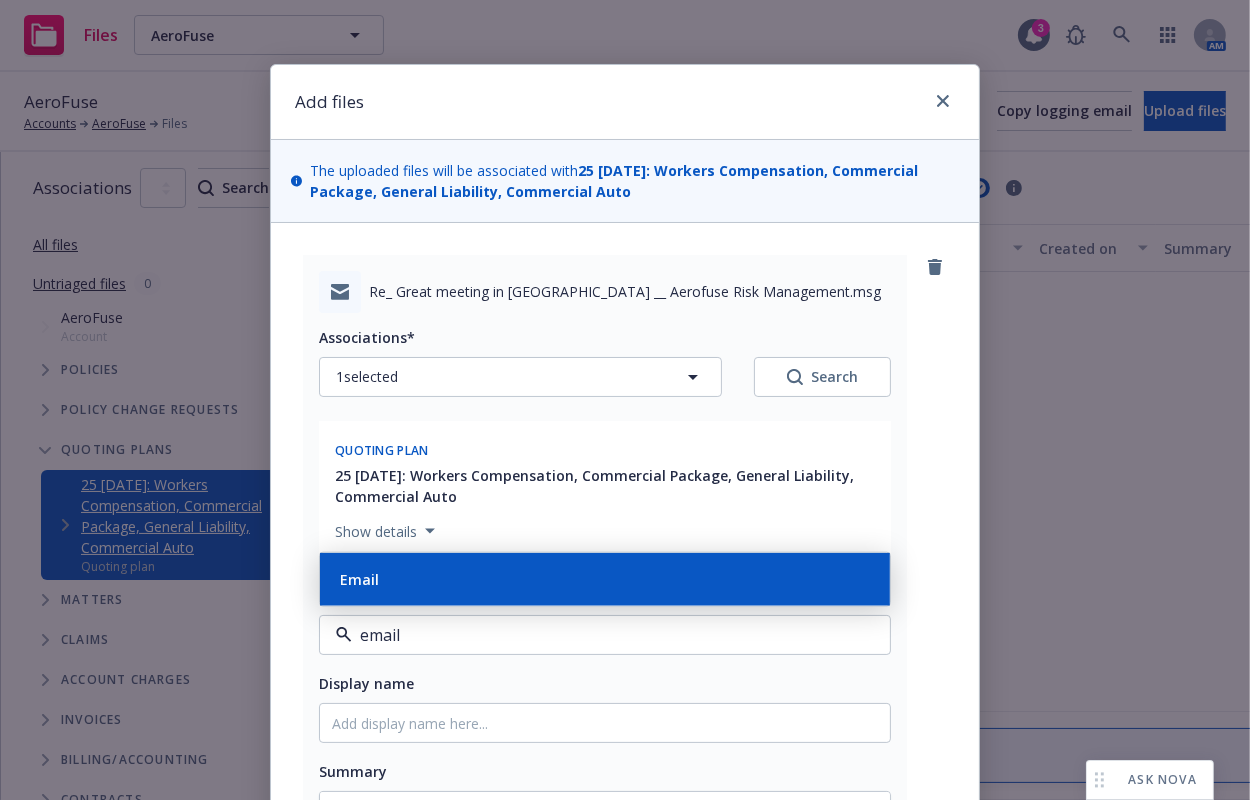 drag, startPoint x: 375, startPoint y: 602, endPoint x: 436, endPoint y: 684, distance: 102.20078 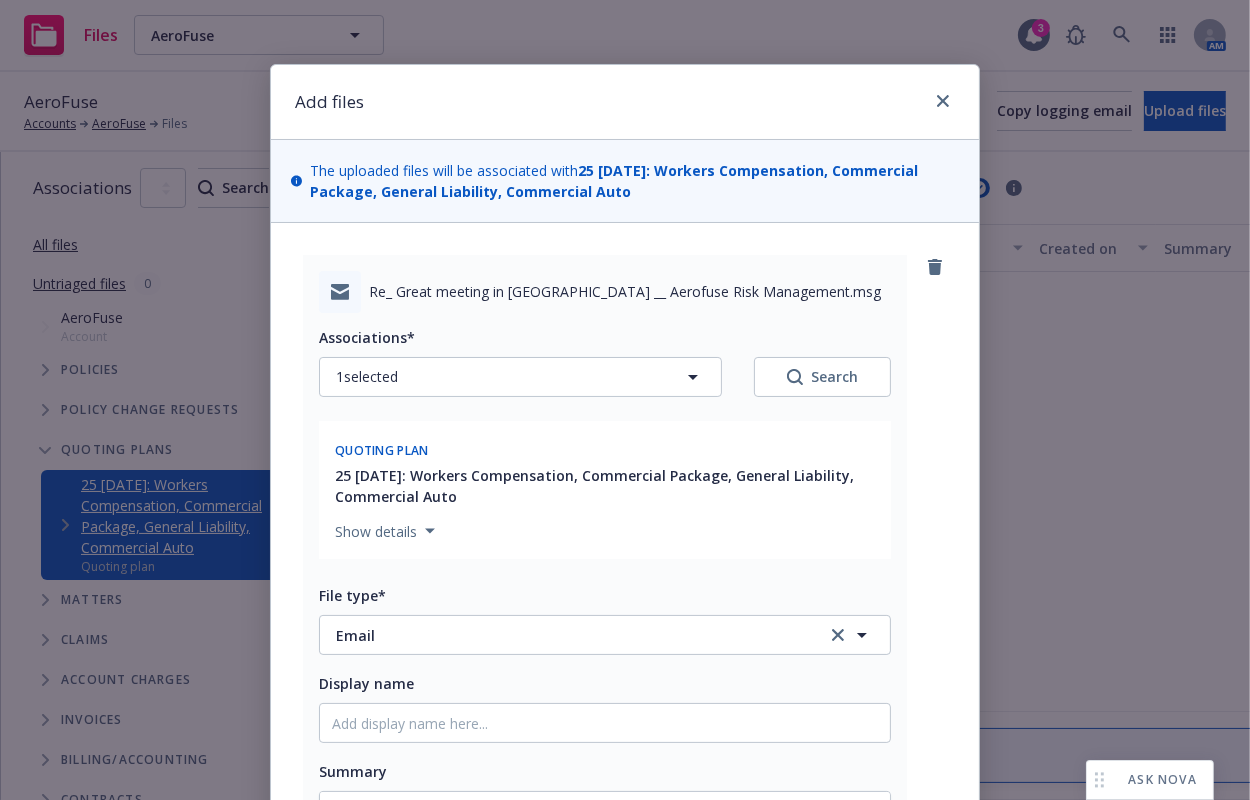 drag, startPoint x: 461, startPoint y: 704, endPoint x: 469, endPoint y: 715, distance: 13.601471 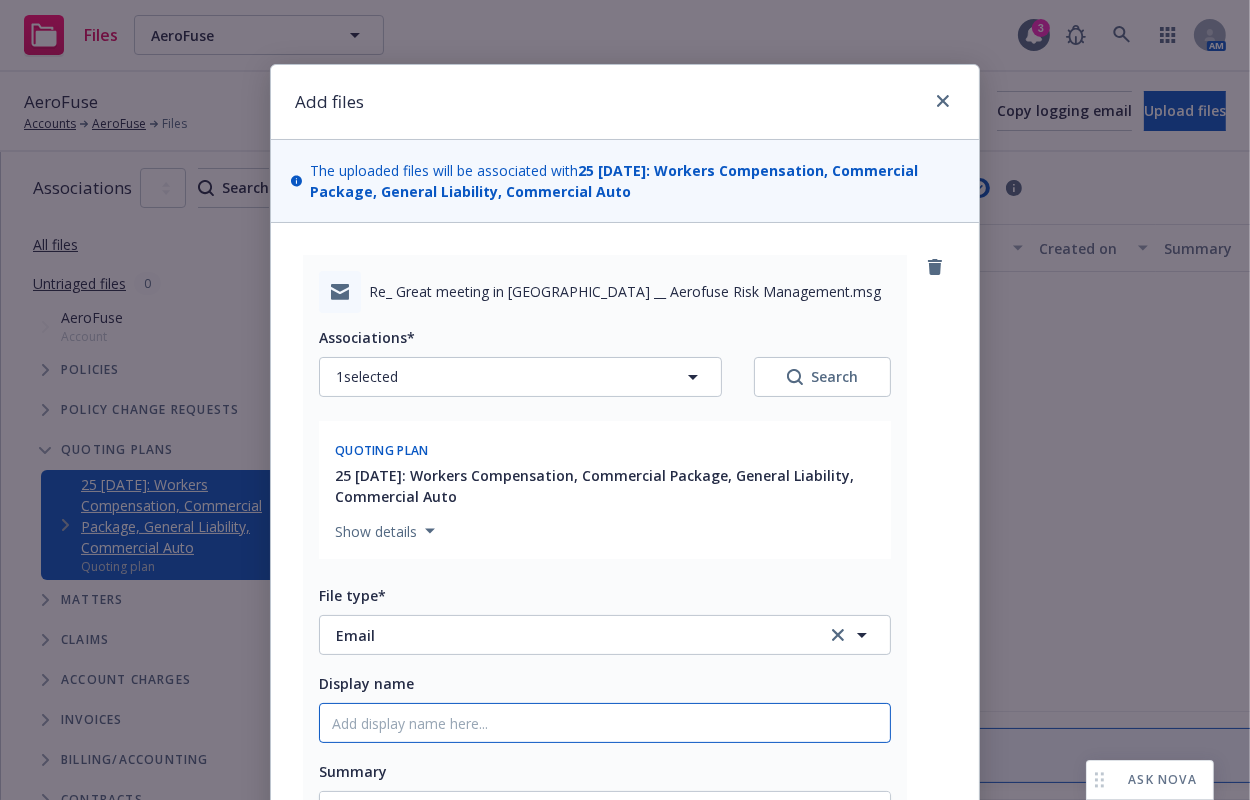 click on "Display name" at bounding box center [605, 723] 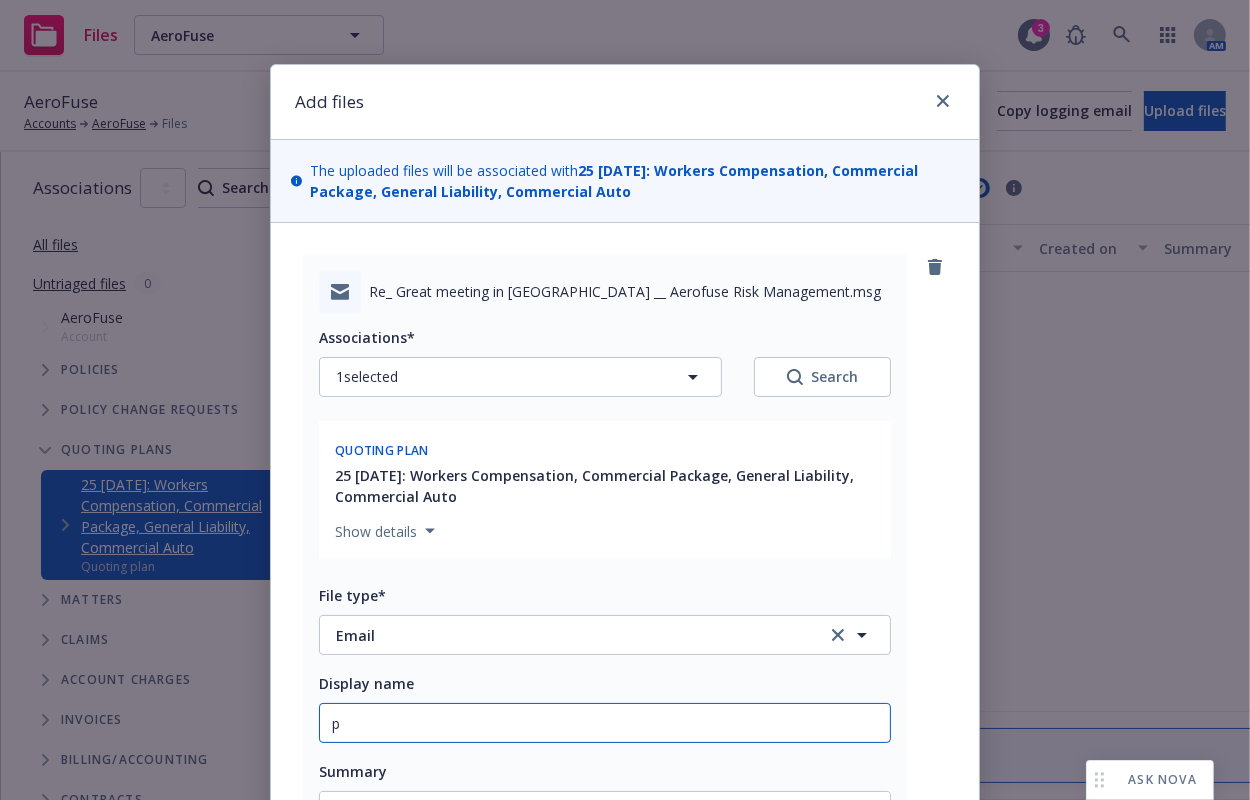 type on "x" 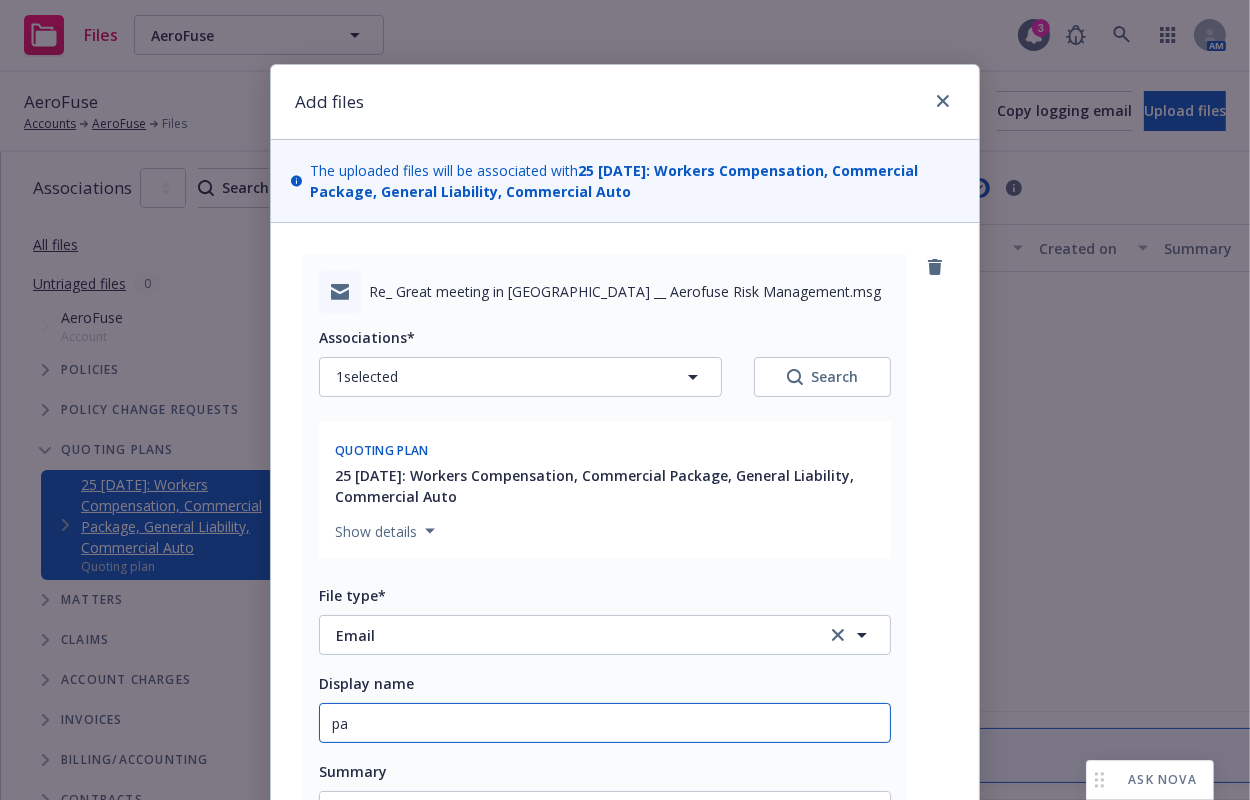 type on "x" 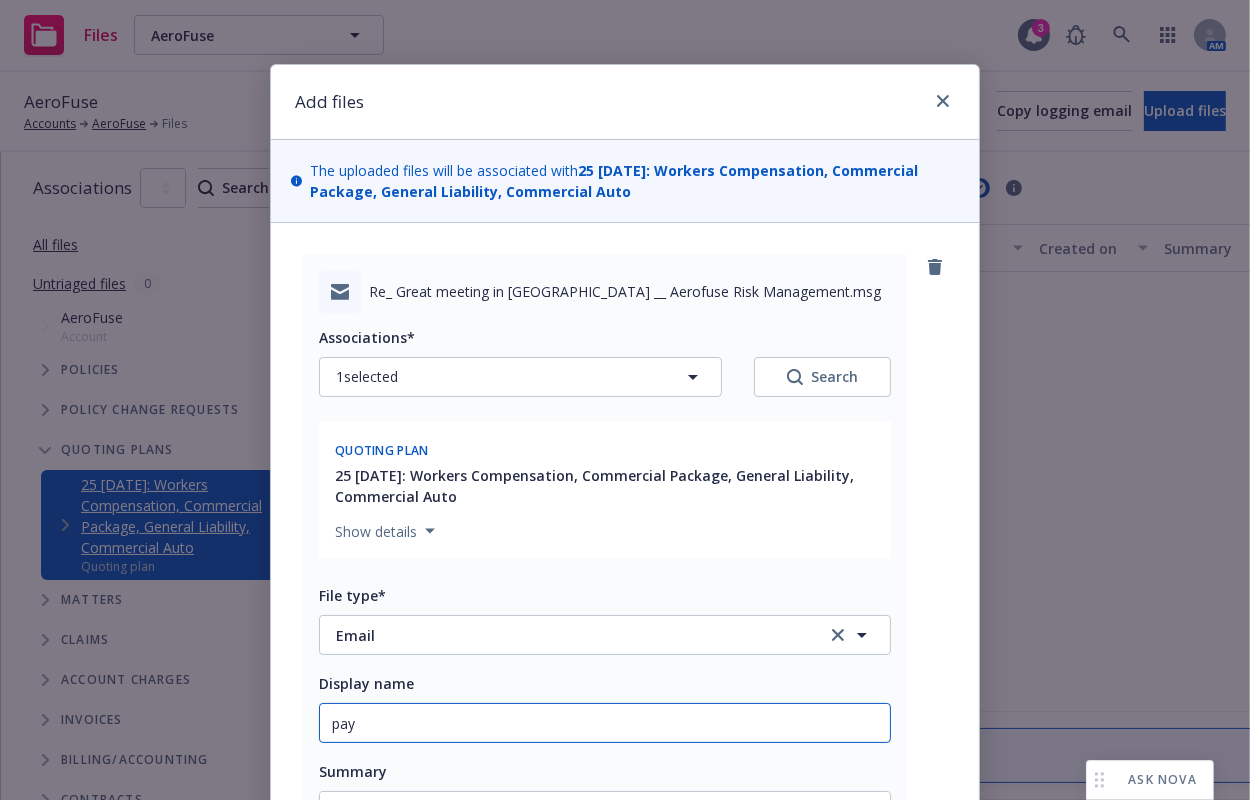 type on "x" 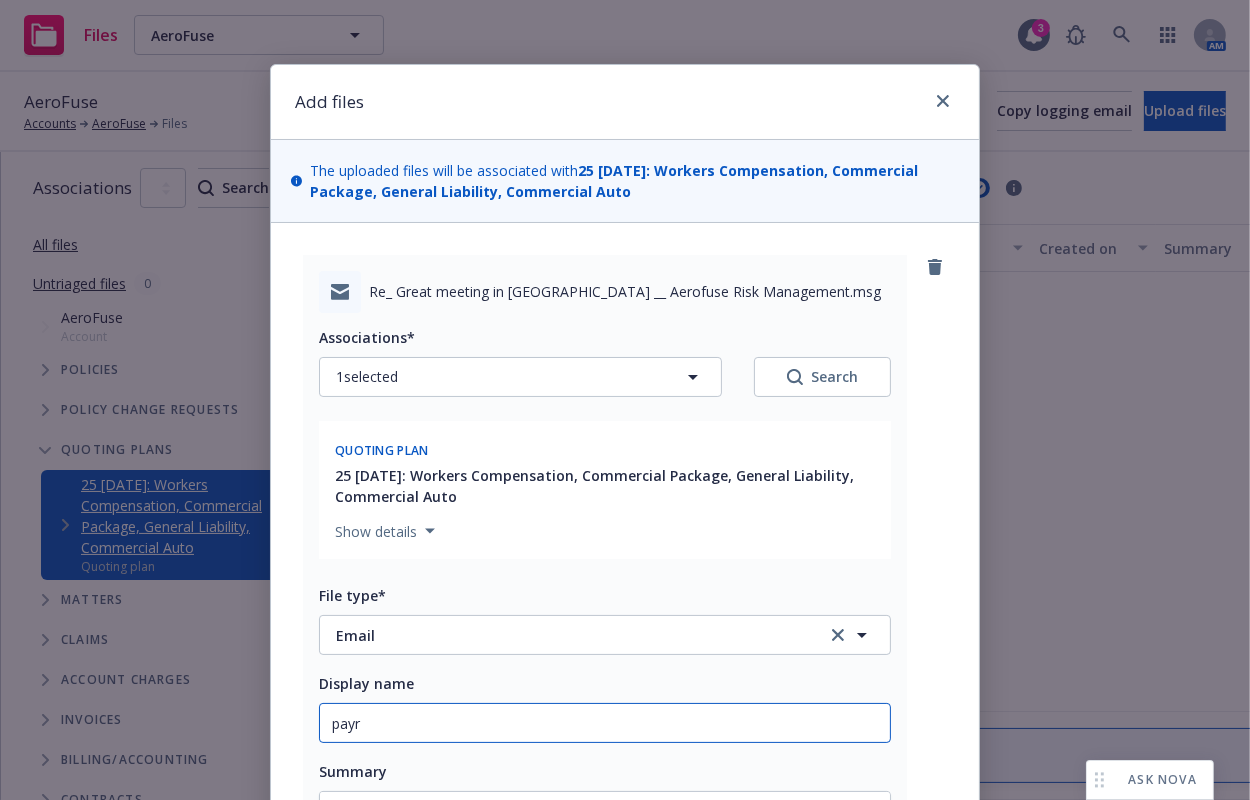 type on "x" 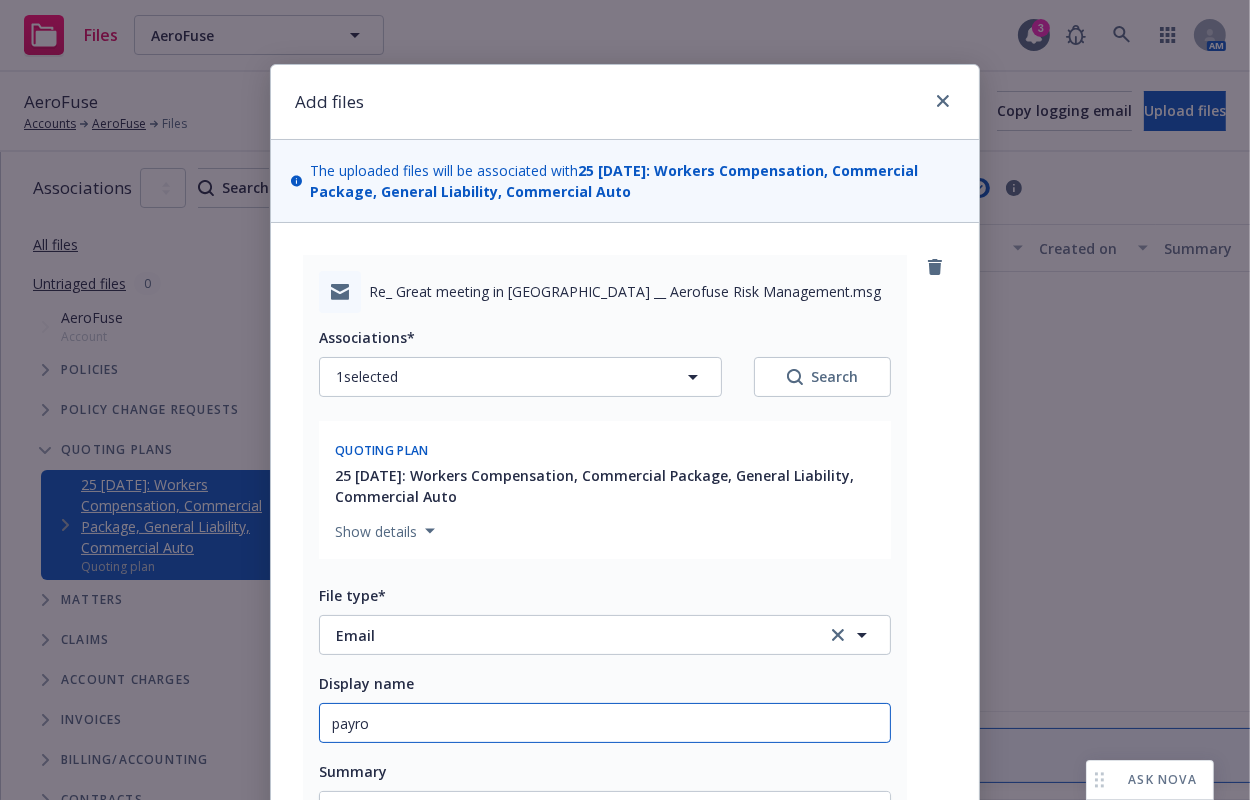 type on "x" 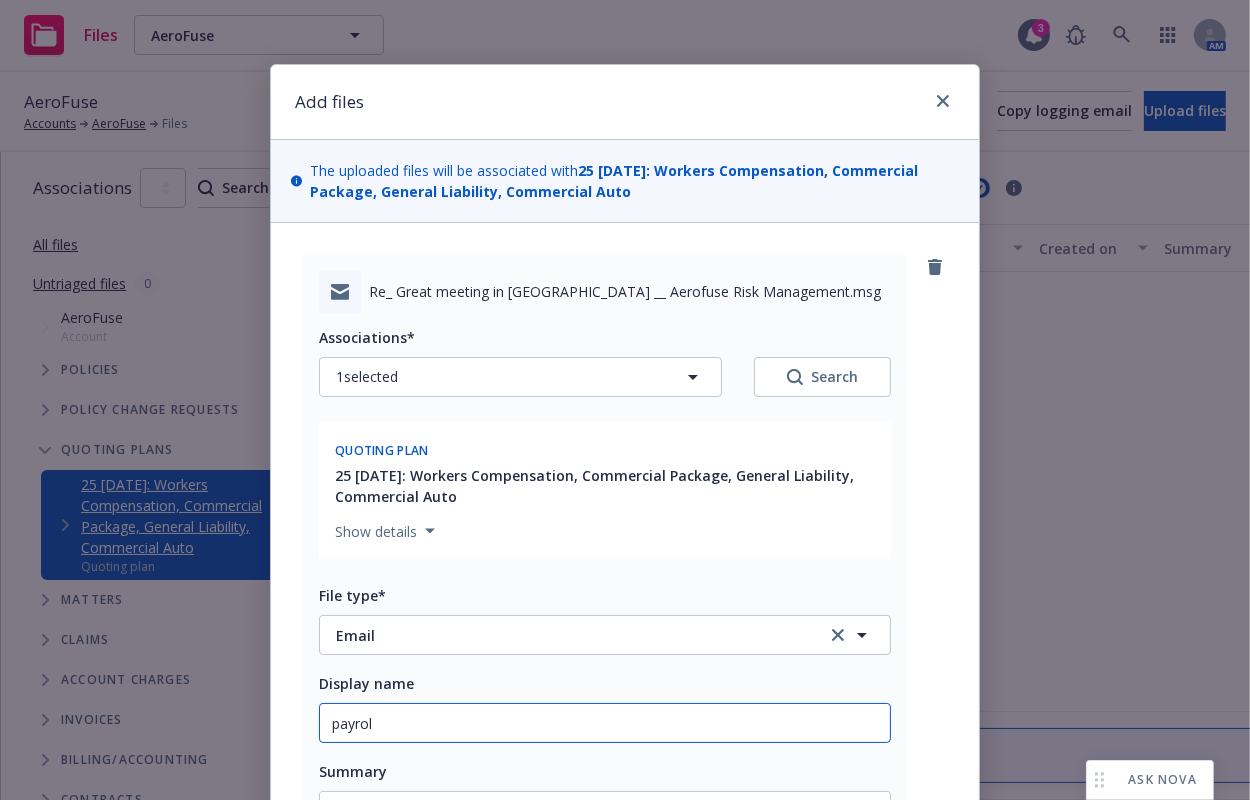 type on "x" 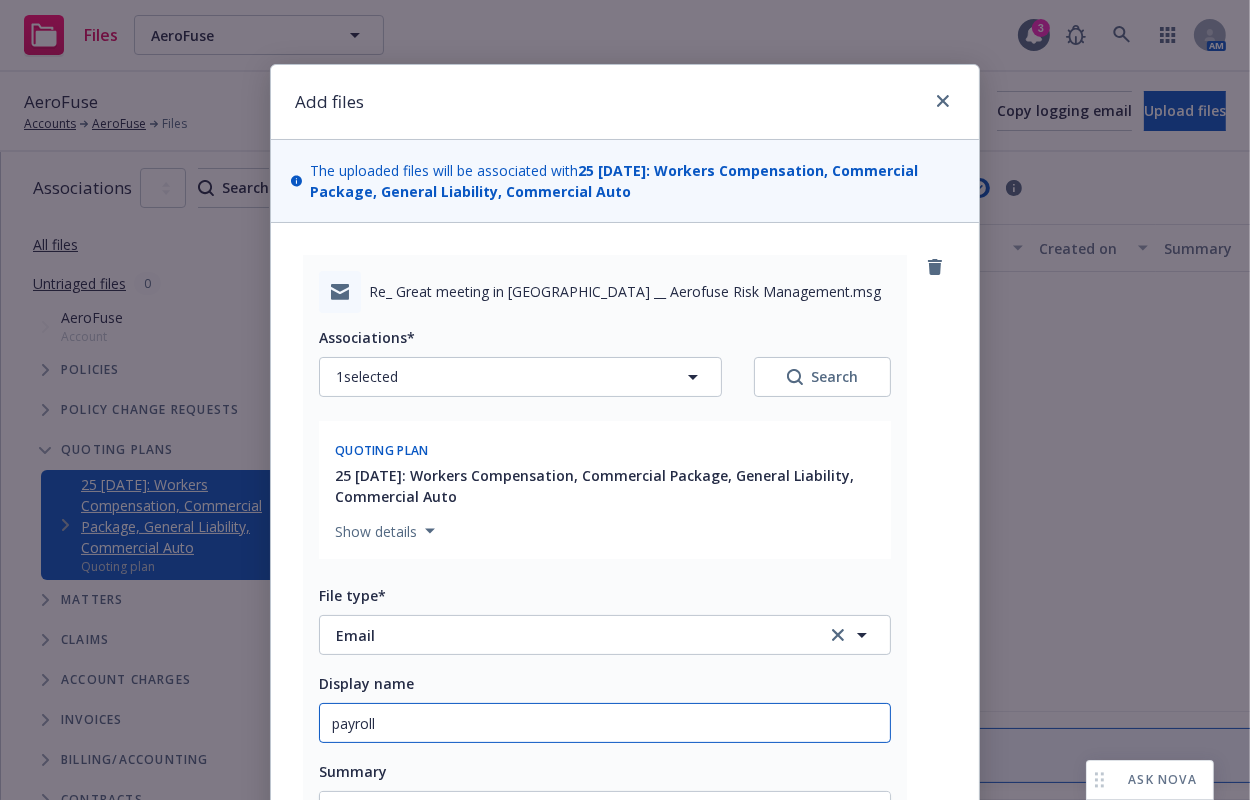 type on "x" 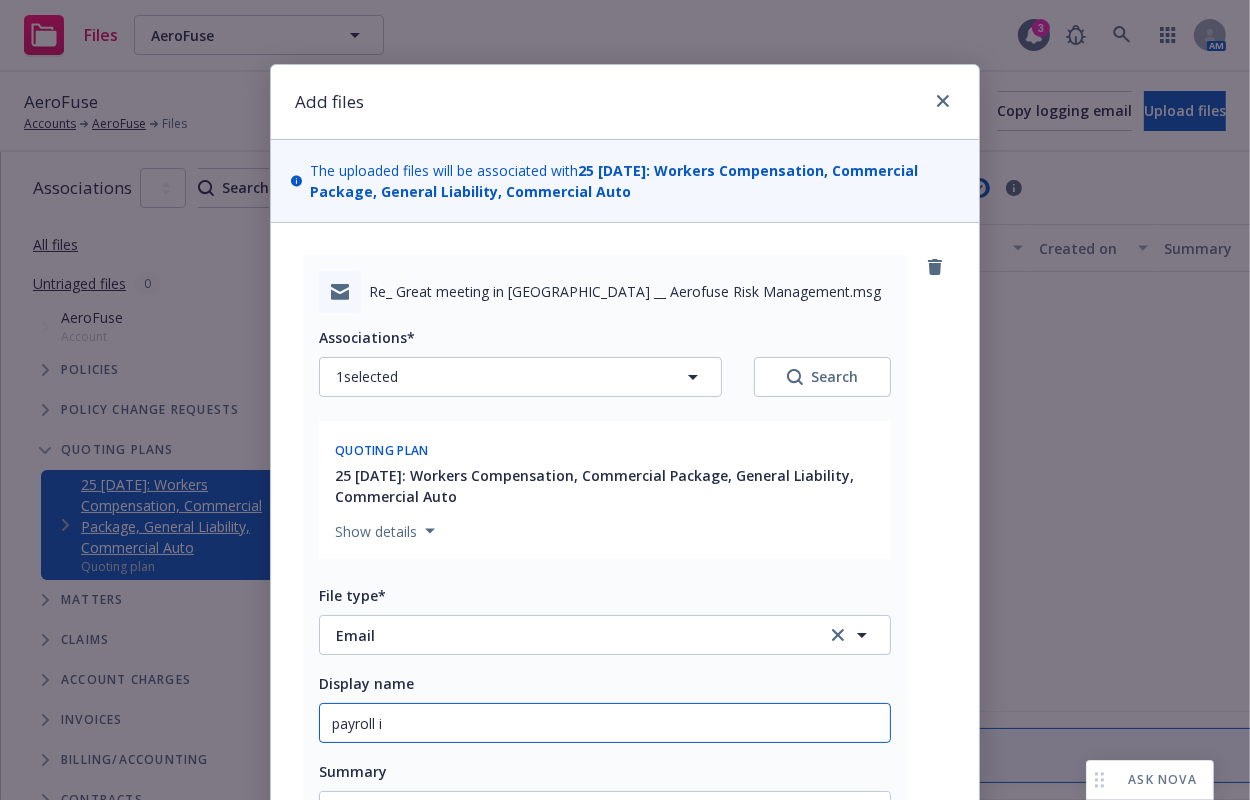 type on "x" 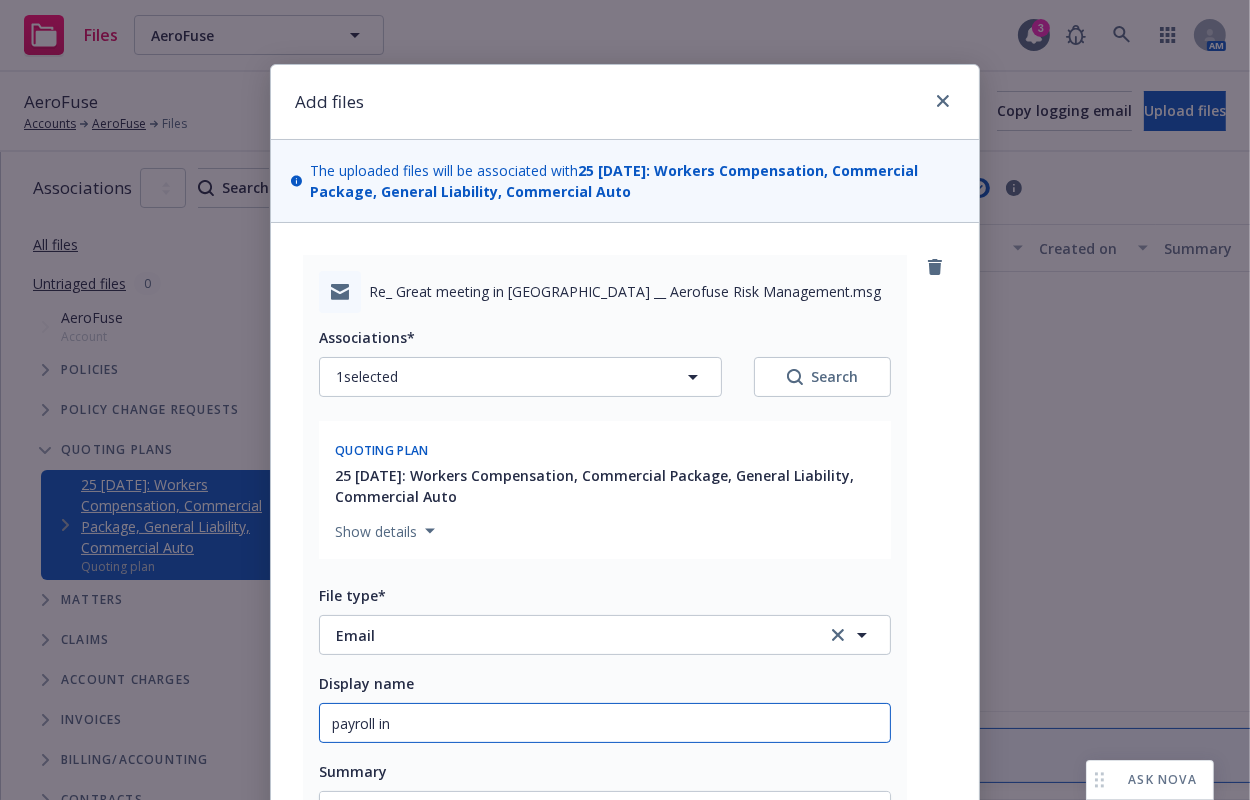 type on "x" 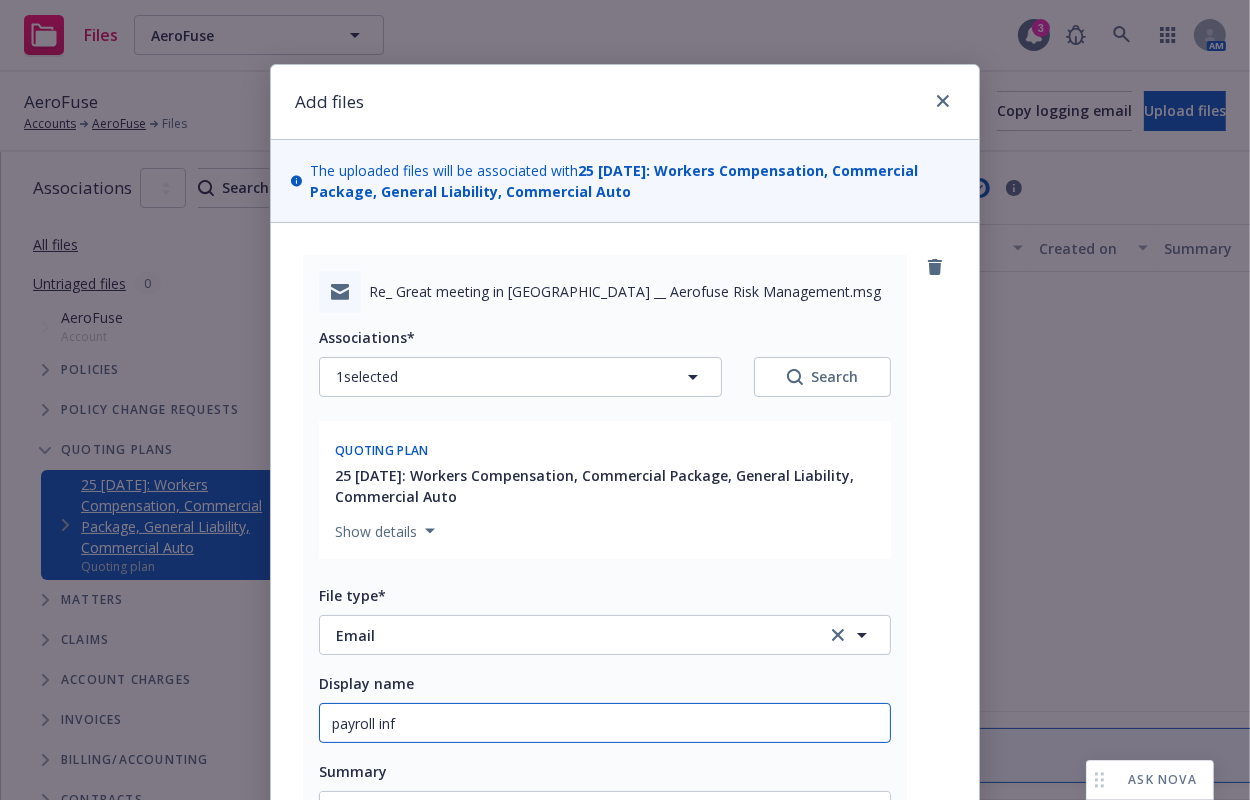 type on "x" 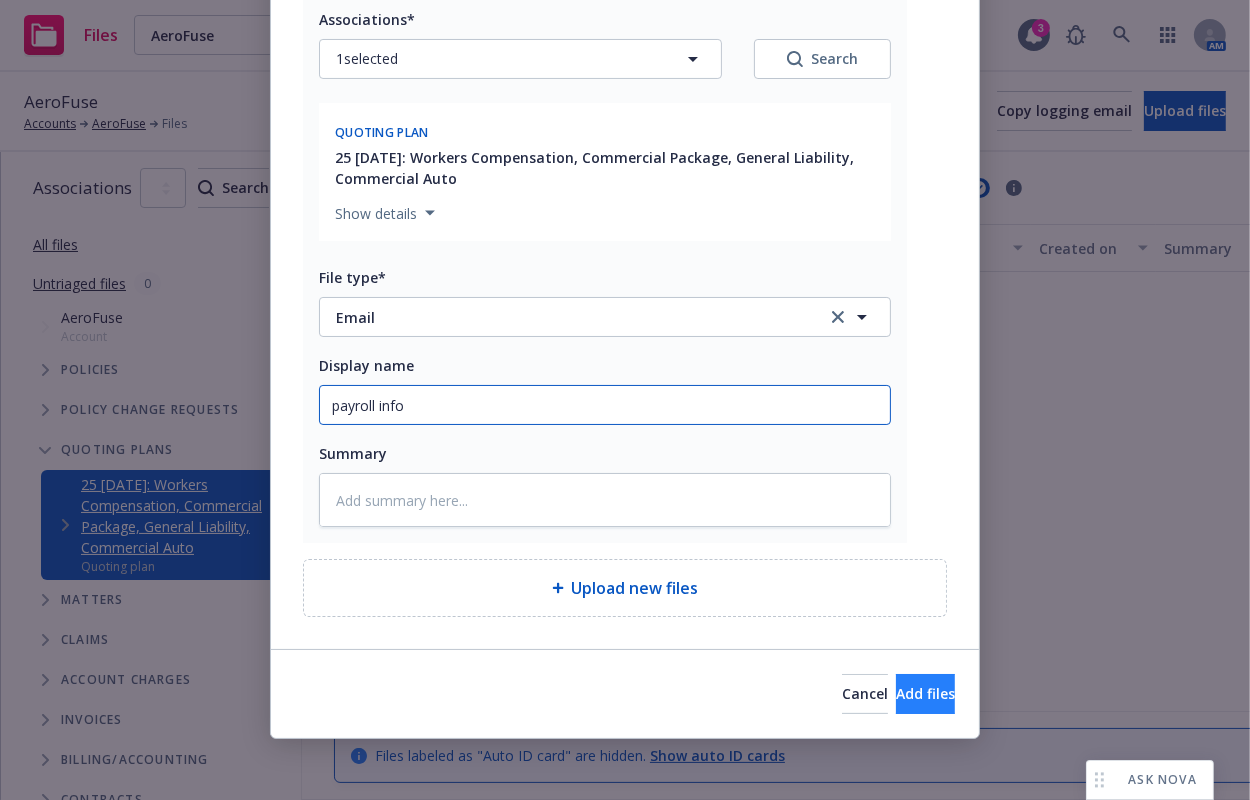 type on "payroll info" 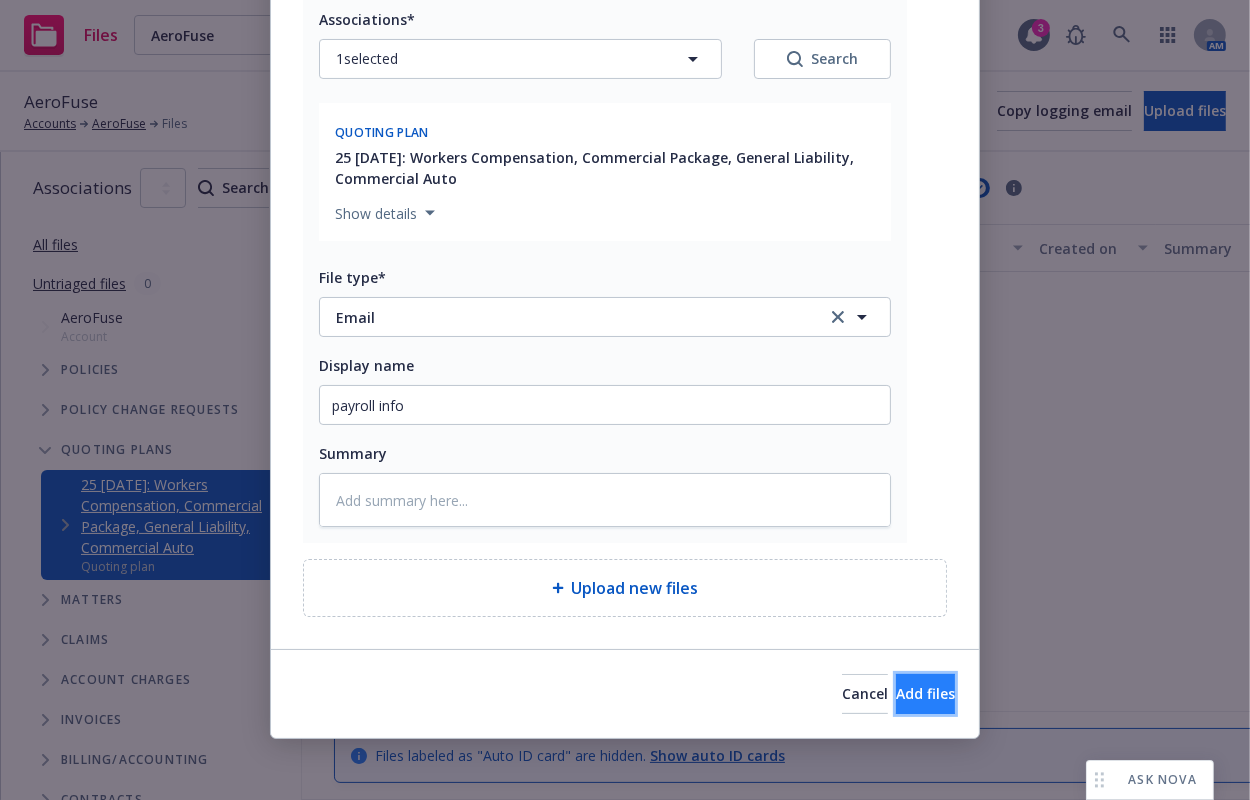 drag, startPoint x: 881, startPoint y: 697, endPoint x: 932, endPoint y: 670, distance: 57.706154 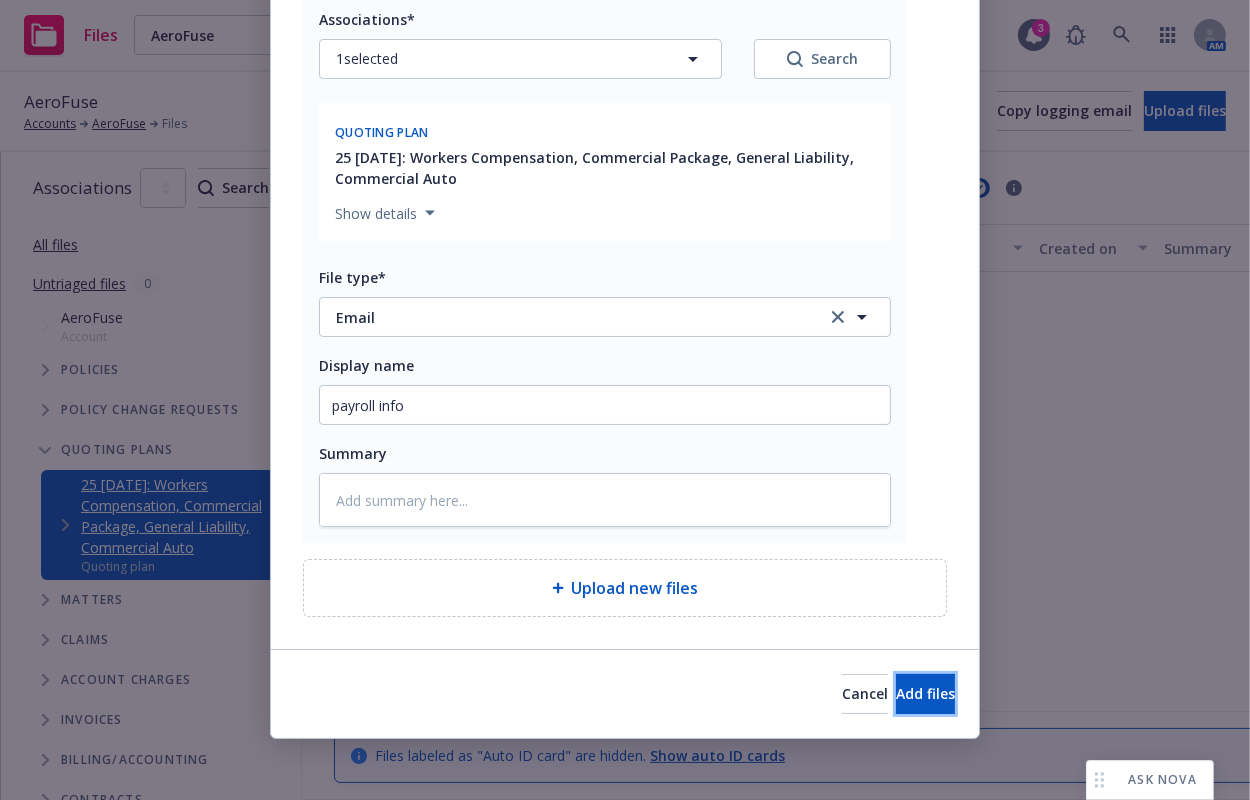 click on "Add files" at bounding box center (925, 693) 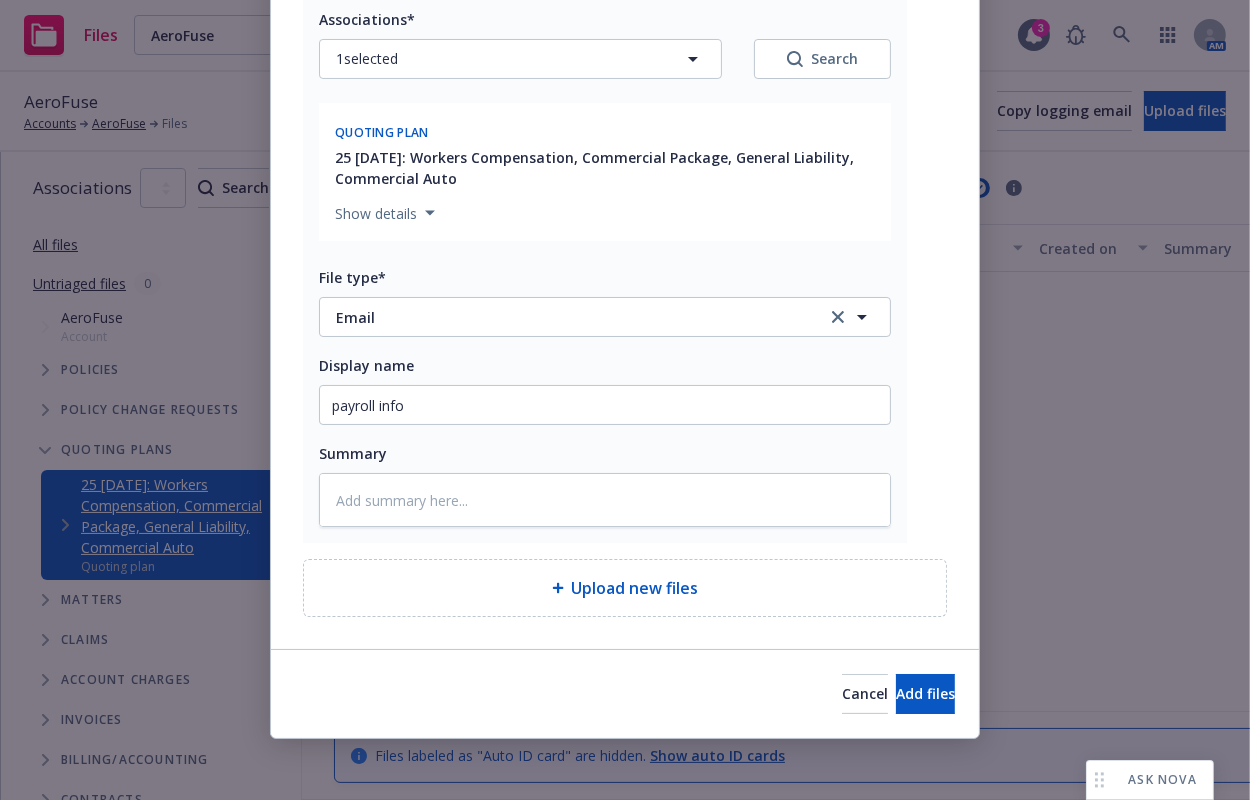 scroll, scrollTop: 245, scrollLeft: 0, axis: vertical 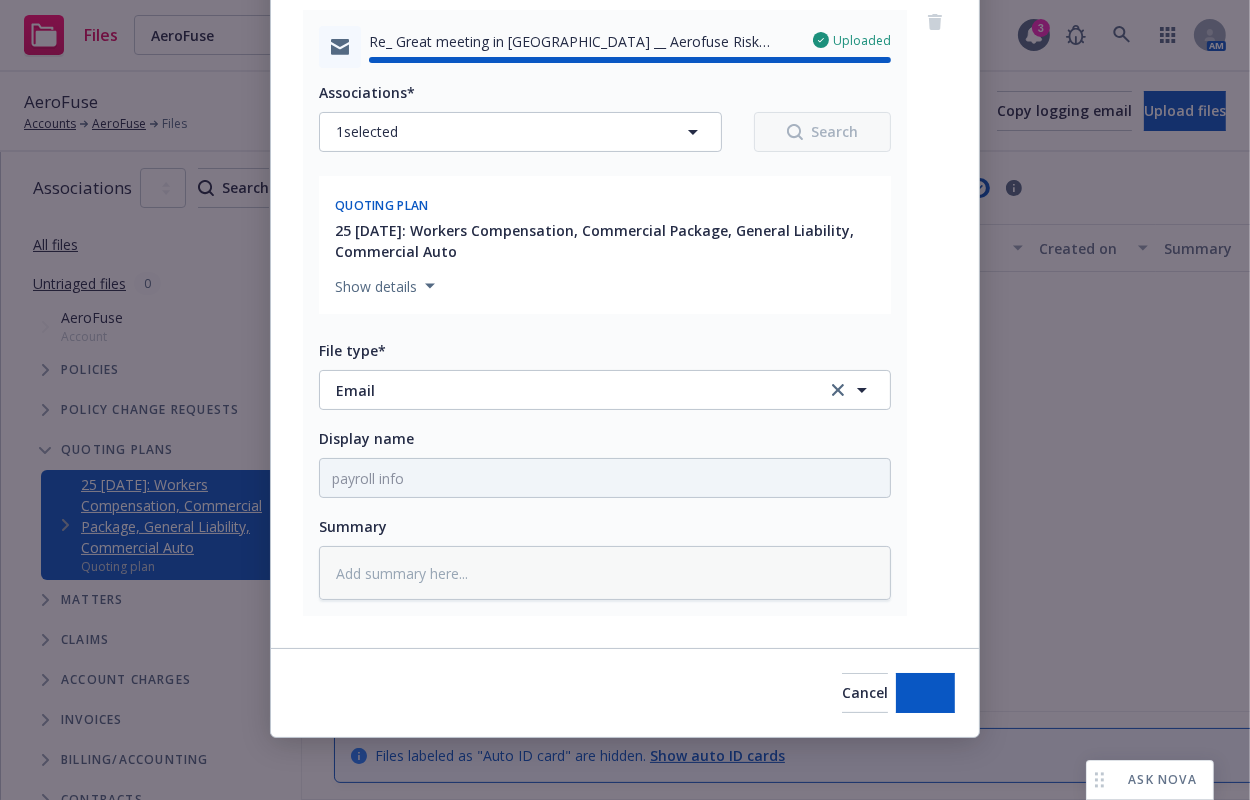 type on "x" 